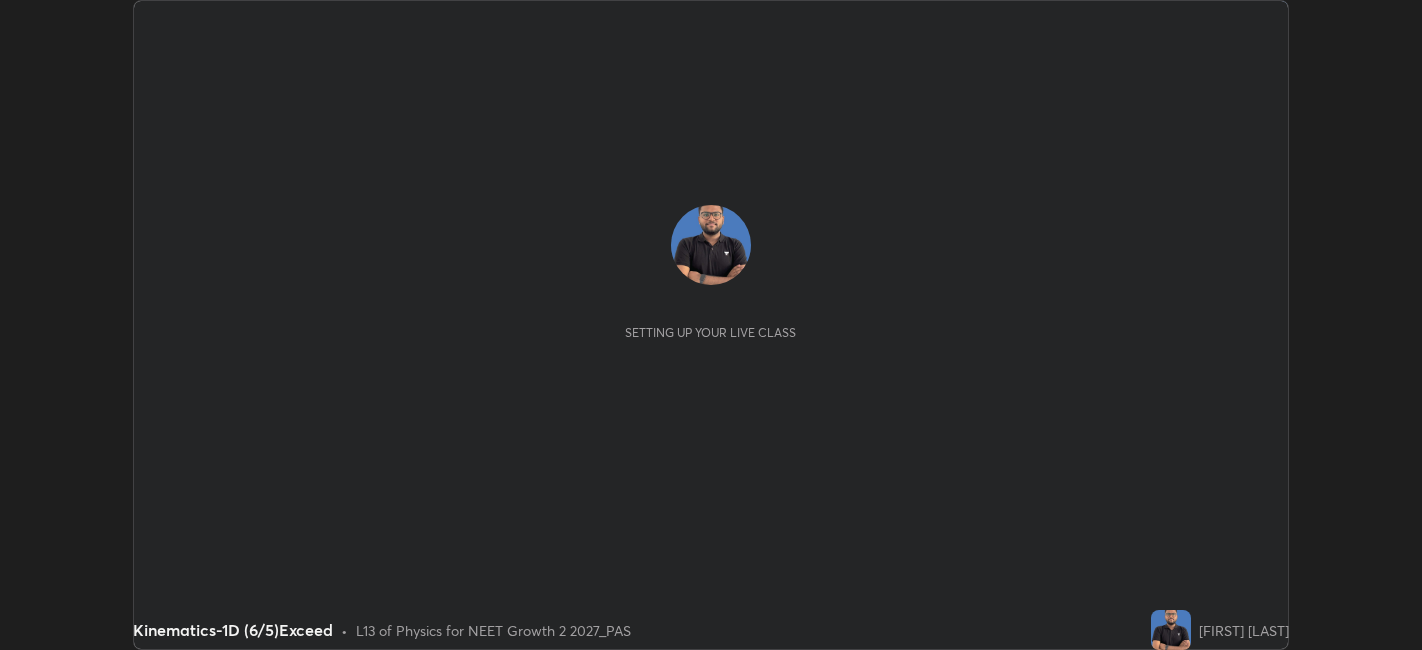 scroll, scrollTop: 0, scrollLeft: 0, axis: both 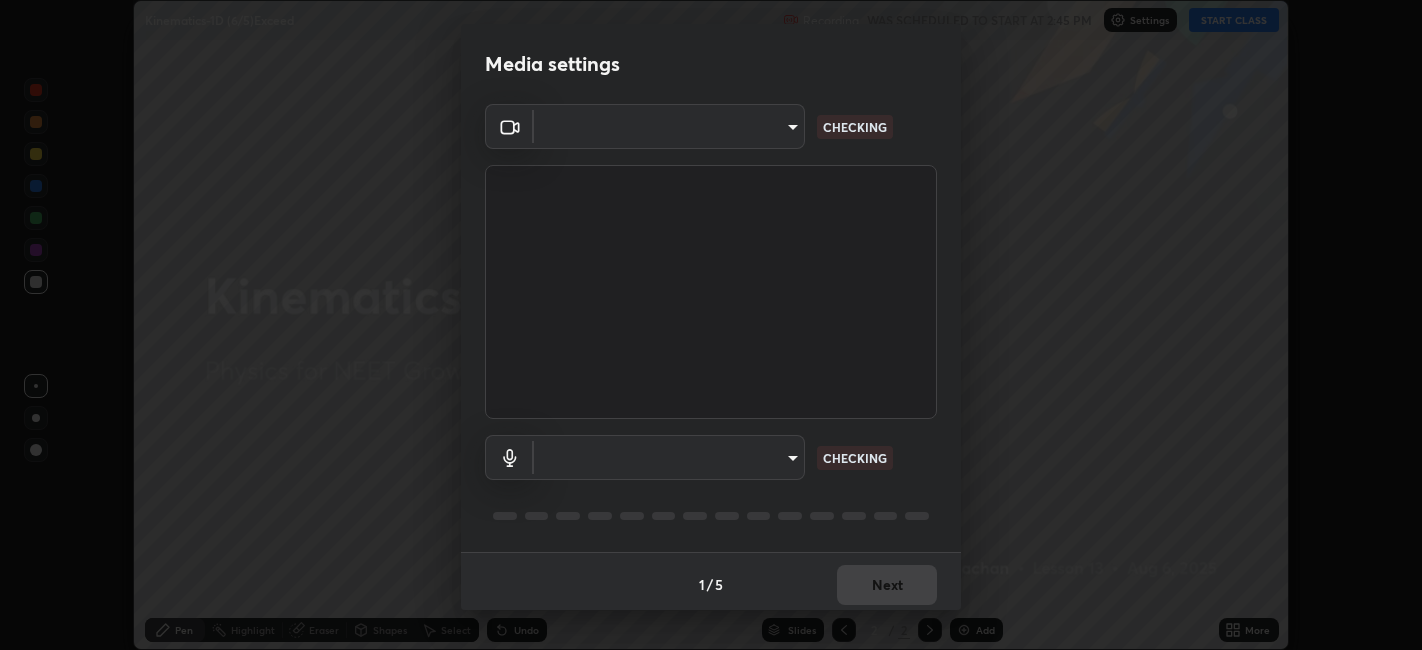 type on "052f9b30e05f62bb2e590cb50044ac96a00de3eab8a32c7a625fc31ec407be61" 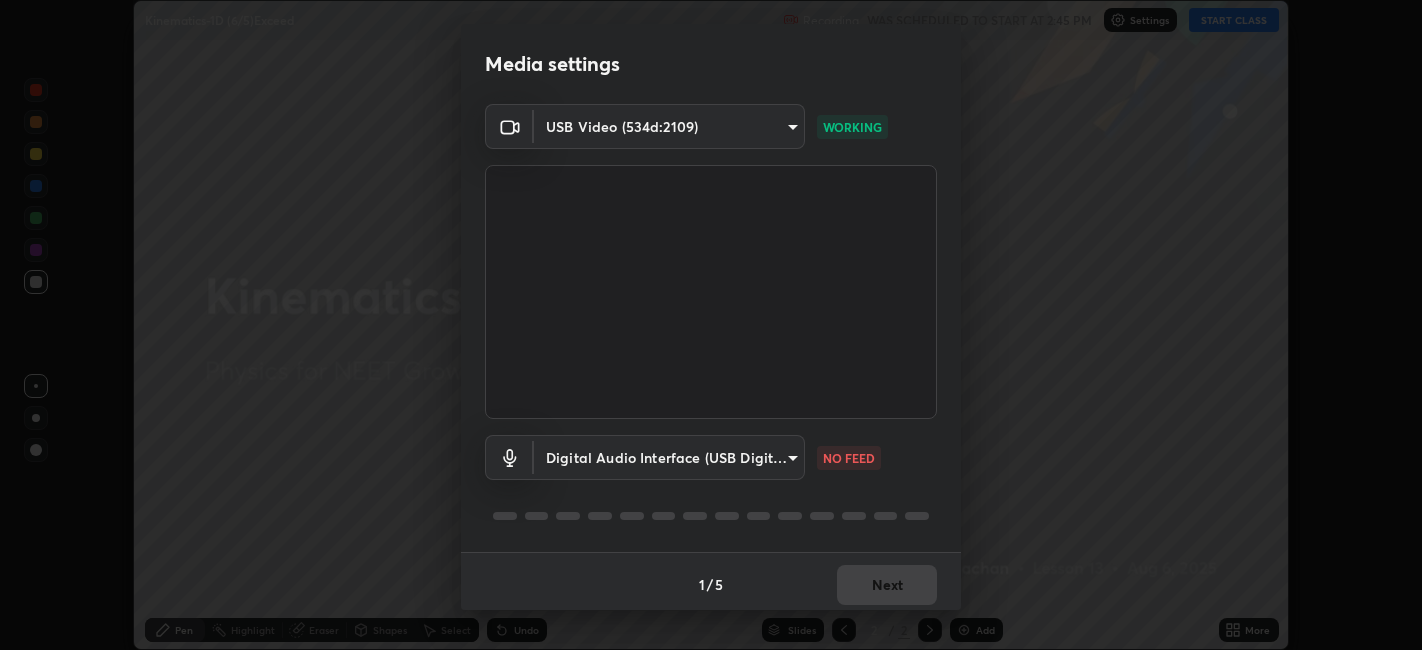 click on "Erase all Kinematics-1D (6/5)Exceed Recording WAS SCHEDULED TO START AT  2:45 PM Settings START CLASS Setting up your live class Kinematics-1D (6/5)Exceed • L13 of Physics for NEET Growth 2 2027_PAS [FIRST] [LAST] Pen Highlight Eraser Shapes Select Undo Slides 2 / 2 Add More No doubts shared Encourage your learners to ask a doubt for better clarity Report an issue Reason for reporting Buffering Chat not working Audio - Video sync issue Educator video quality low ​ Attach an image Report an issue Reason for reporting Buffering Chat not working Audio - Video sync issue Educator video quality low ​ Attach an image Report Media settings USB Video (534d:2109) 052f9b30e05f62bb2e590cb50044ac96a00de3eab8a32c7a625fc31ec407be61 WORKING Digital Audio Interface (USB Digital Audio) d4e77482d79dcf661eda7fa385dedce988b724b03d009578e2ae1692d1594c49 NO FEED 1 / 5 Next" at bounding box center (711, 325) 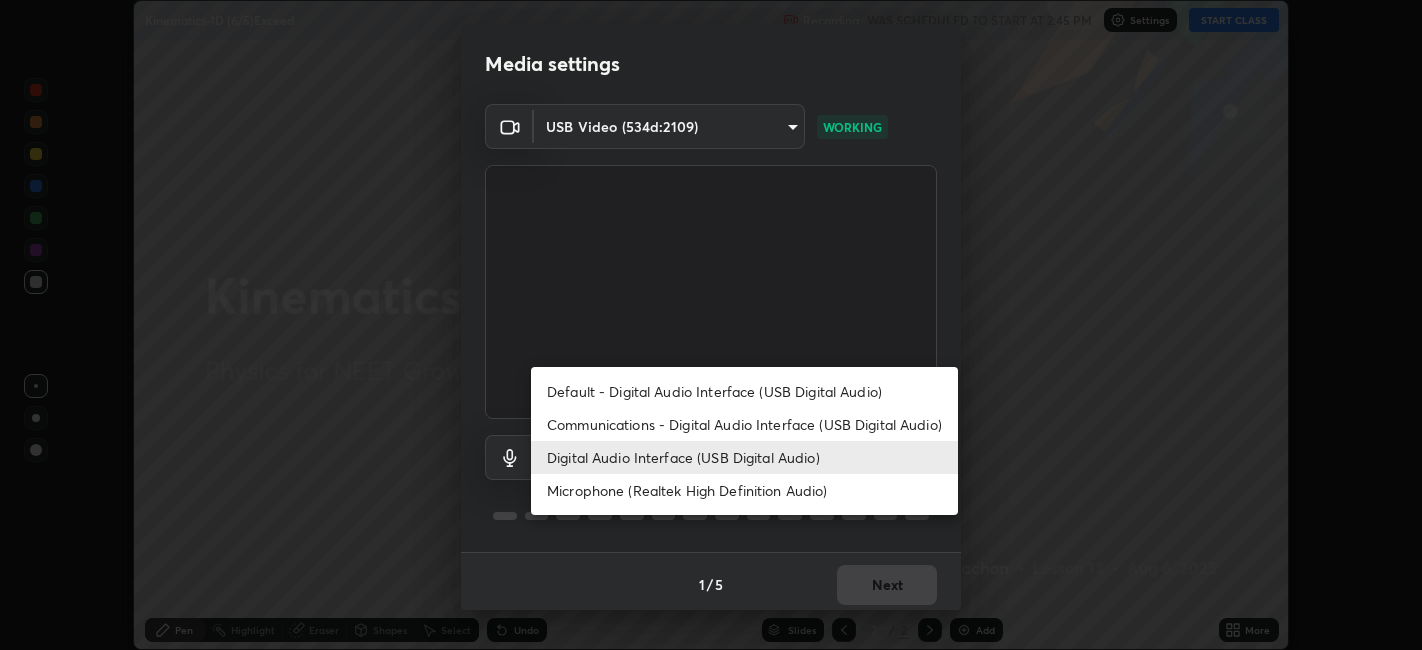click on "Default - Digital Audio Interface (USB Digital Audio)" at bounding box center [744, 391] 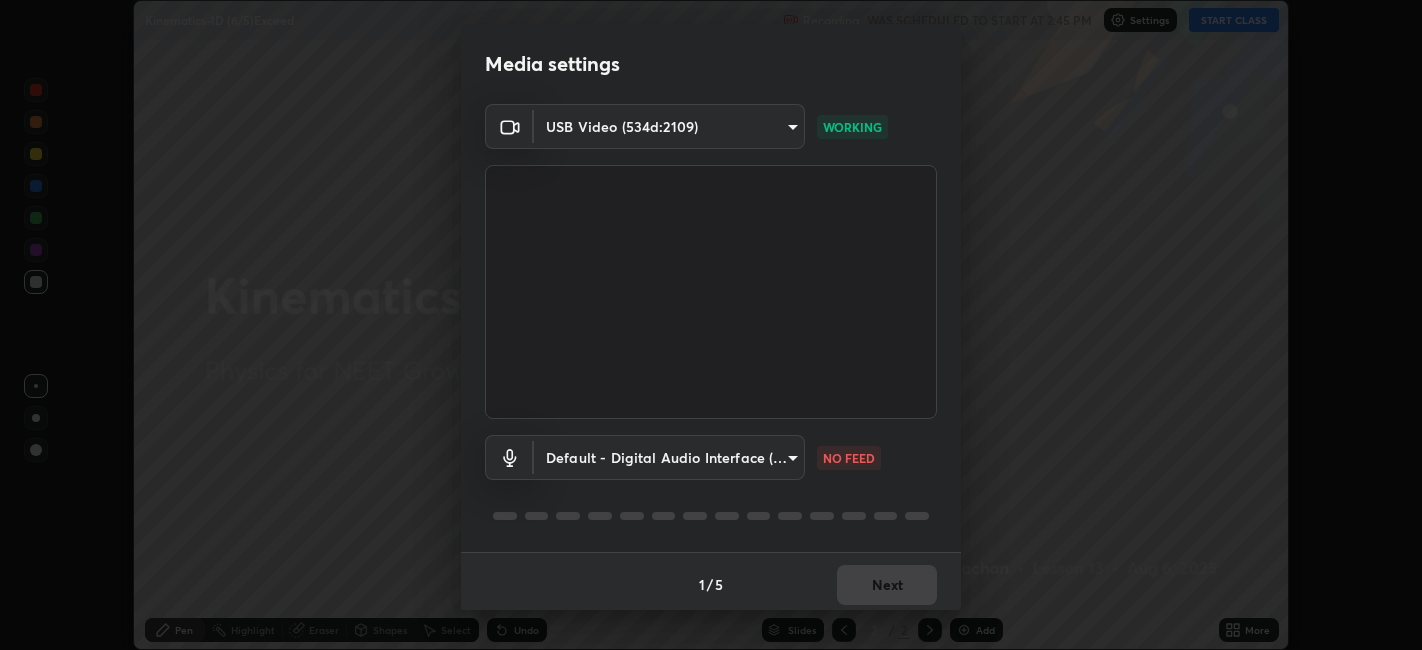 type on "default" 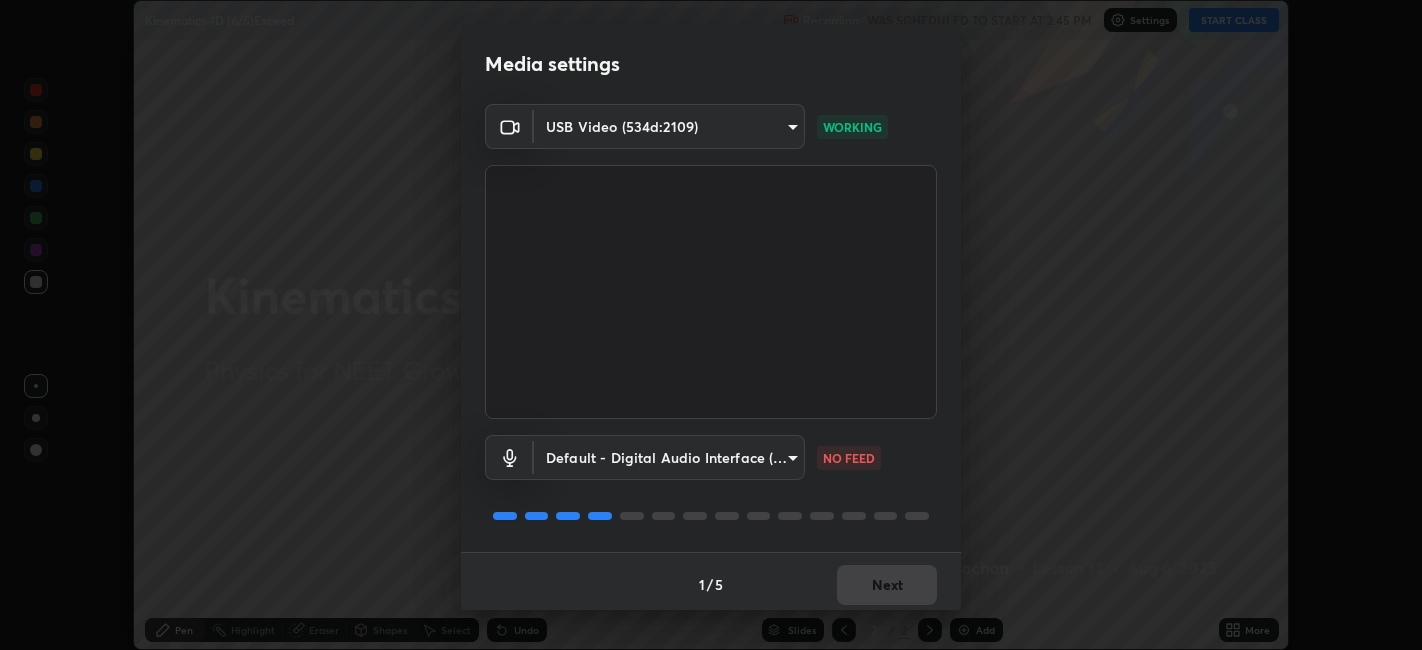 scroll, scrollTop: 5, scrollLeft: 0, axis: vertical 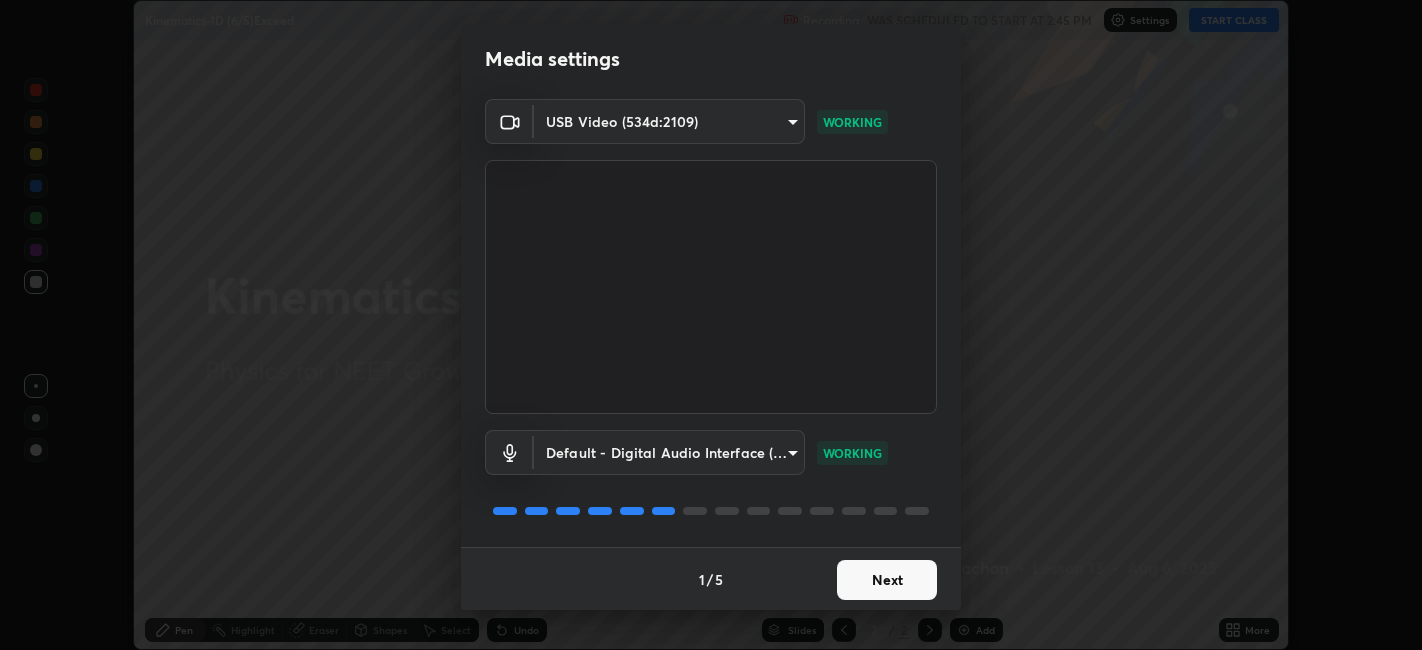 click on "Next" at bounding box center [887, 580] 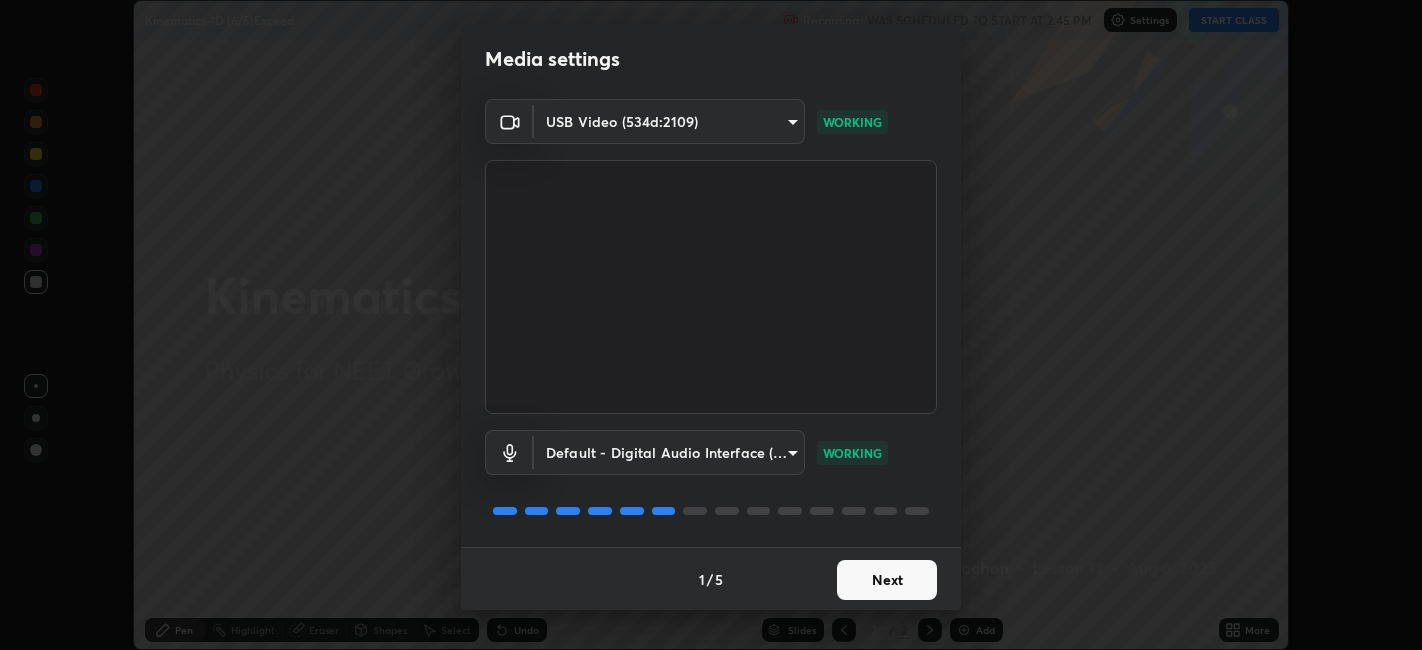 scroll, scrollTop: 0, scrollLeft: 0, axis: both 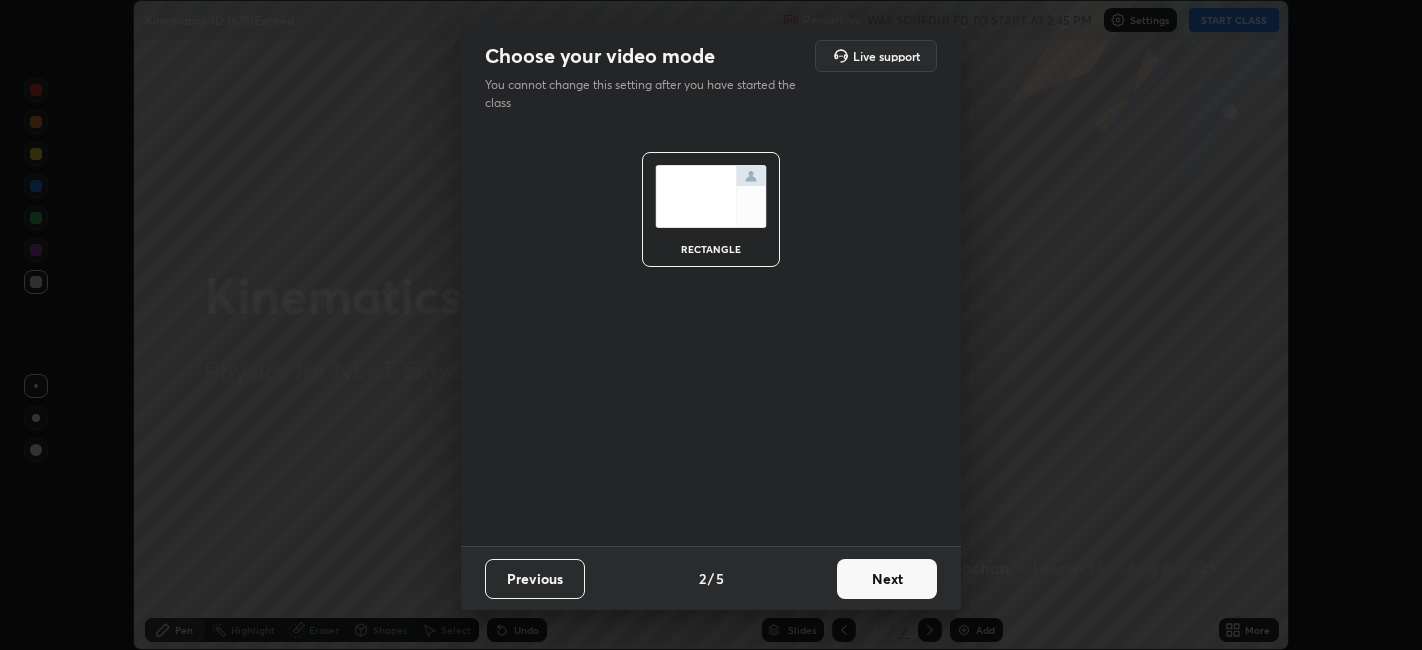 click on "Next" at bounding box center [887, 579] 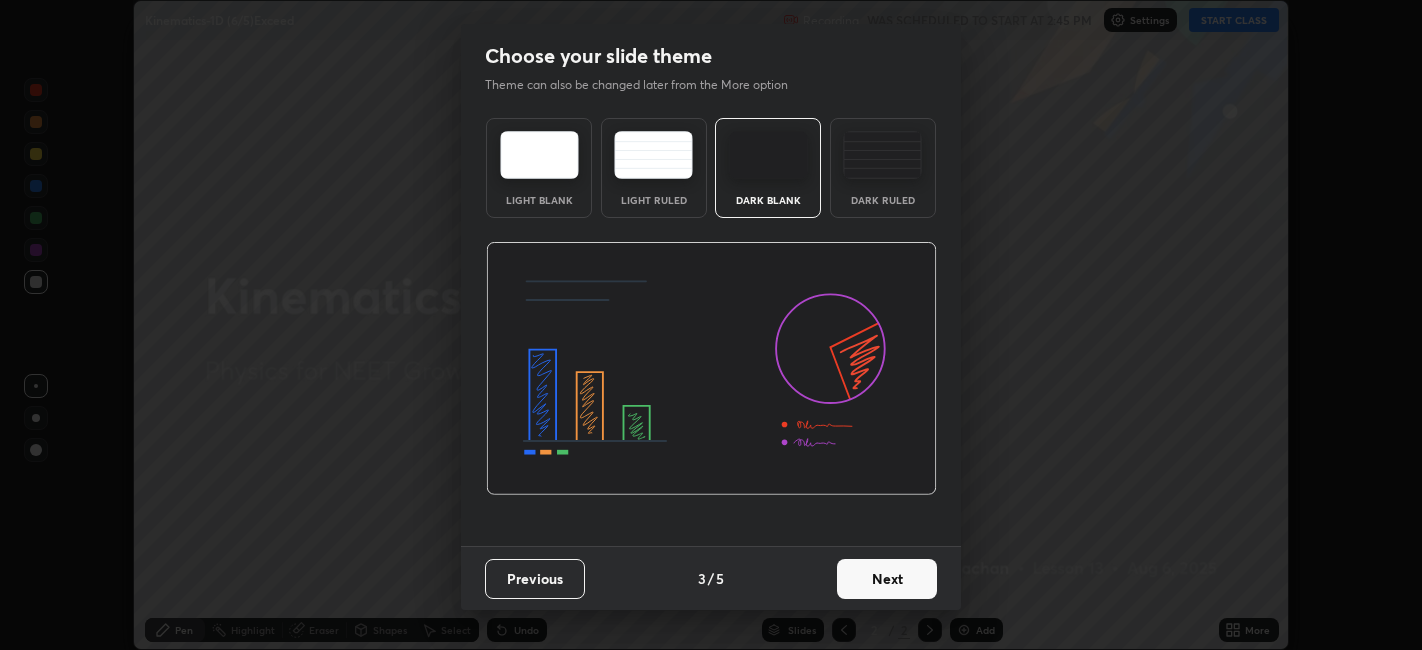 click on "Dark Ruled" at bounding box center [883, 168] 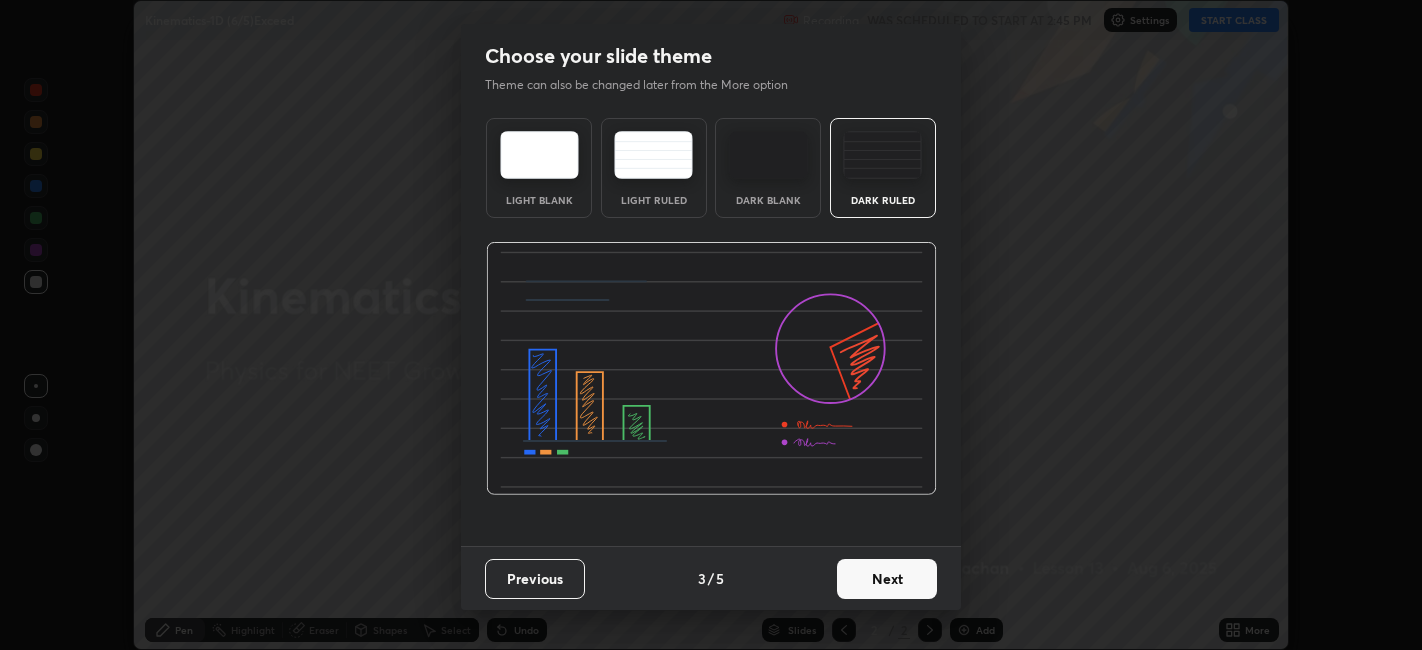click on "Next" at bounding box center [887, 579] 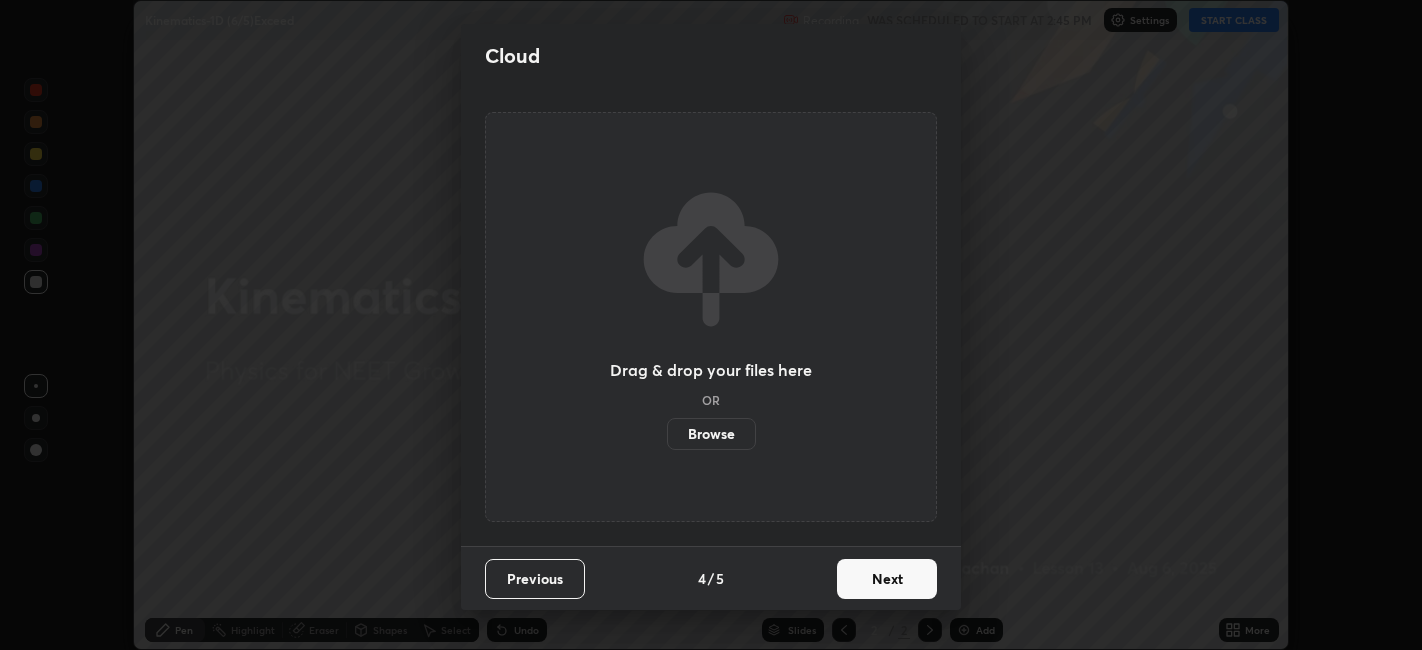 click on "Next" at bounding box center (887, 579) 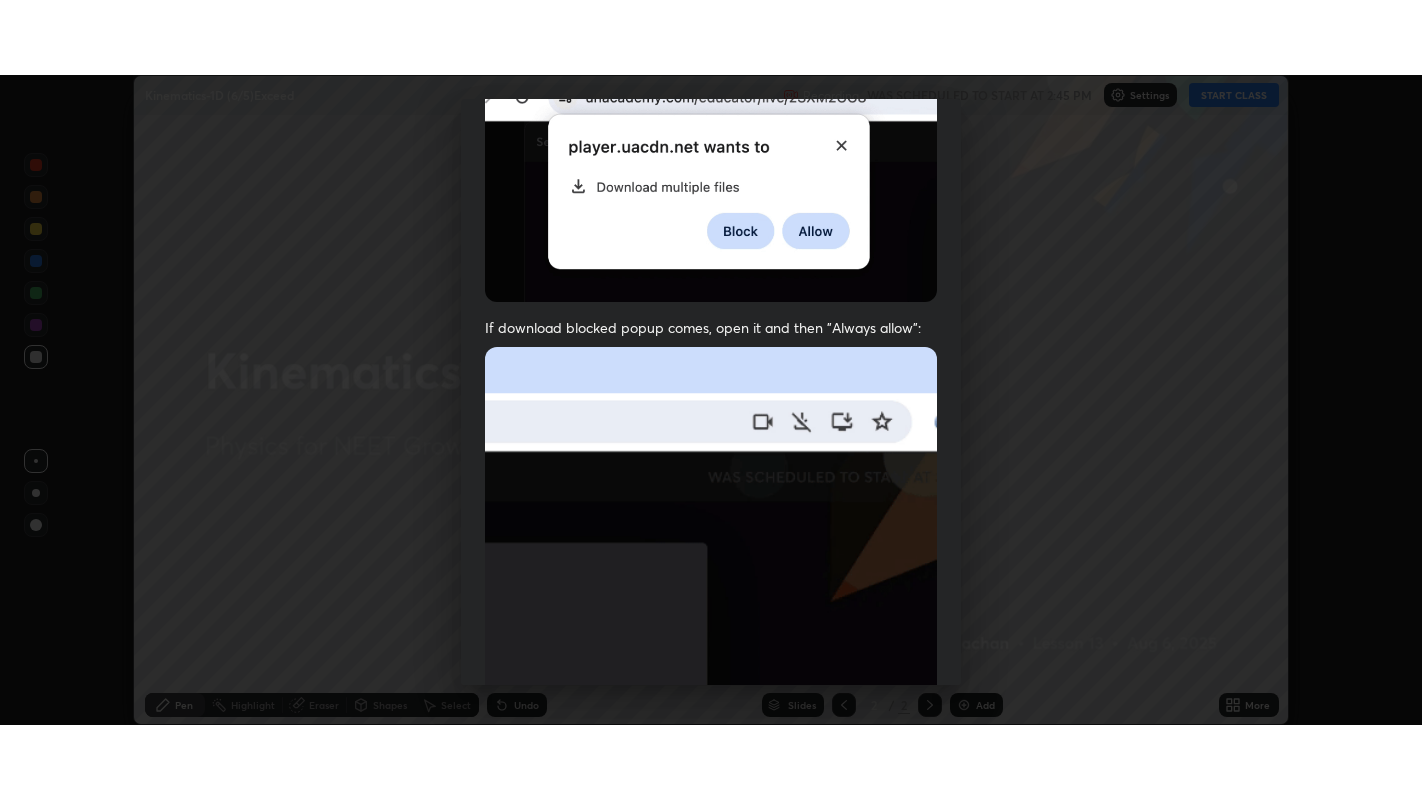 scroll, scrollTop: 413, scrollLeft: 0, axis: vertical 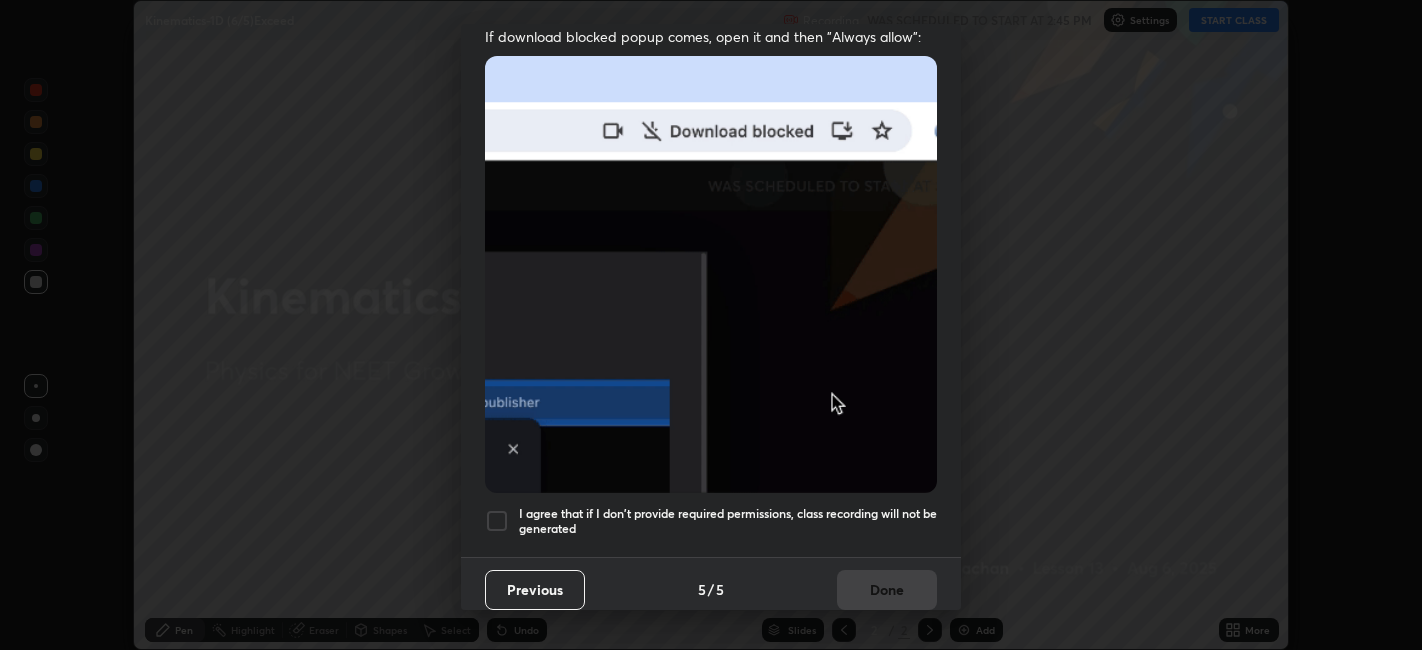 click on "I agree that if I don't provide required permissions, class recording will not be generated" at bounding box center [728, 521] 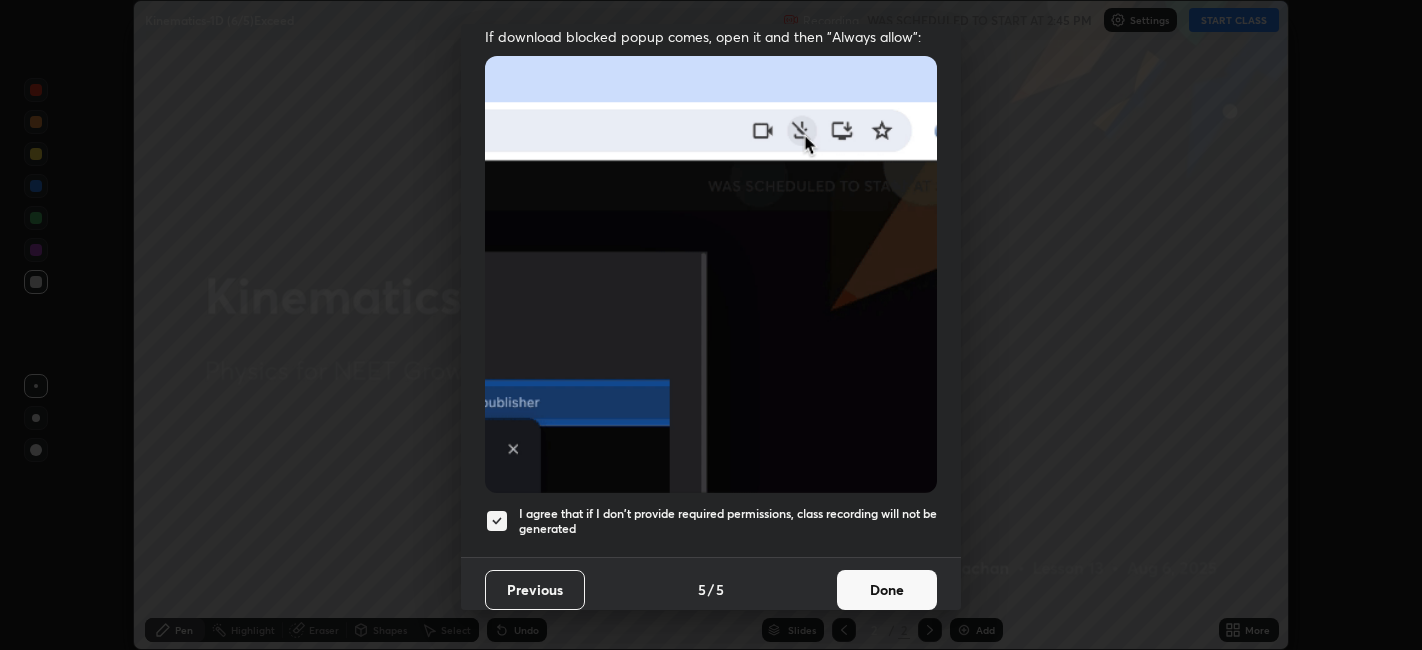 click on "Done" at bounding box center [887, 590] 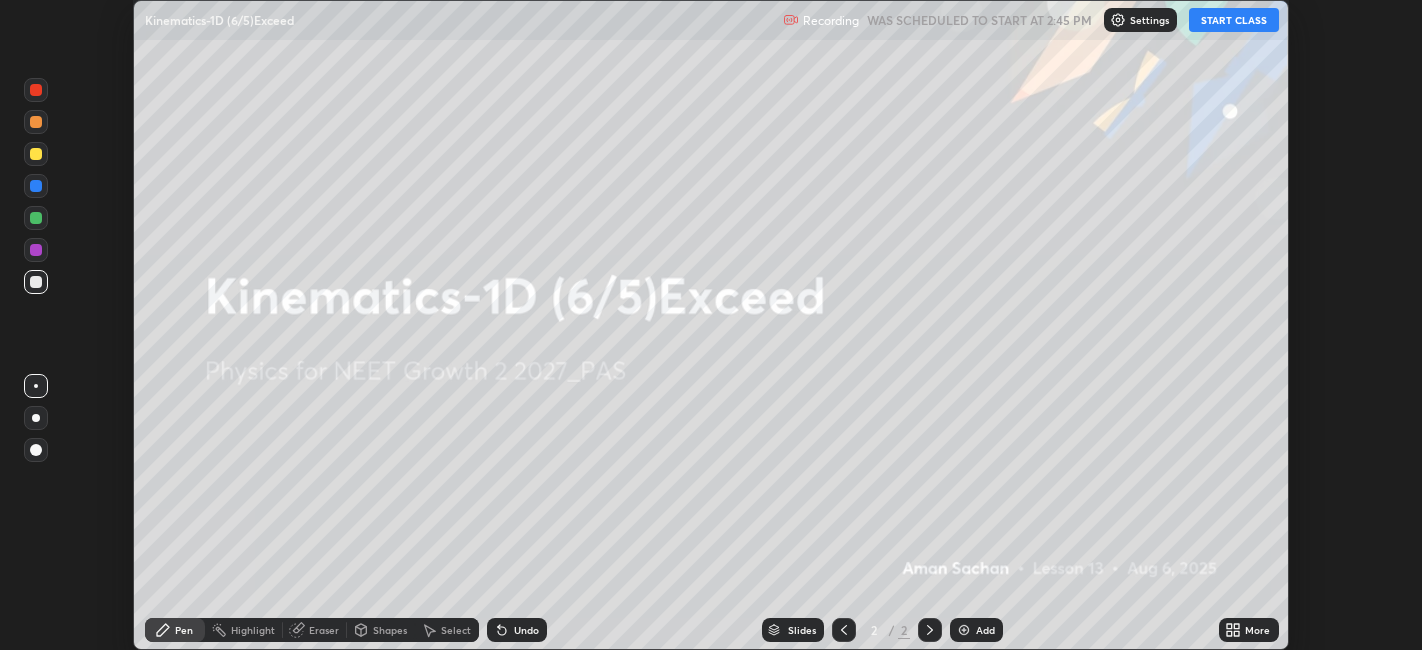 click on "More" at bounding box center (1257, 630) 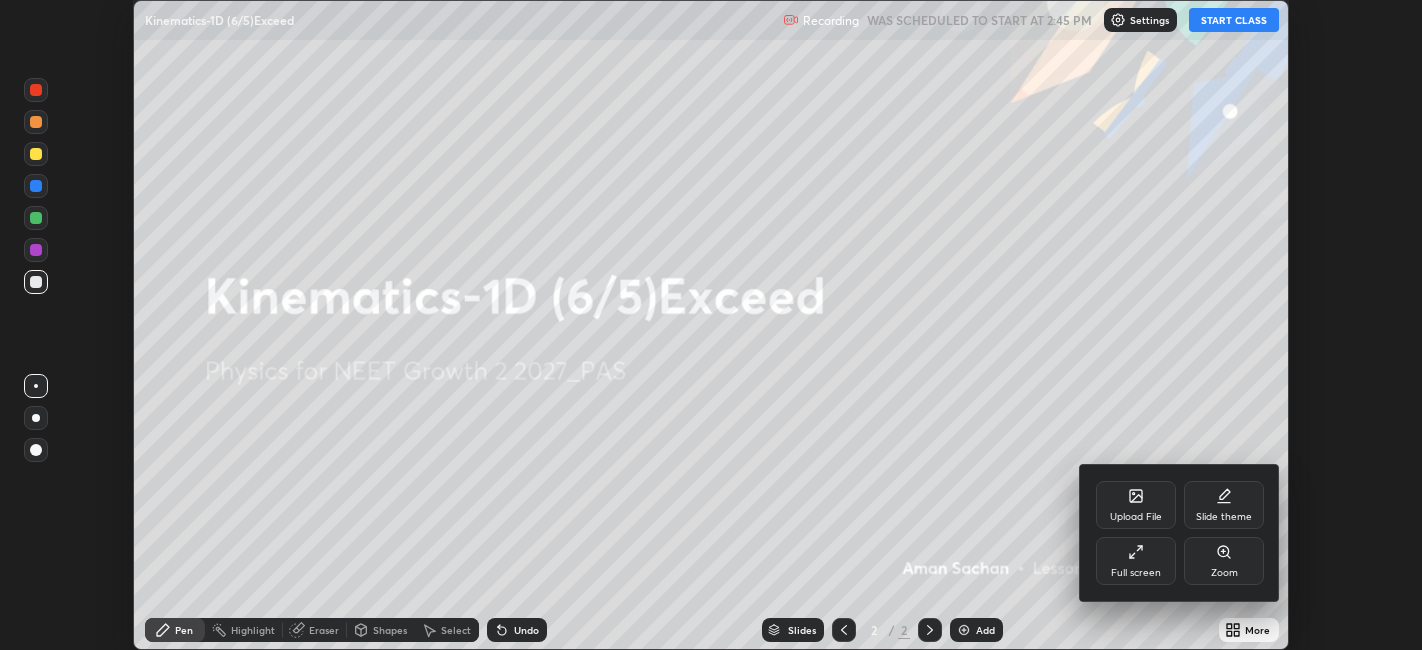 click on "Full screen" at bounding box center (1136, 573) 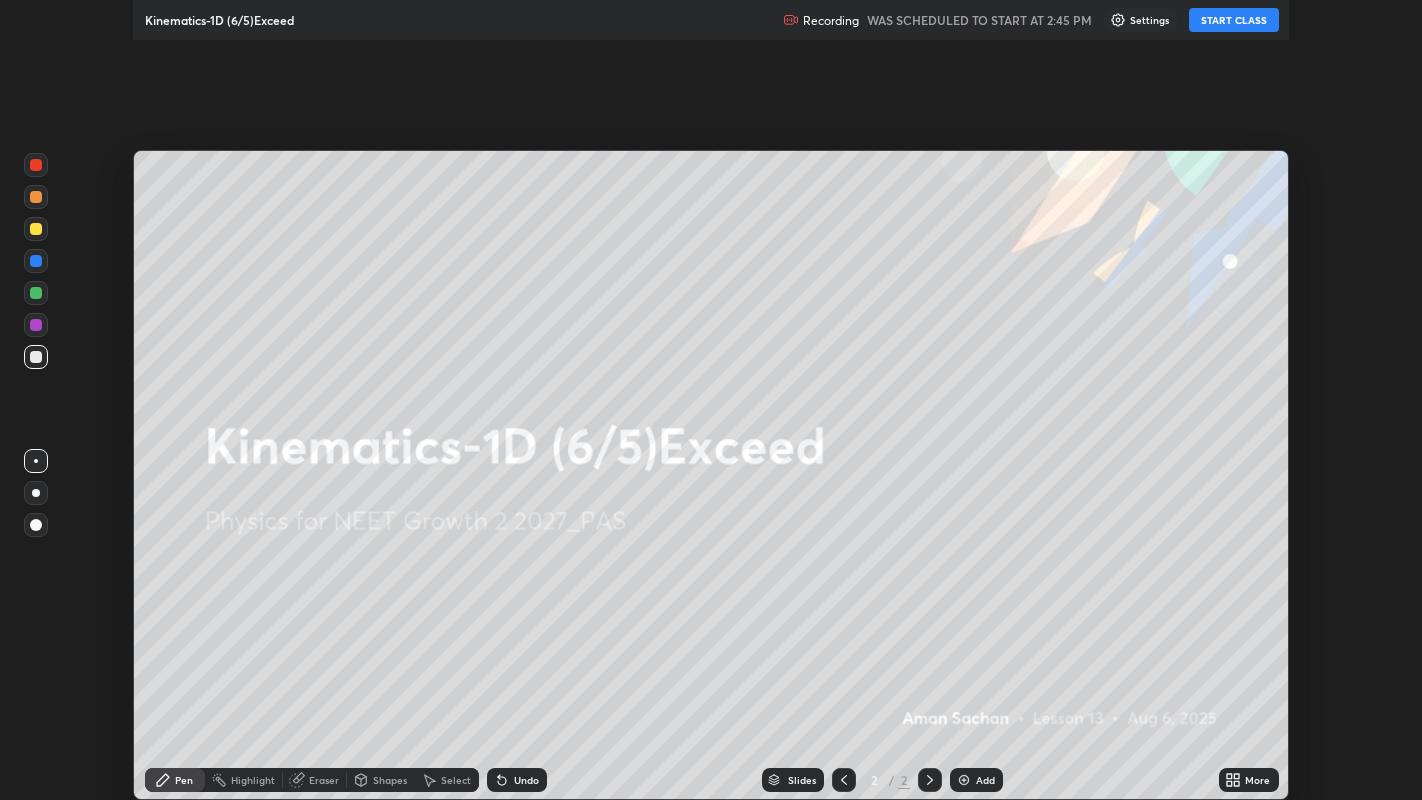 scroll, scrollTop: 99200, scrollLeft: 98577, axis: both 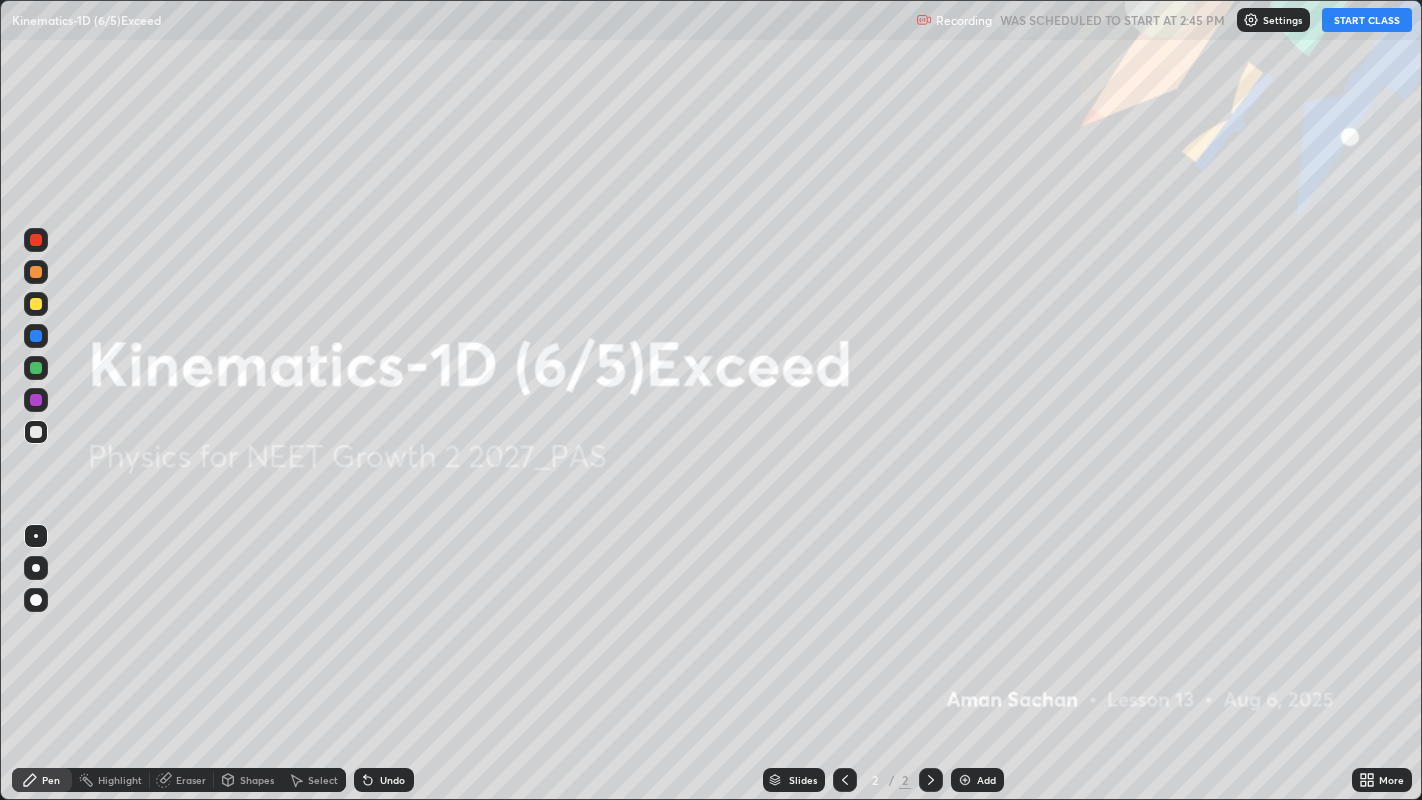 click on "START CLASS" at bounding box center [1367, 20] 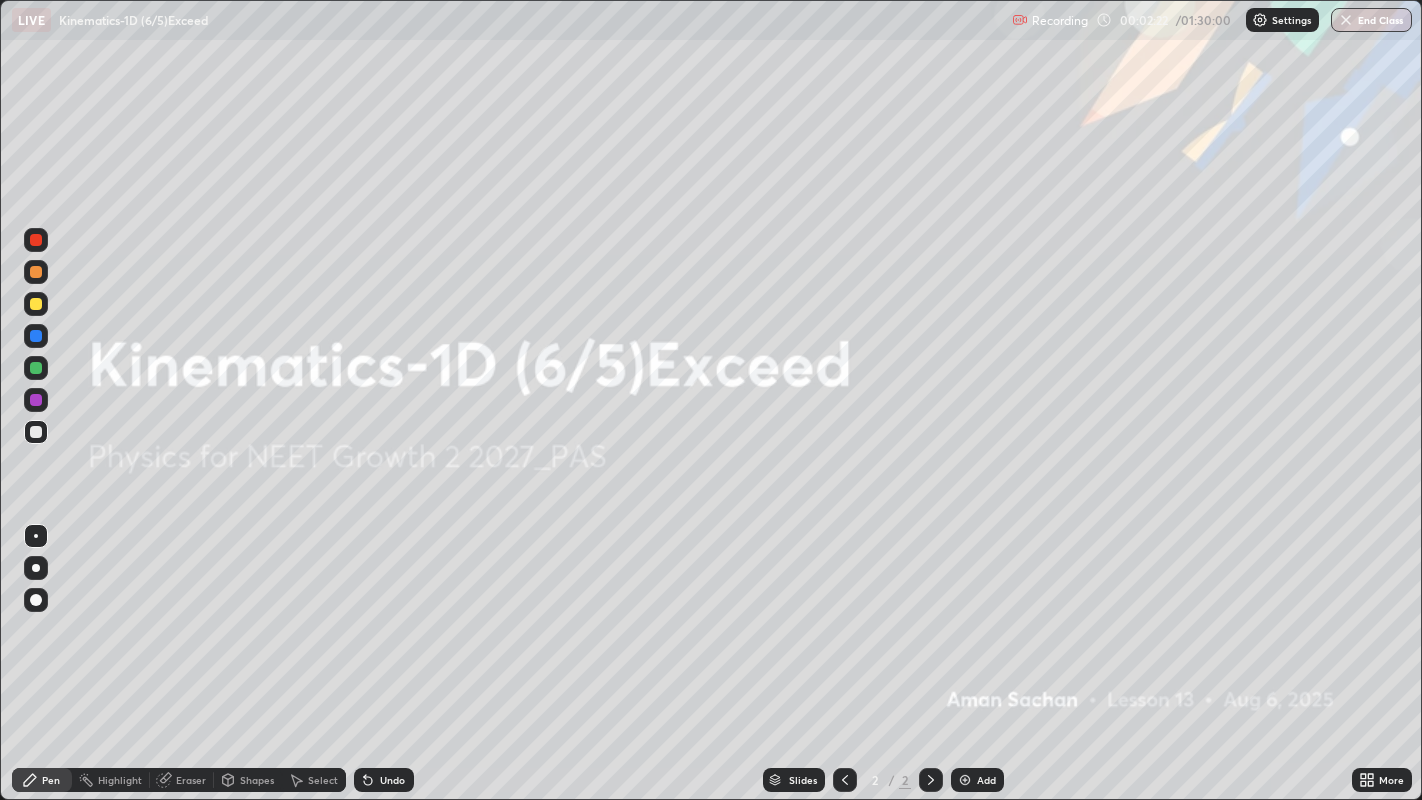 click on "Add" at bounding box center [986, 780] 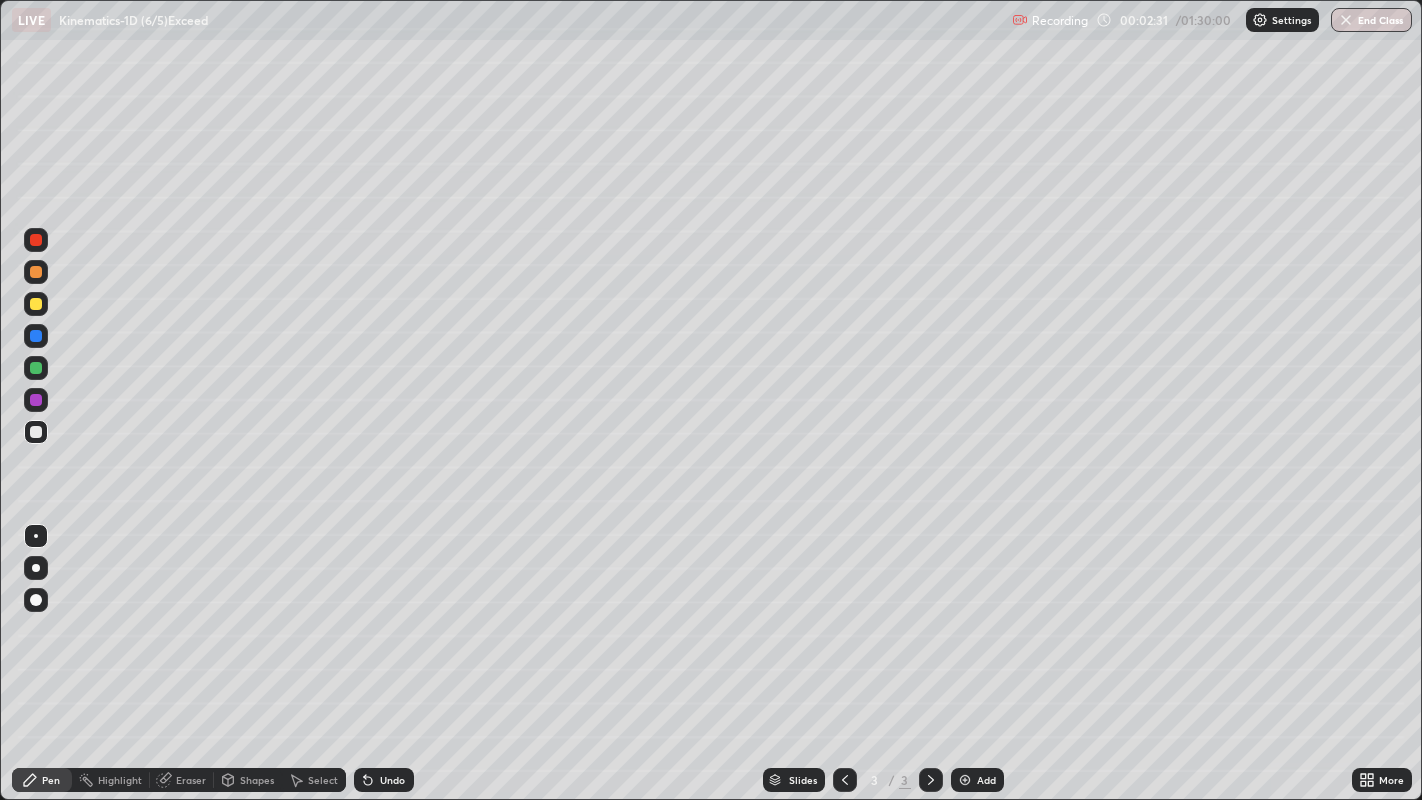 click at bounding box center (36, 304) 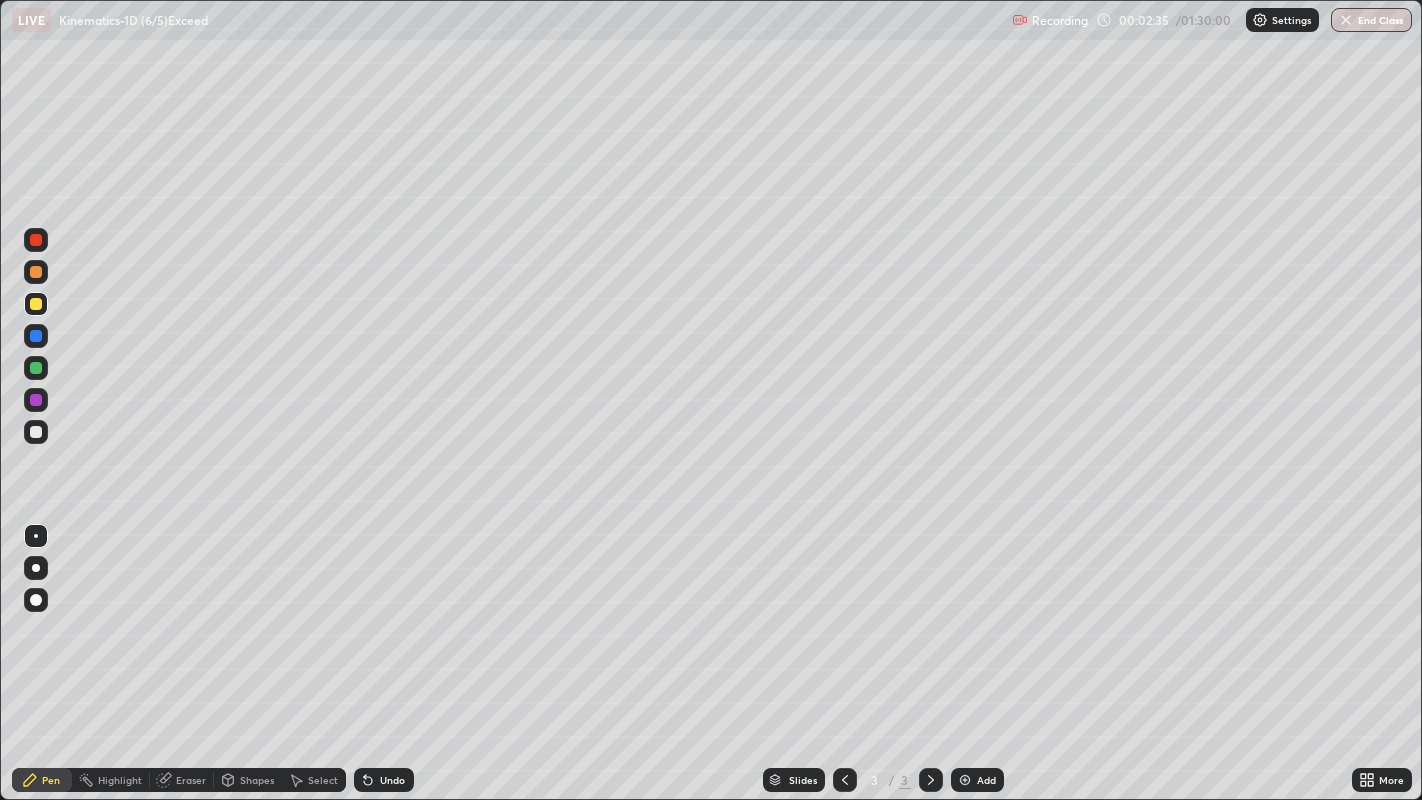 click at bounding box center (36, 568) 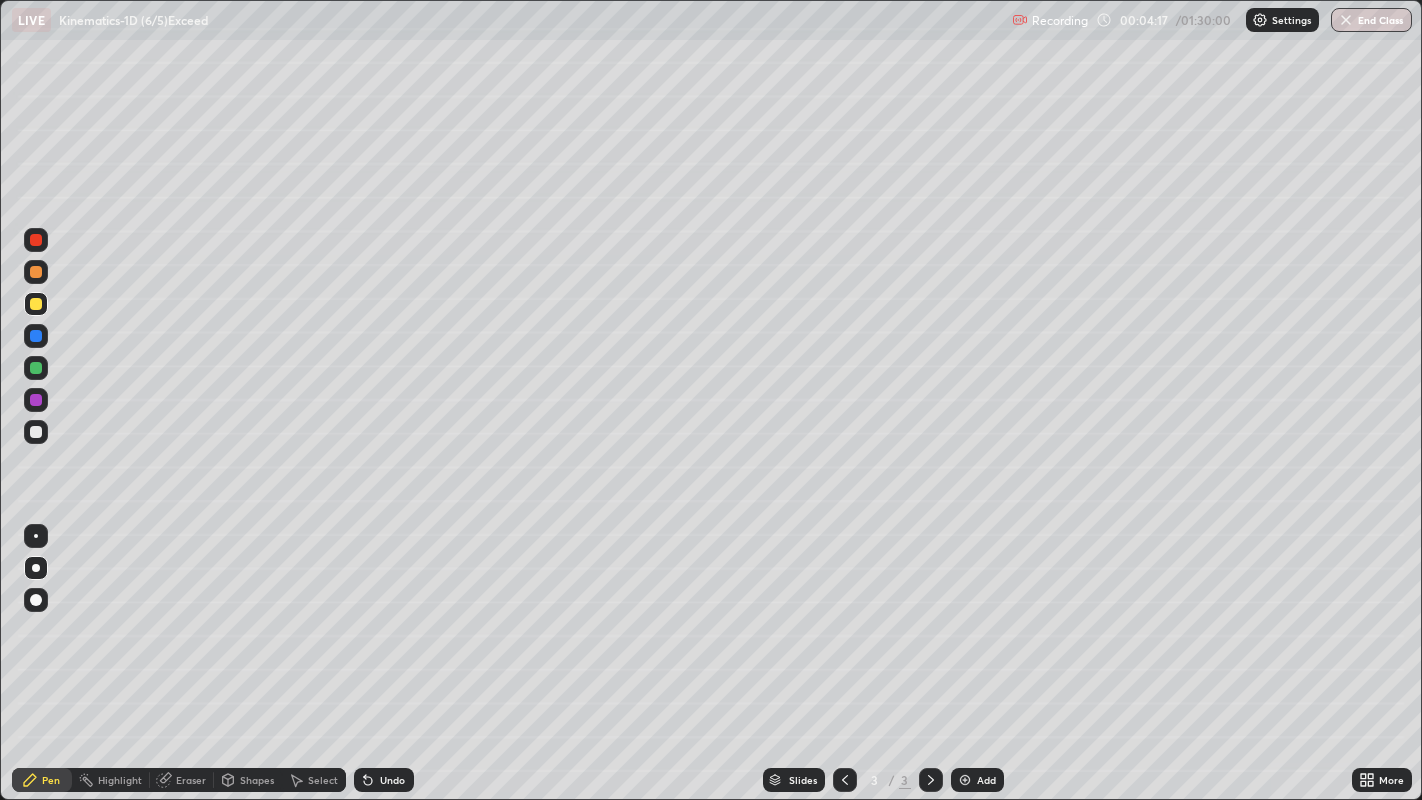 click at bounding box center (36, 432) 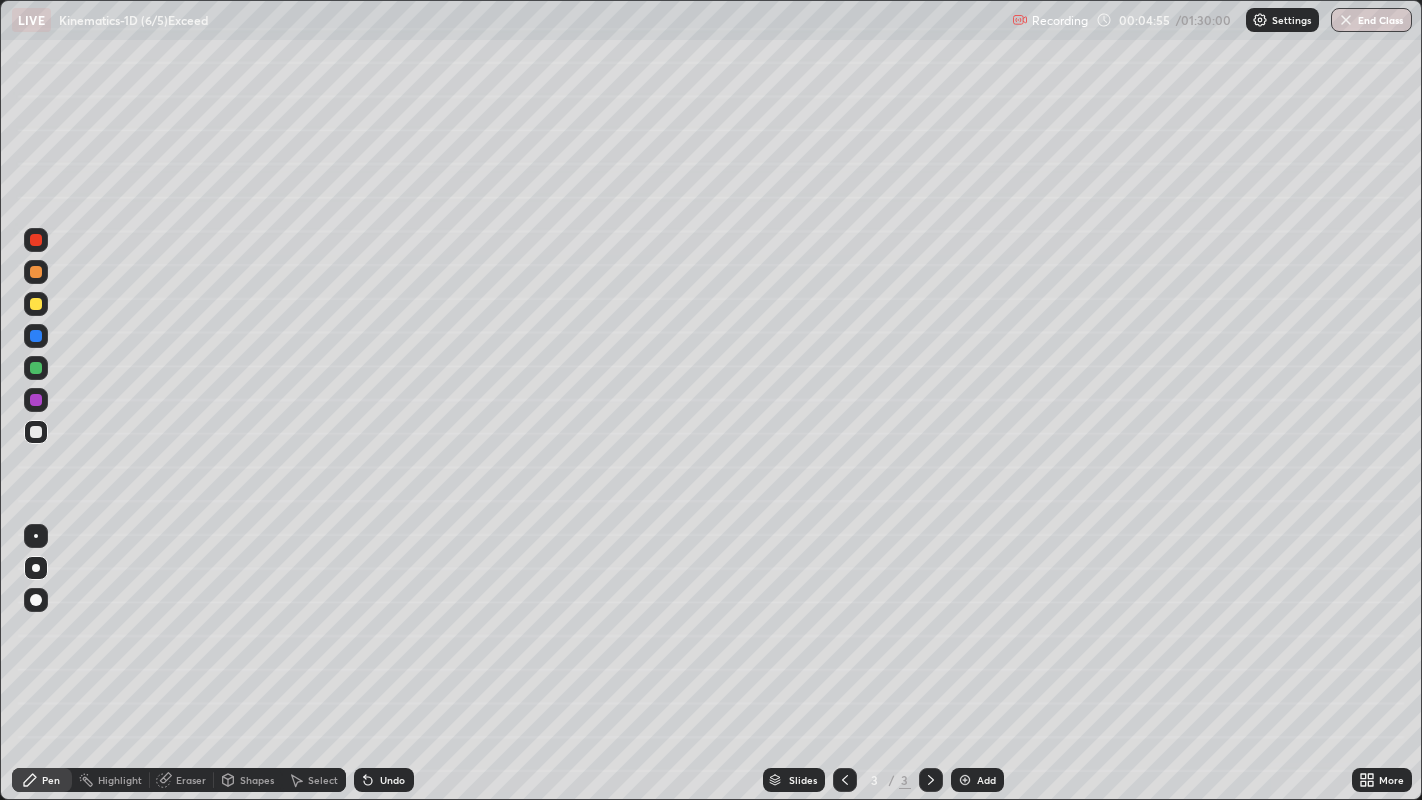 click on "Undo" at bounding box center [384, 780] 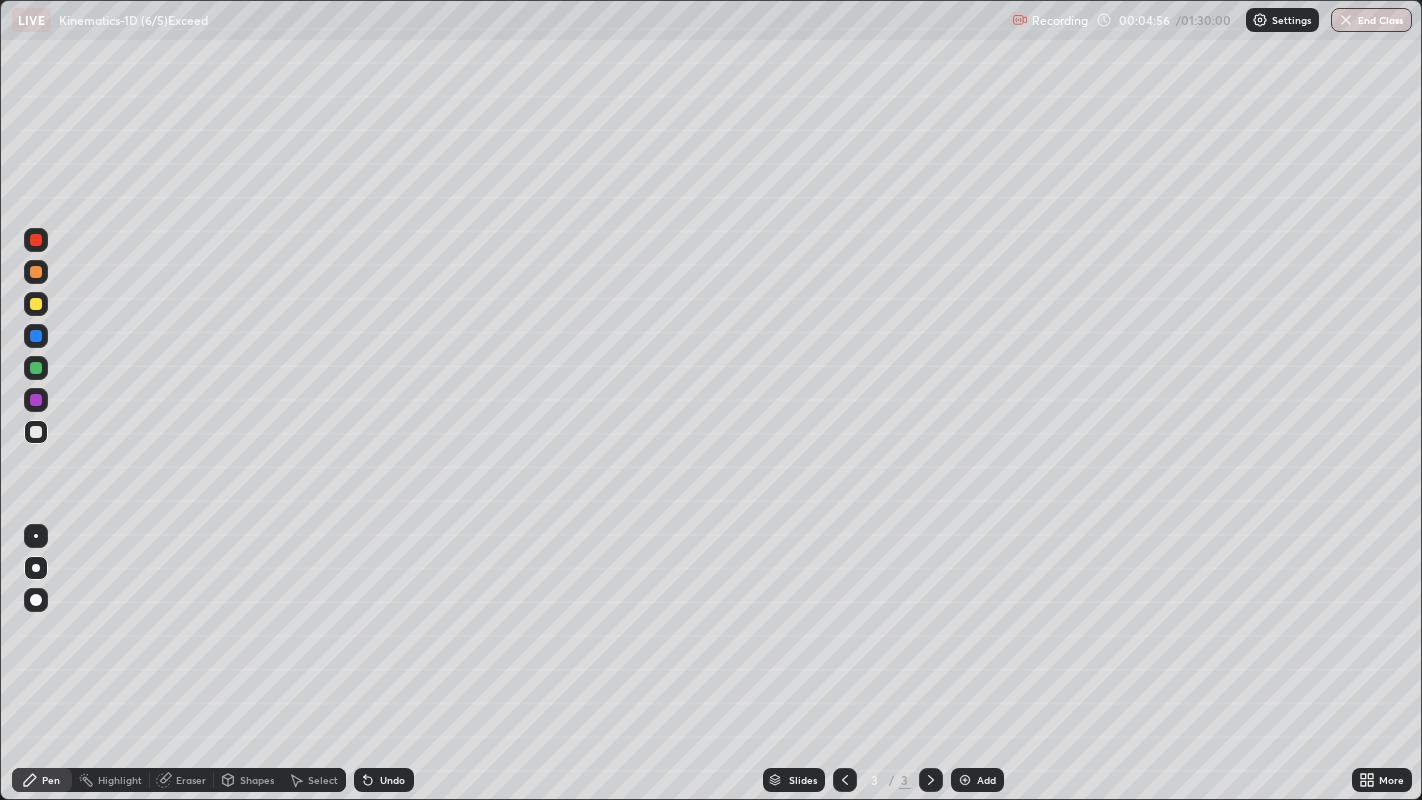 click on "Undo" at bounding box center [392, 780] 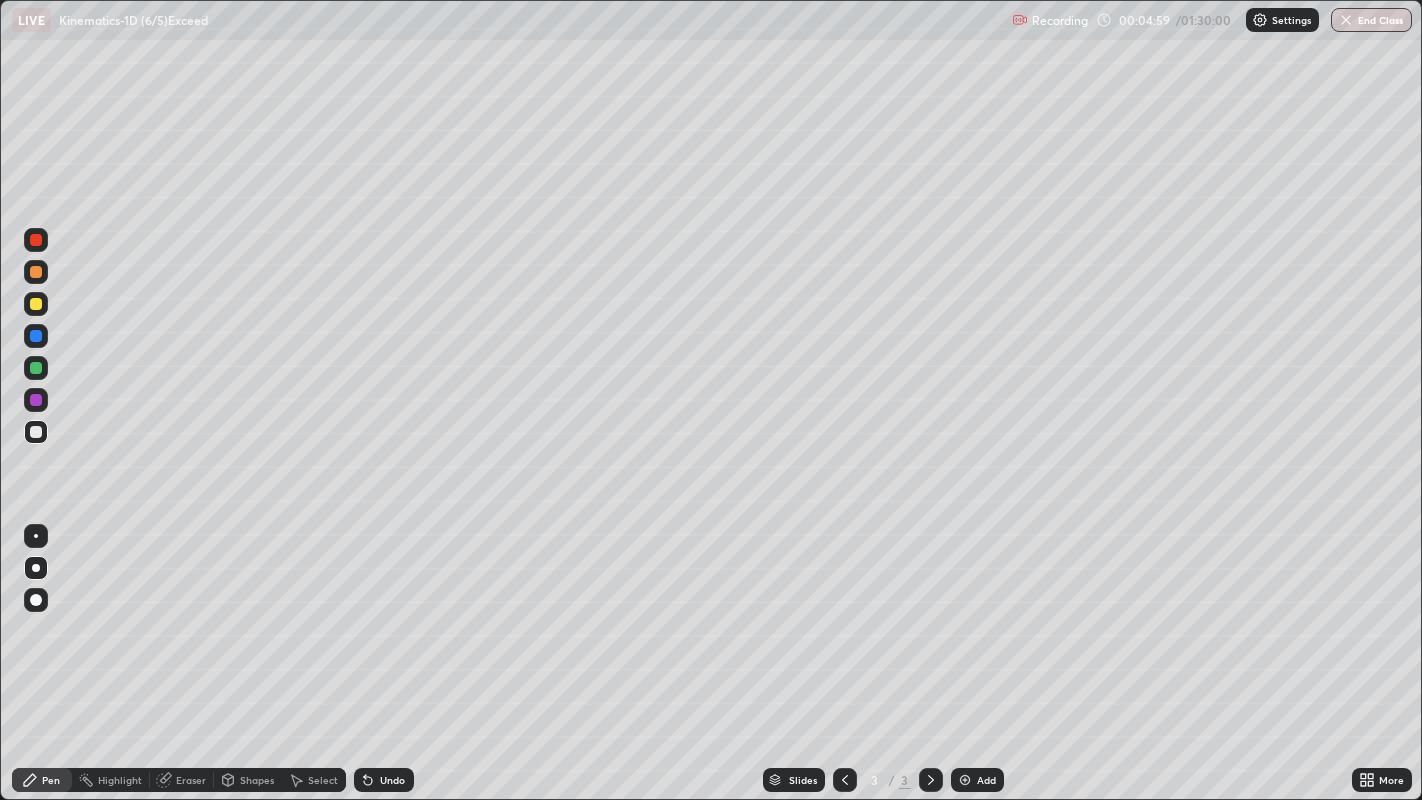click at bounding box center (36, 368) 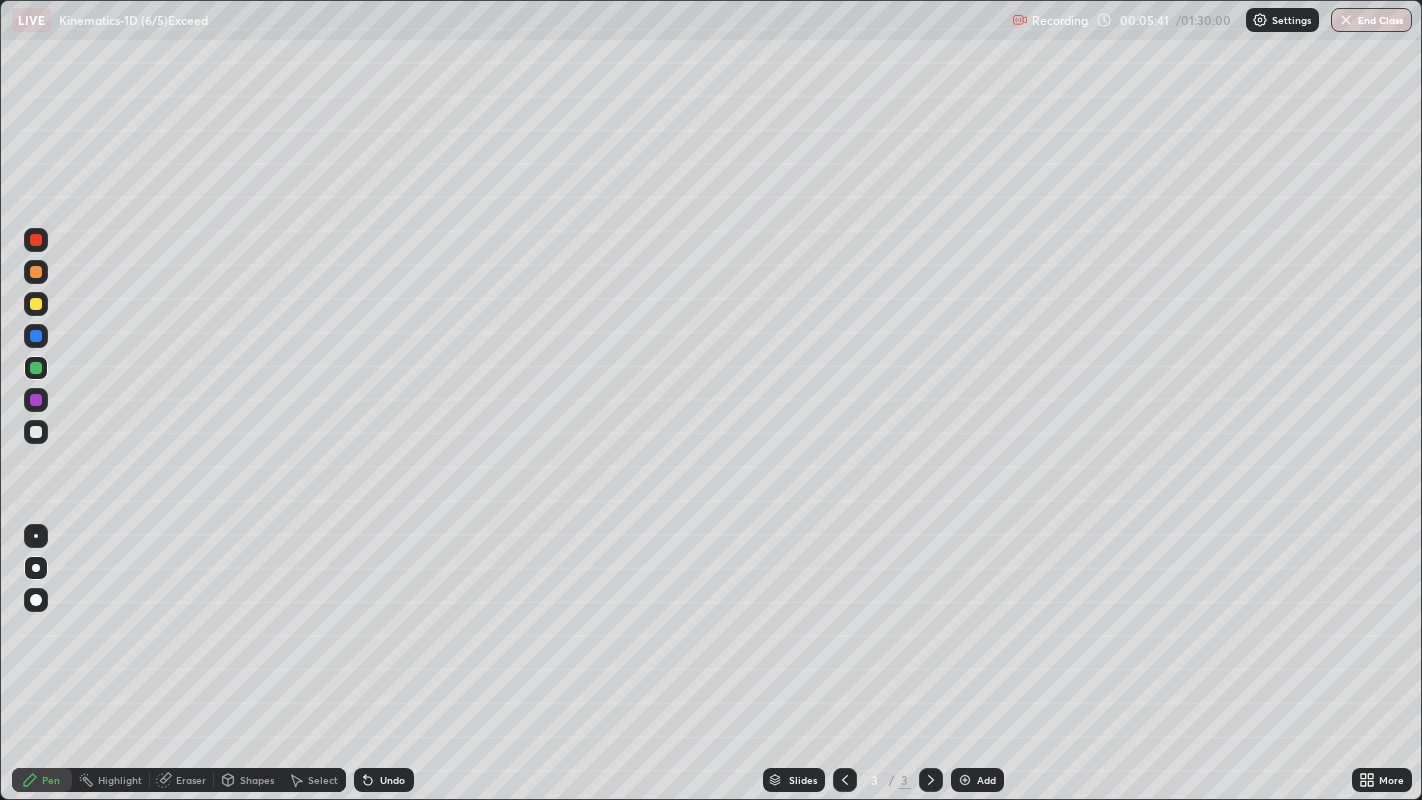 click at bounding box center [36, 304] 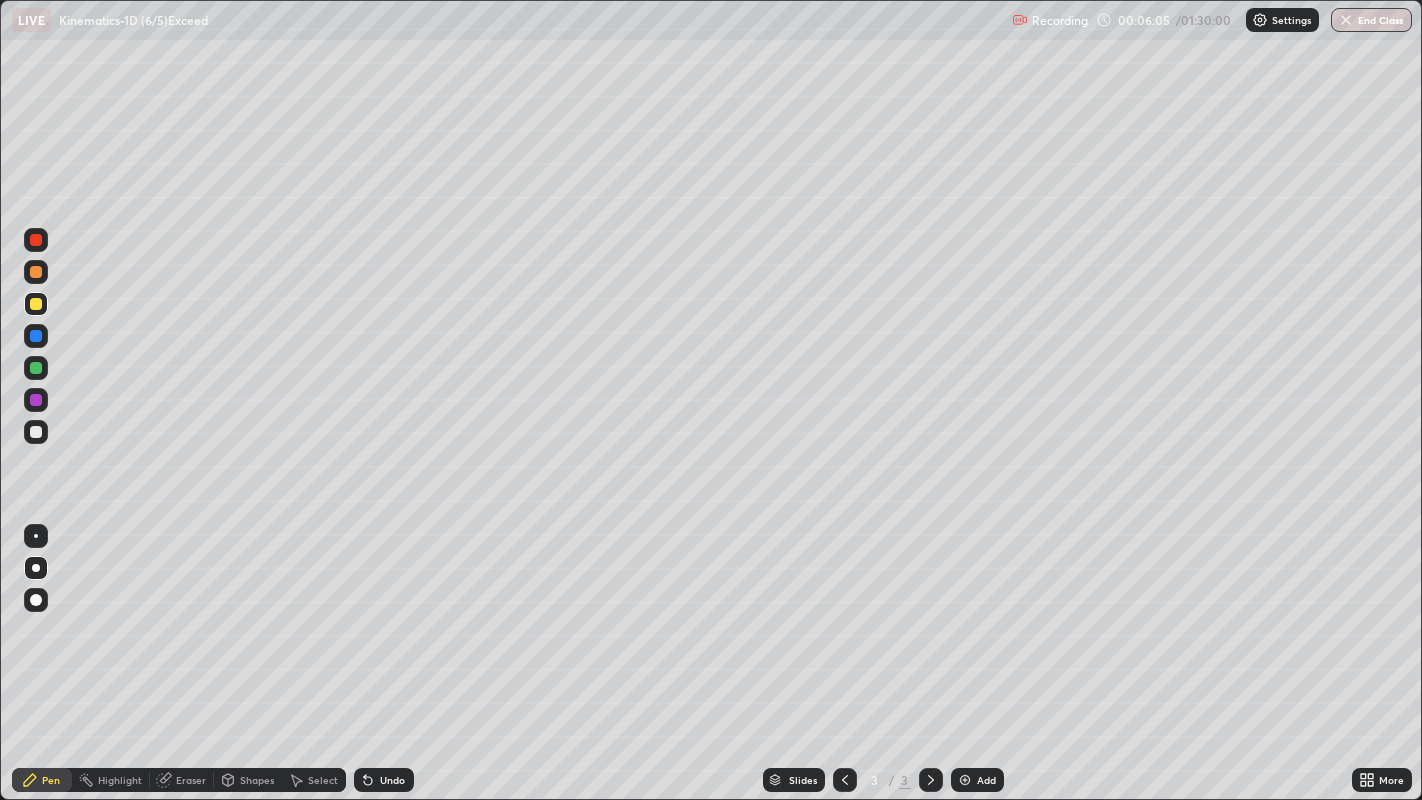 click at bounding box center [36, 432] 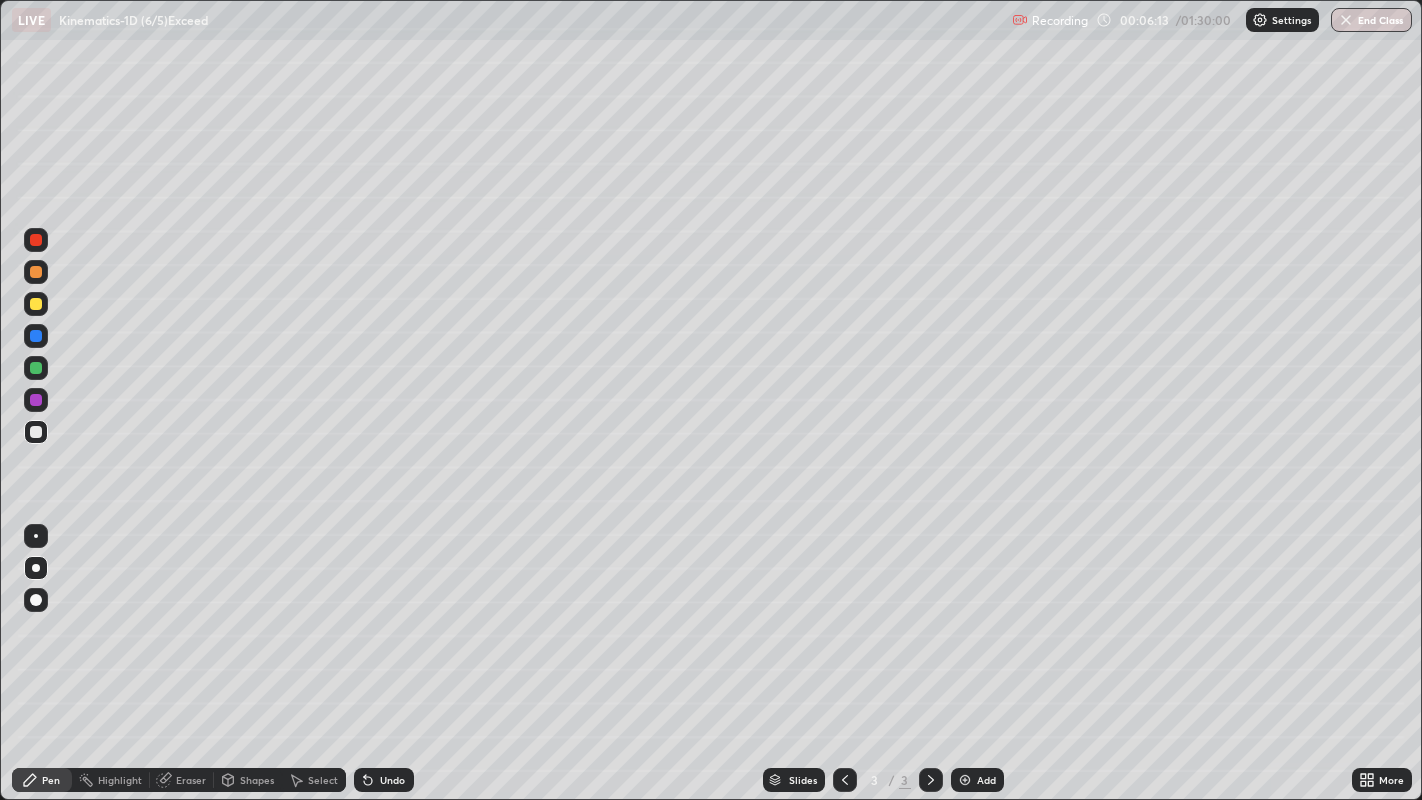 click at bounding box center [36, 272] 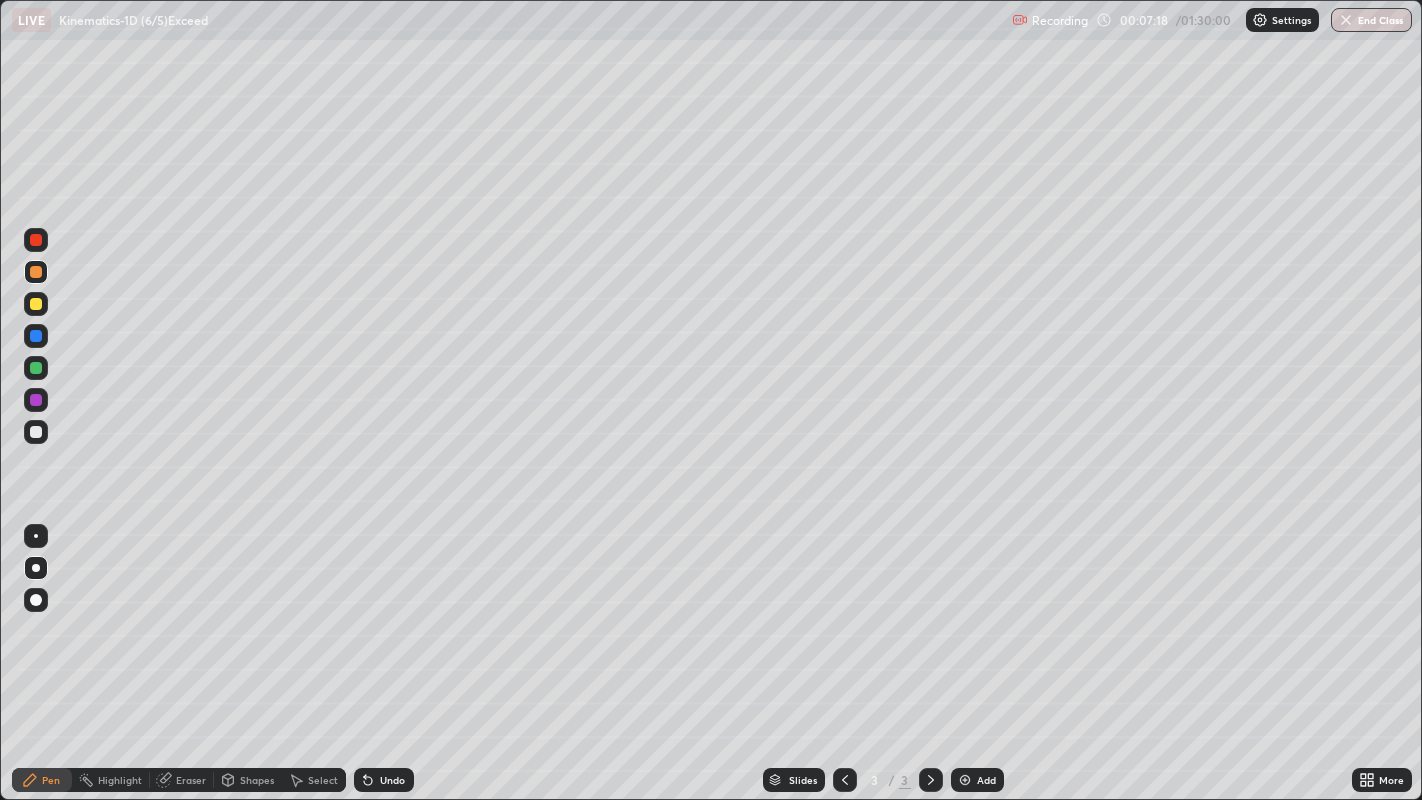 click at bounding box center (36, 432) 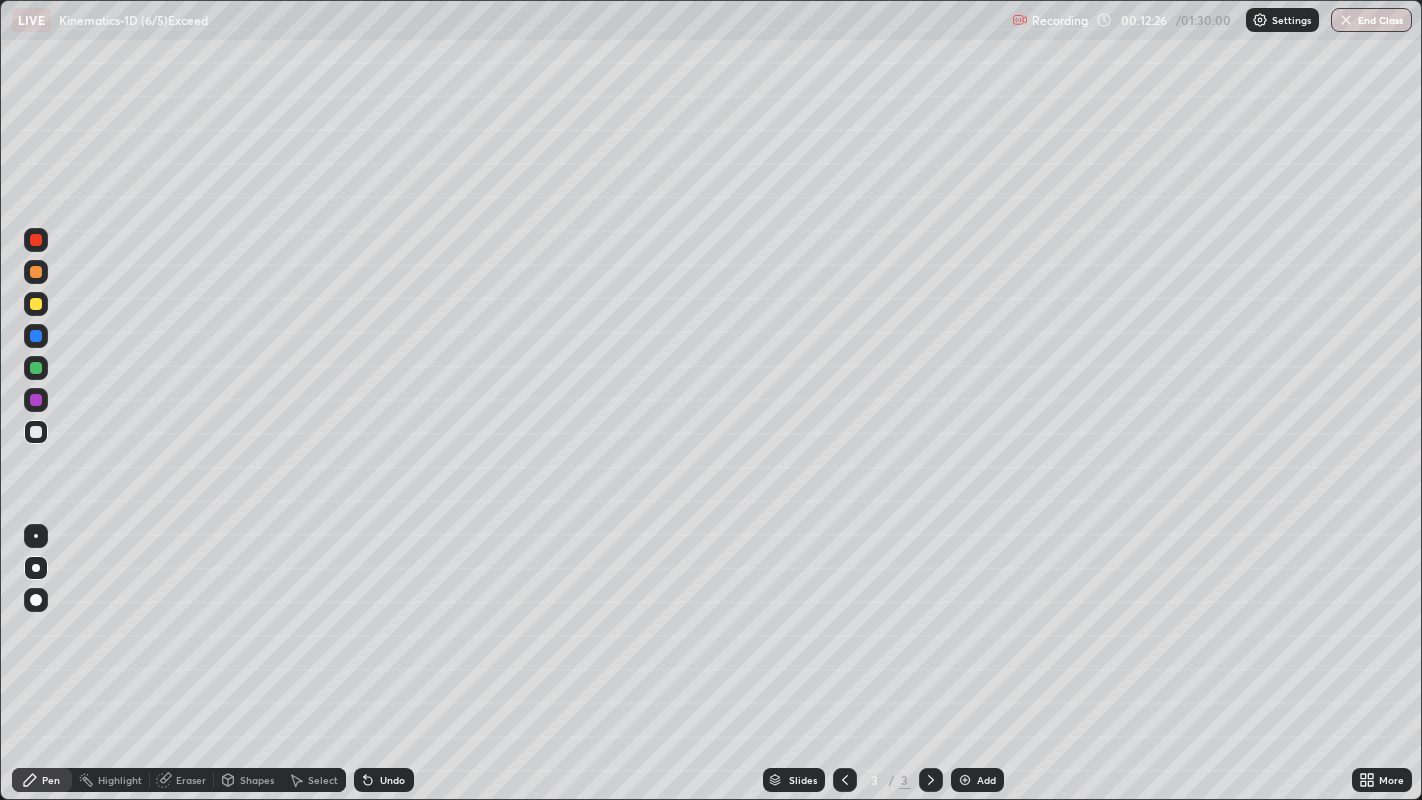 click on "Add" at bounding box center (986, 780) 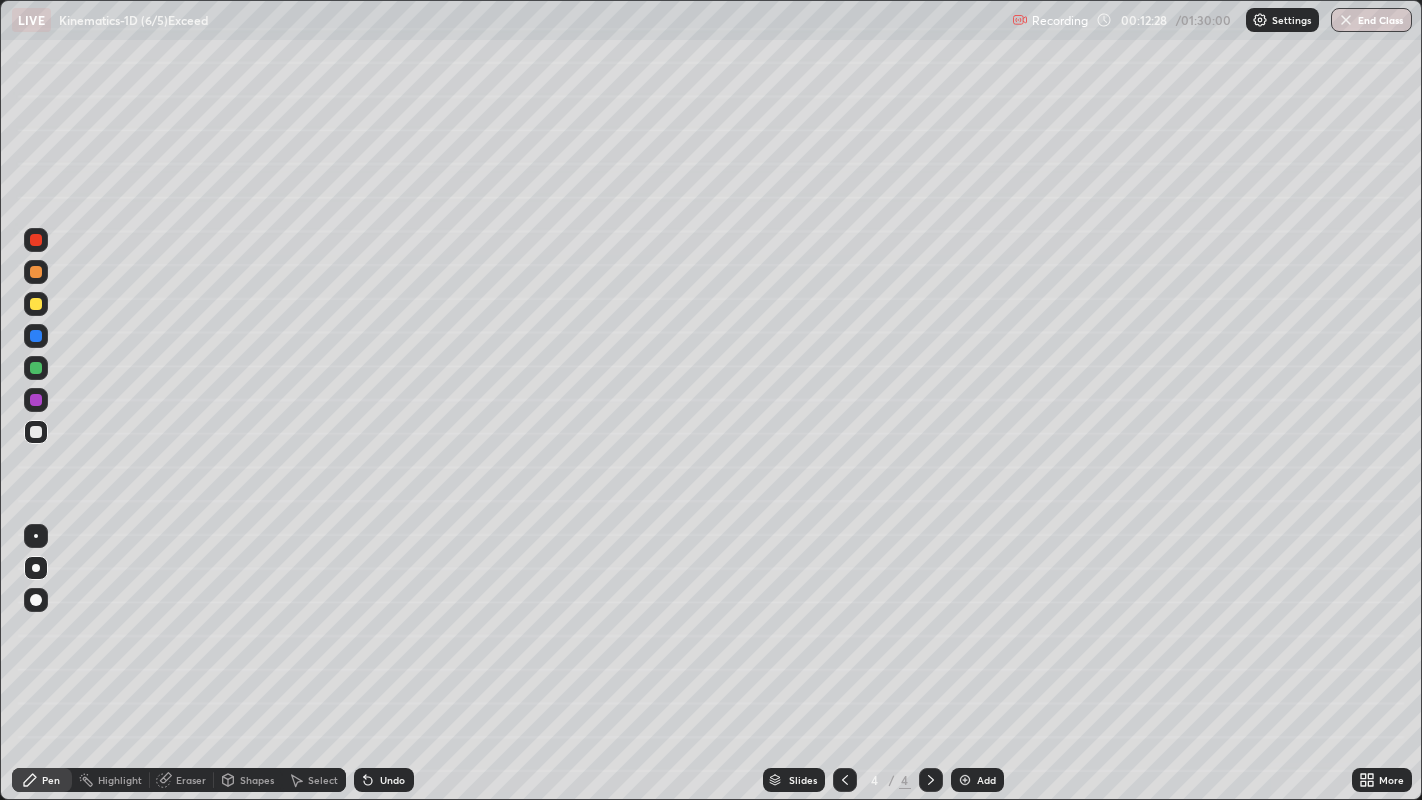 click at bounding box center [36, 304] 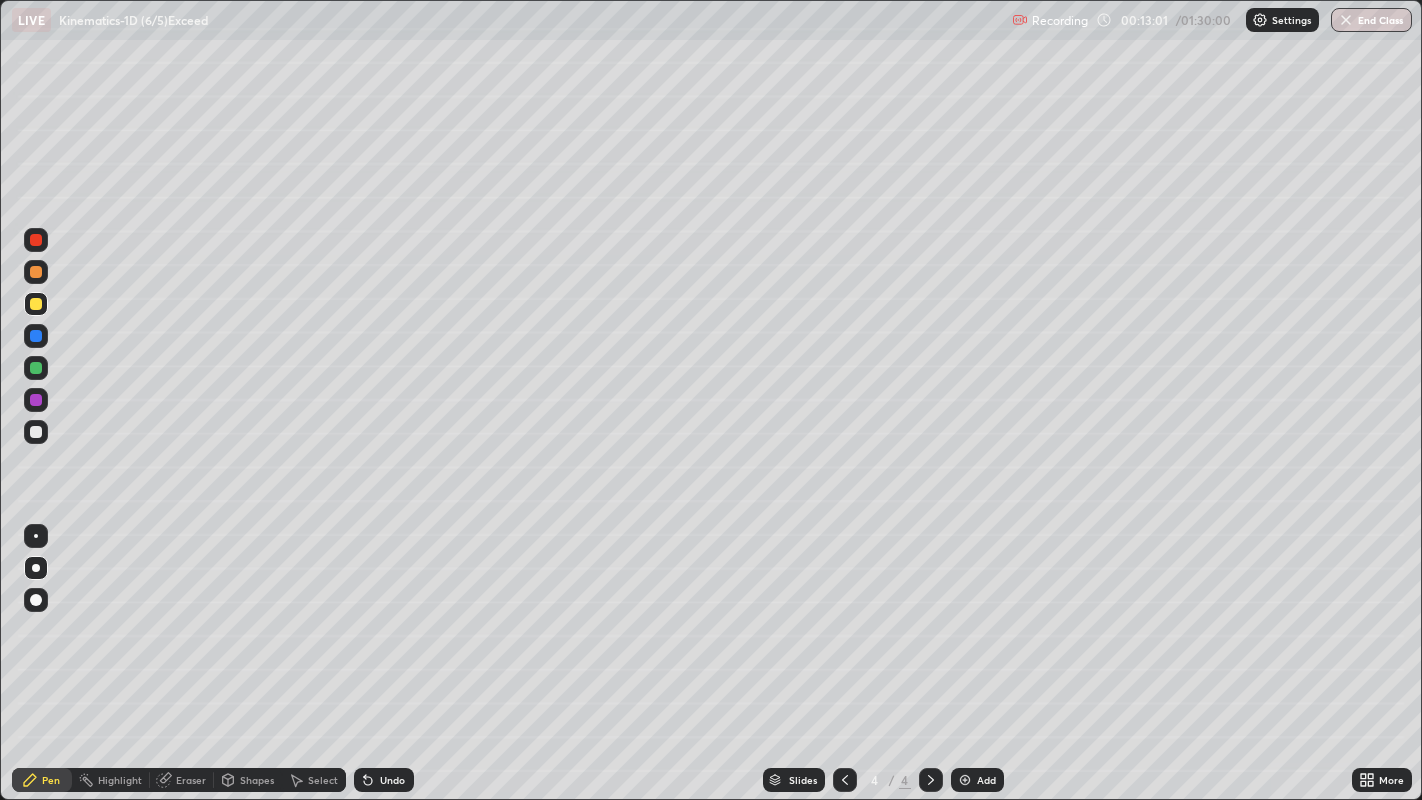 click at bounding box center (36, 432) 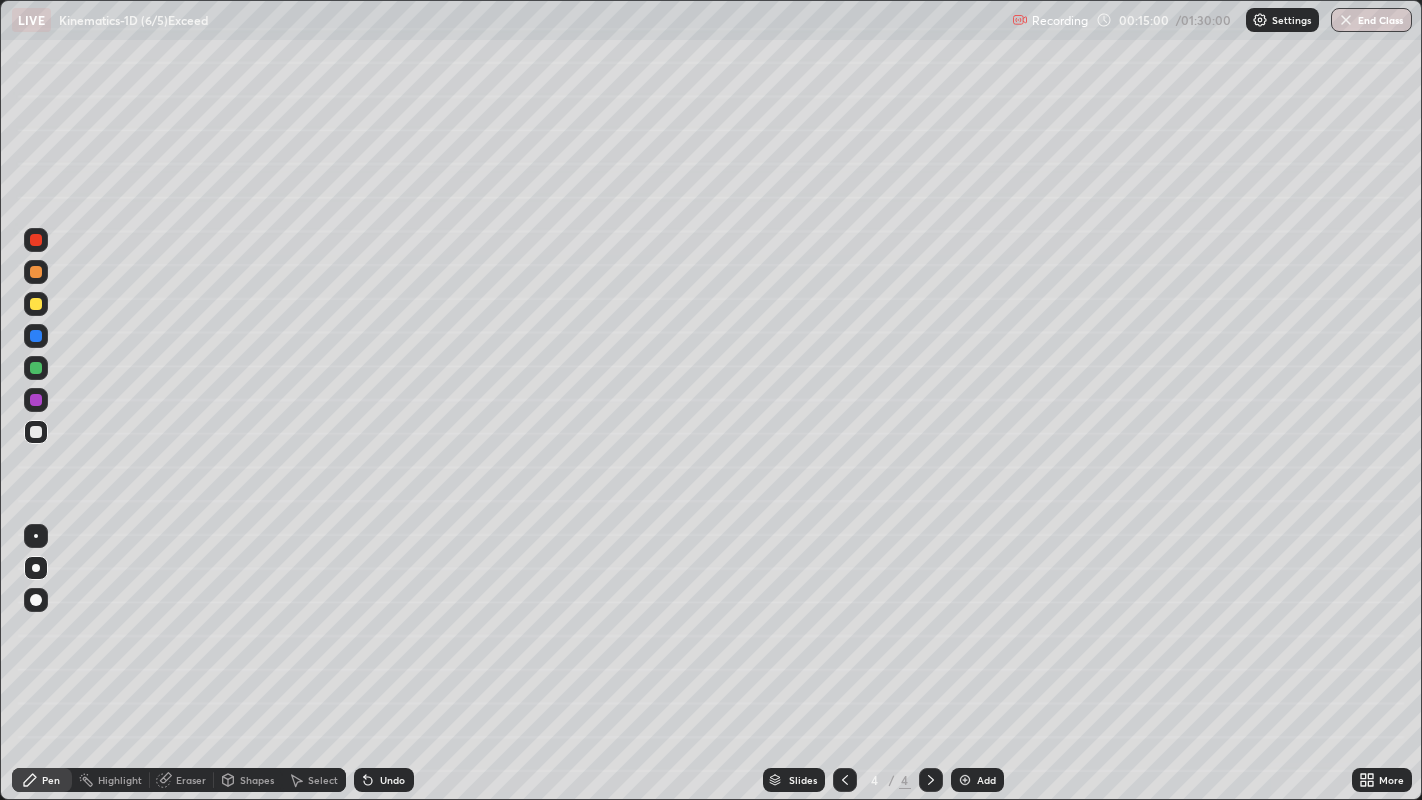 click at bounding box center (36, 304) 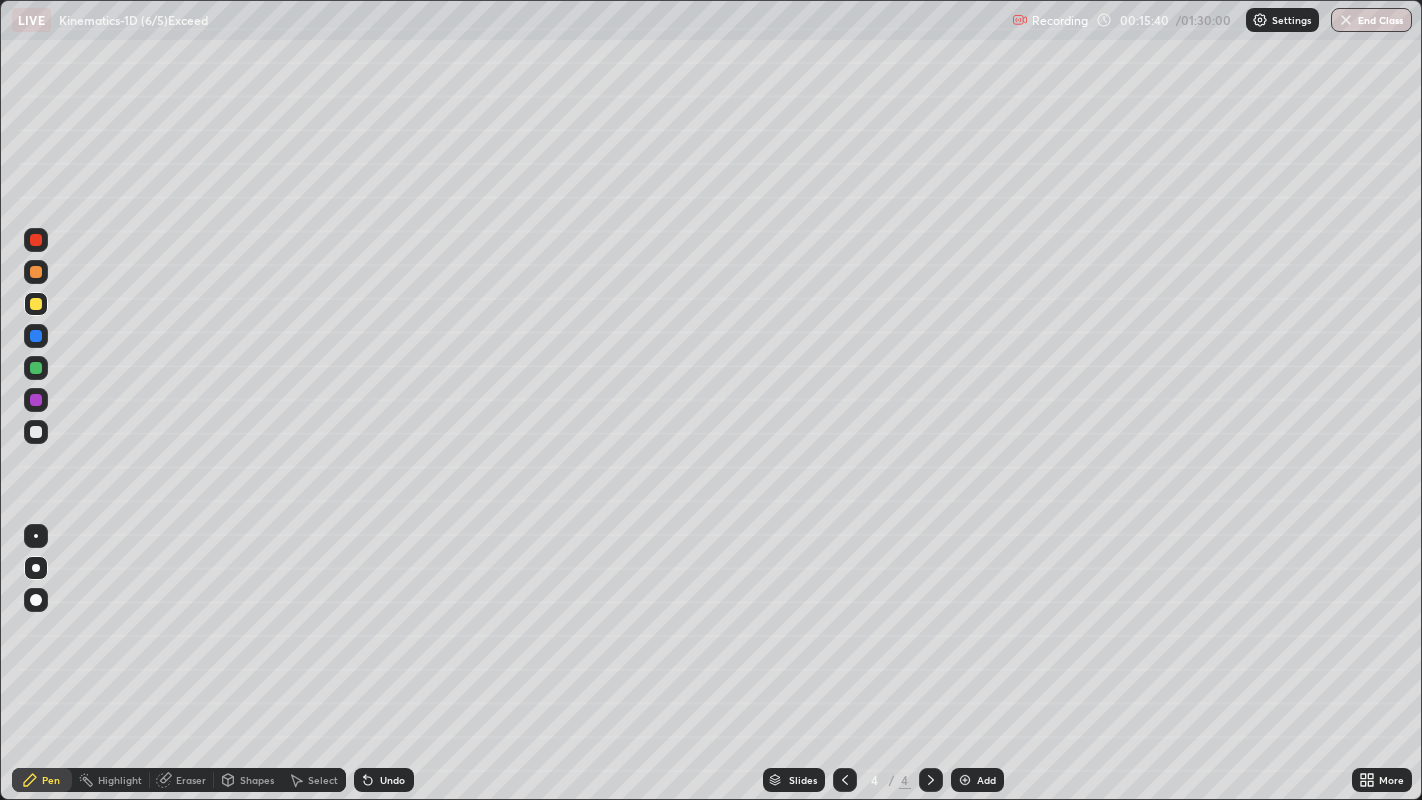 click at bounding box center [36, 432] 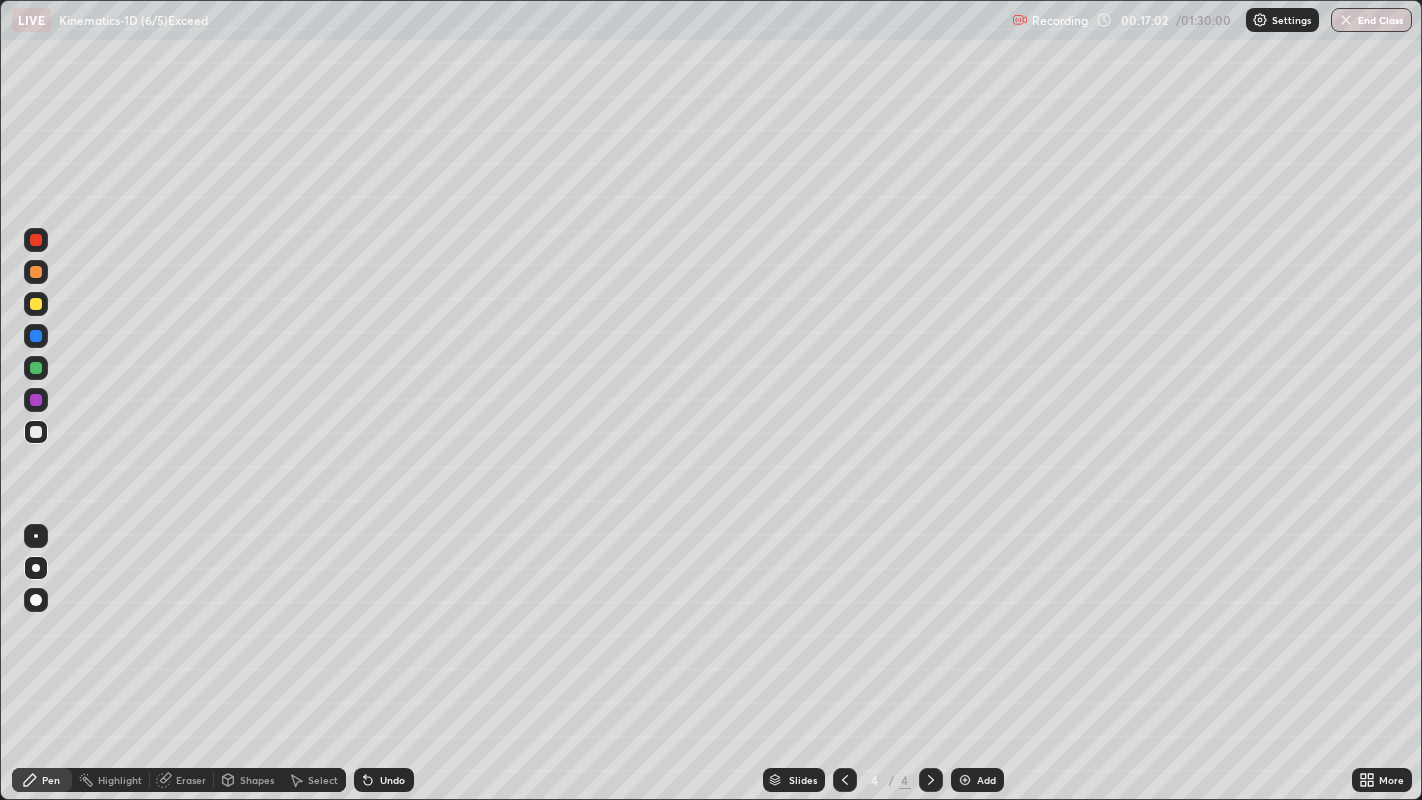 click at bounding box center (36, 368) 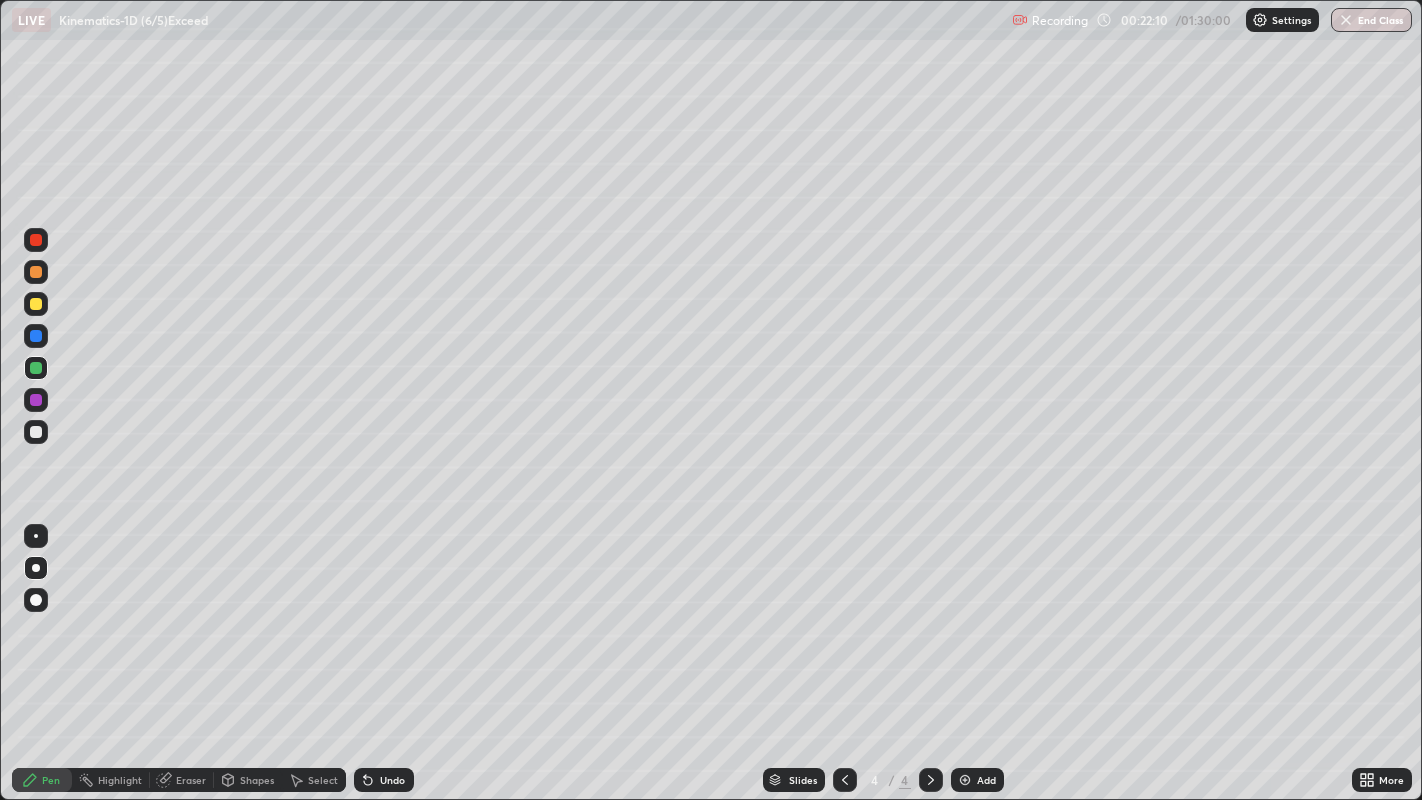 click on "More" at bounding box center (1382, 780) 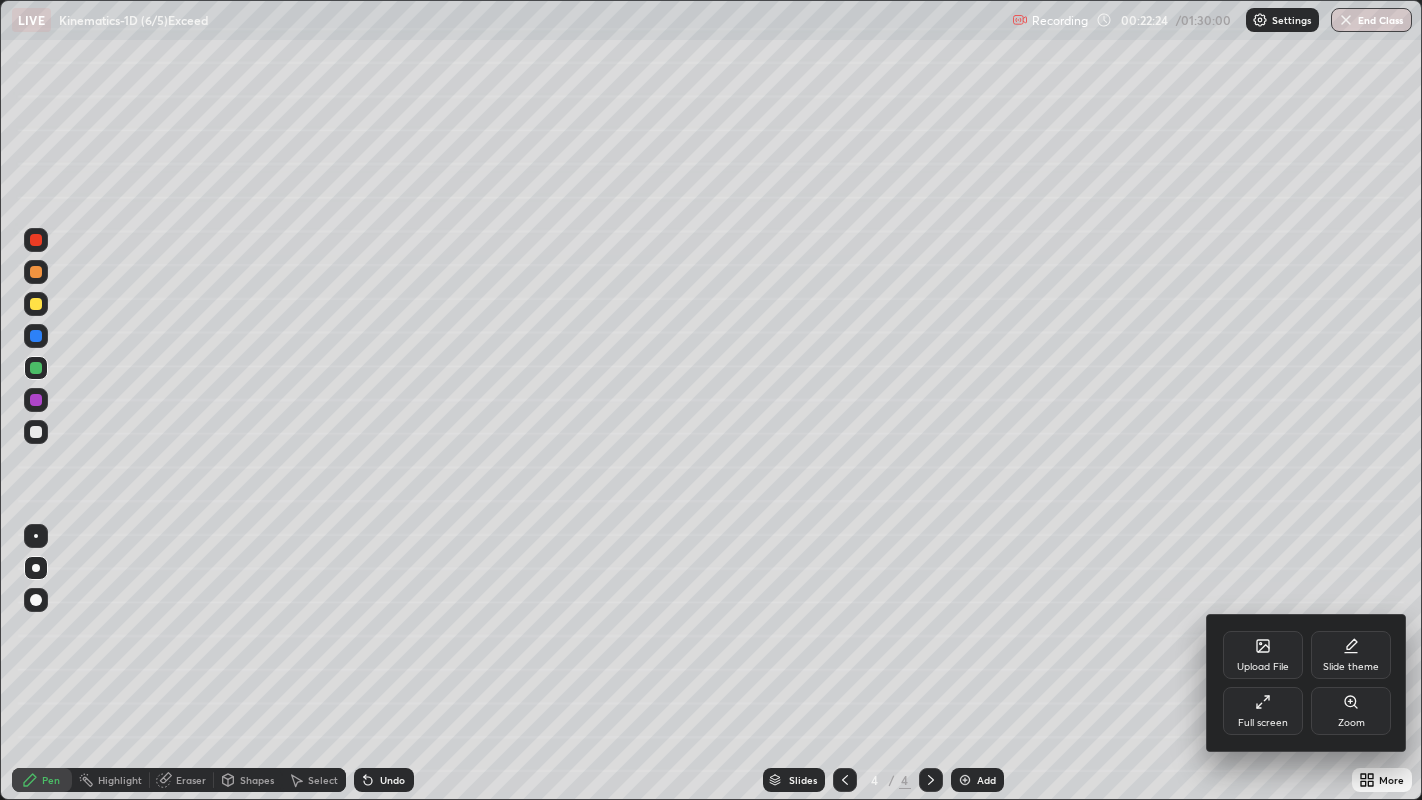 click at bounding box center [711, 400] 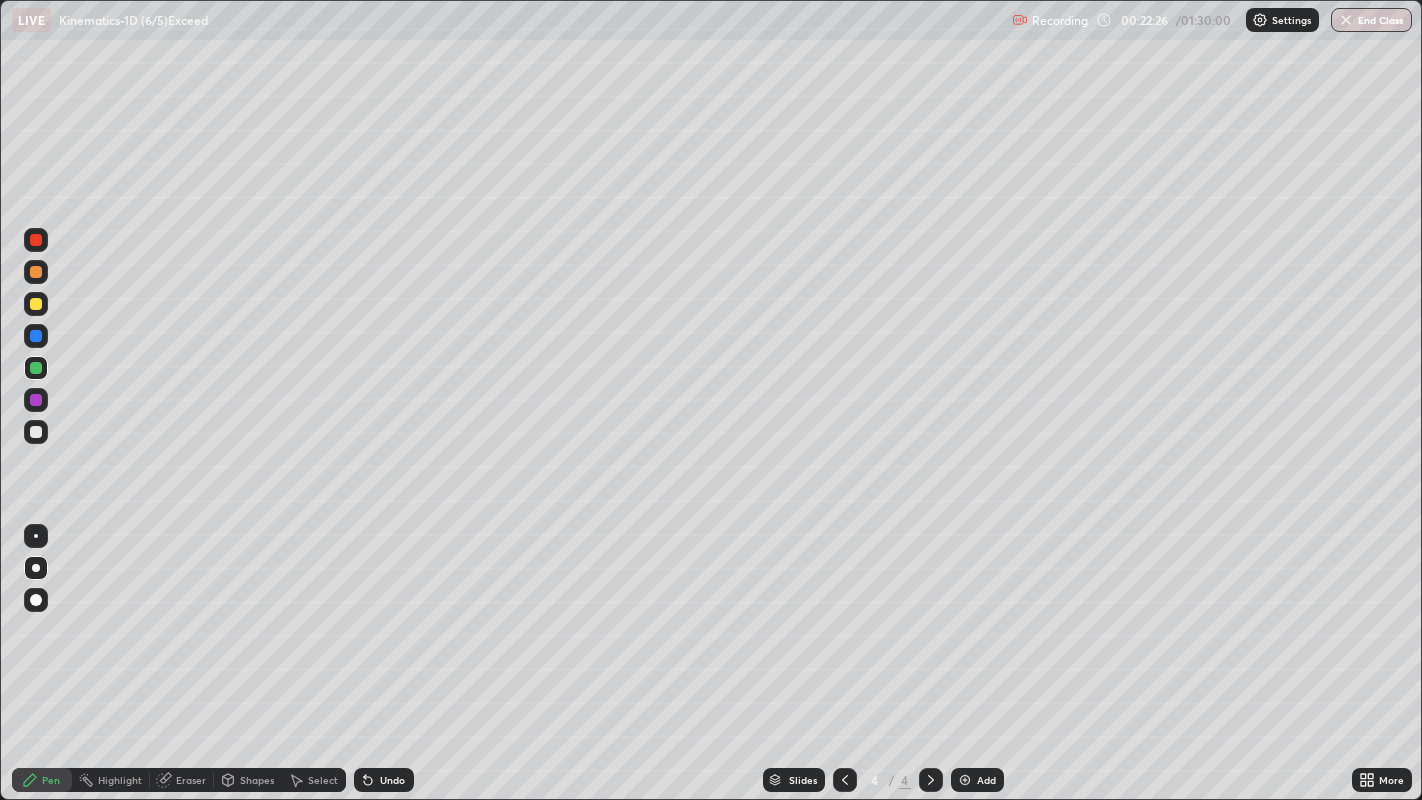 click at bounding box center (965, 780) 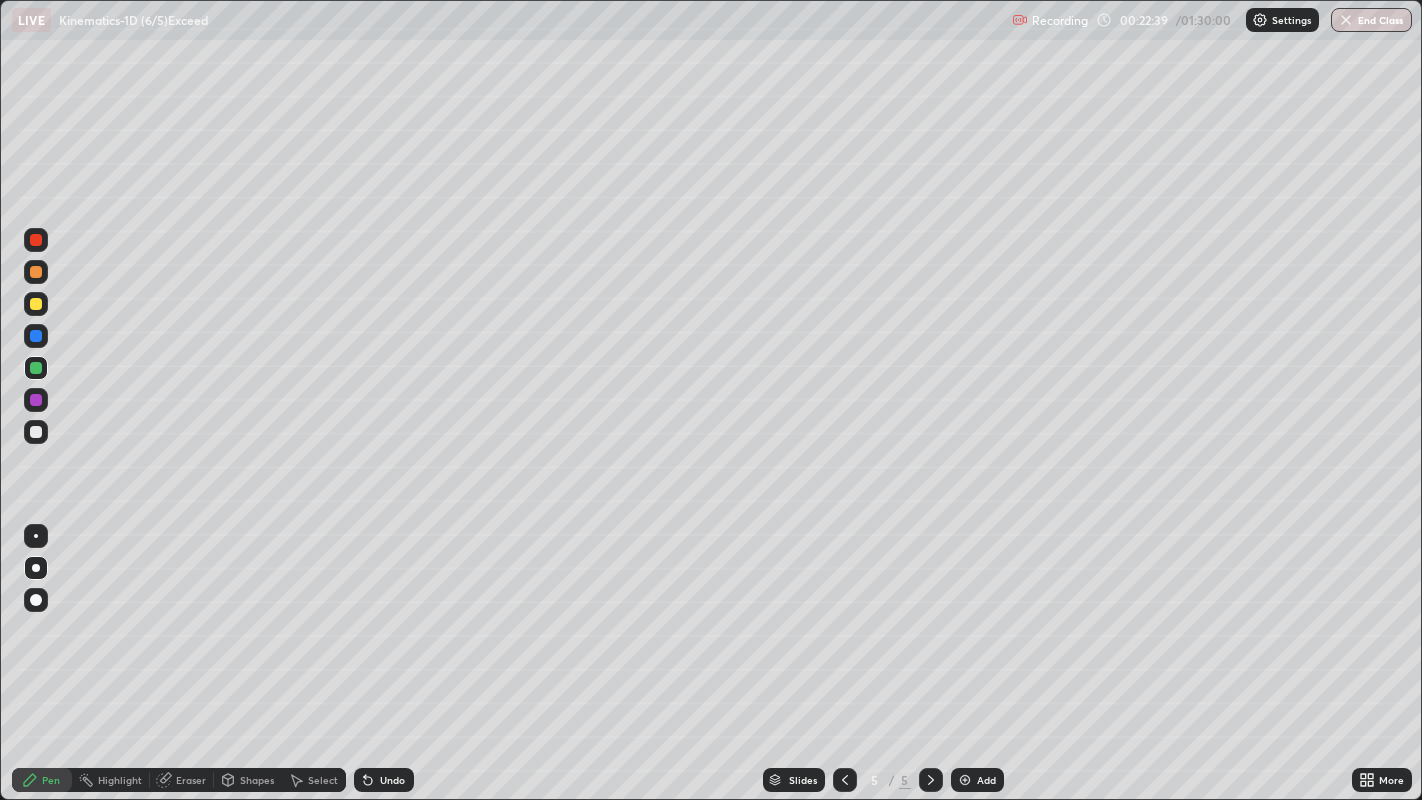 click on "Shapes" at bounding box center (257, 780) 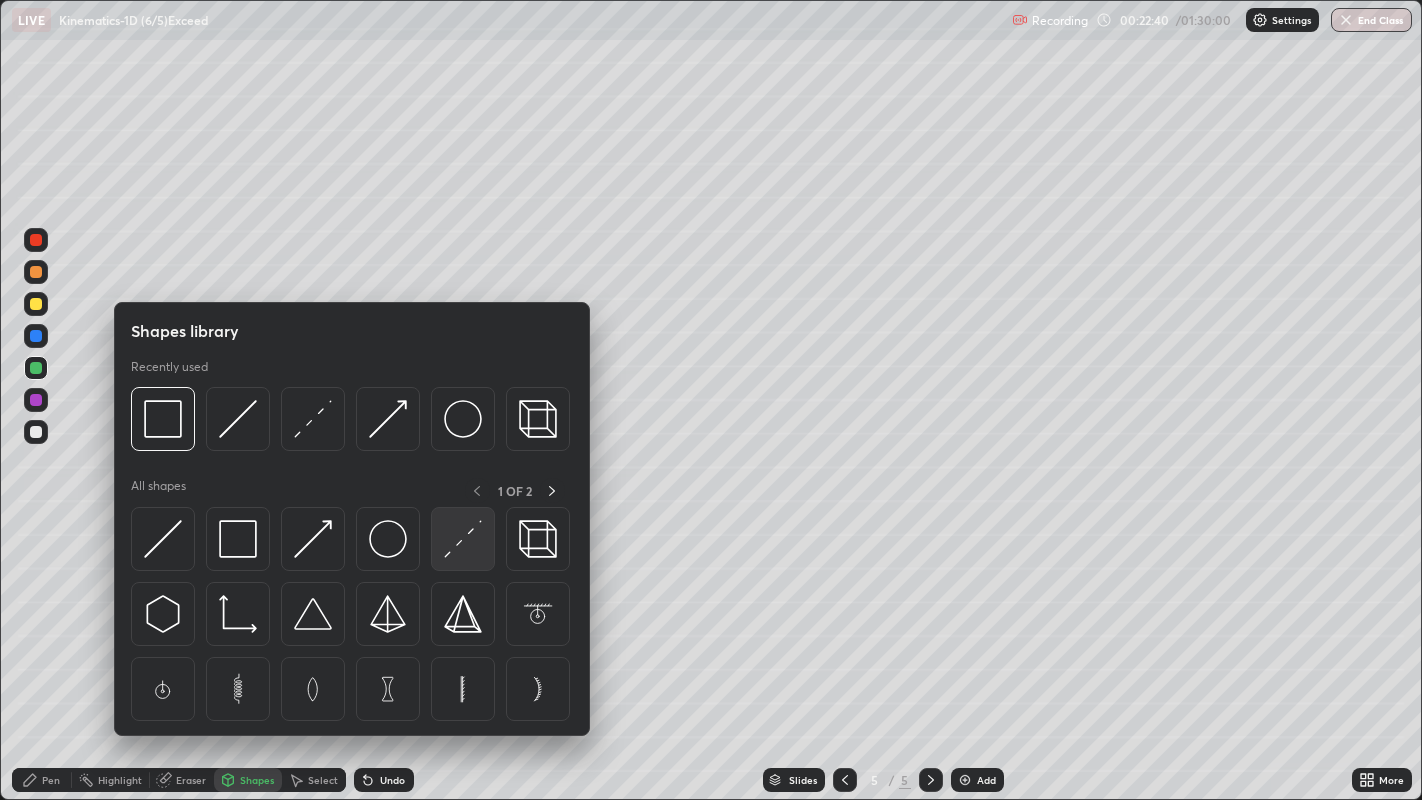 click at bounding box center [463, 539] 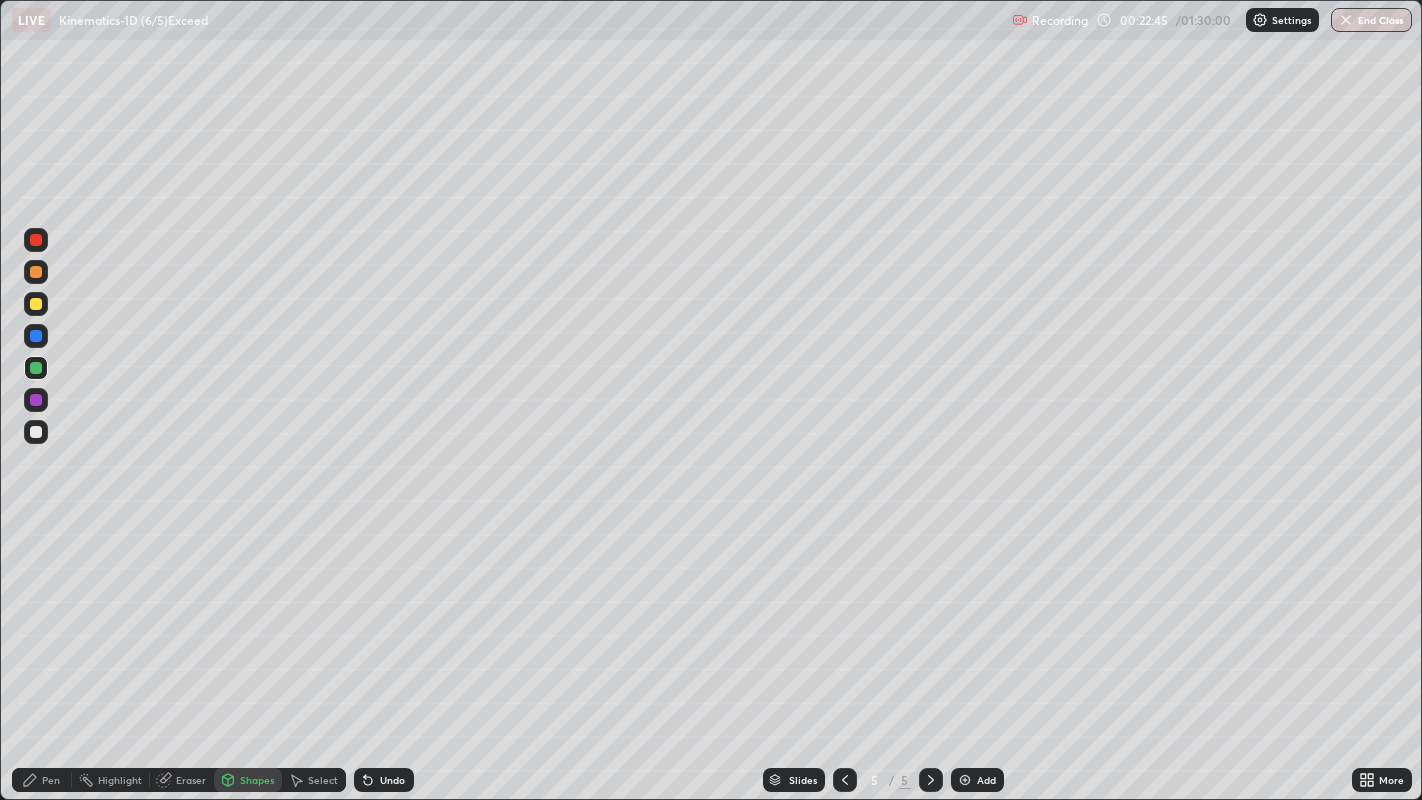 click on "Pen" at bounding box center (51, 780) 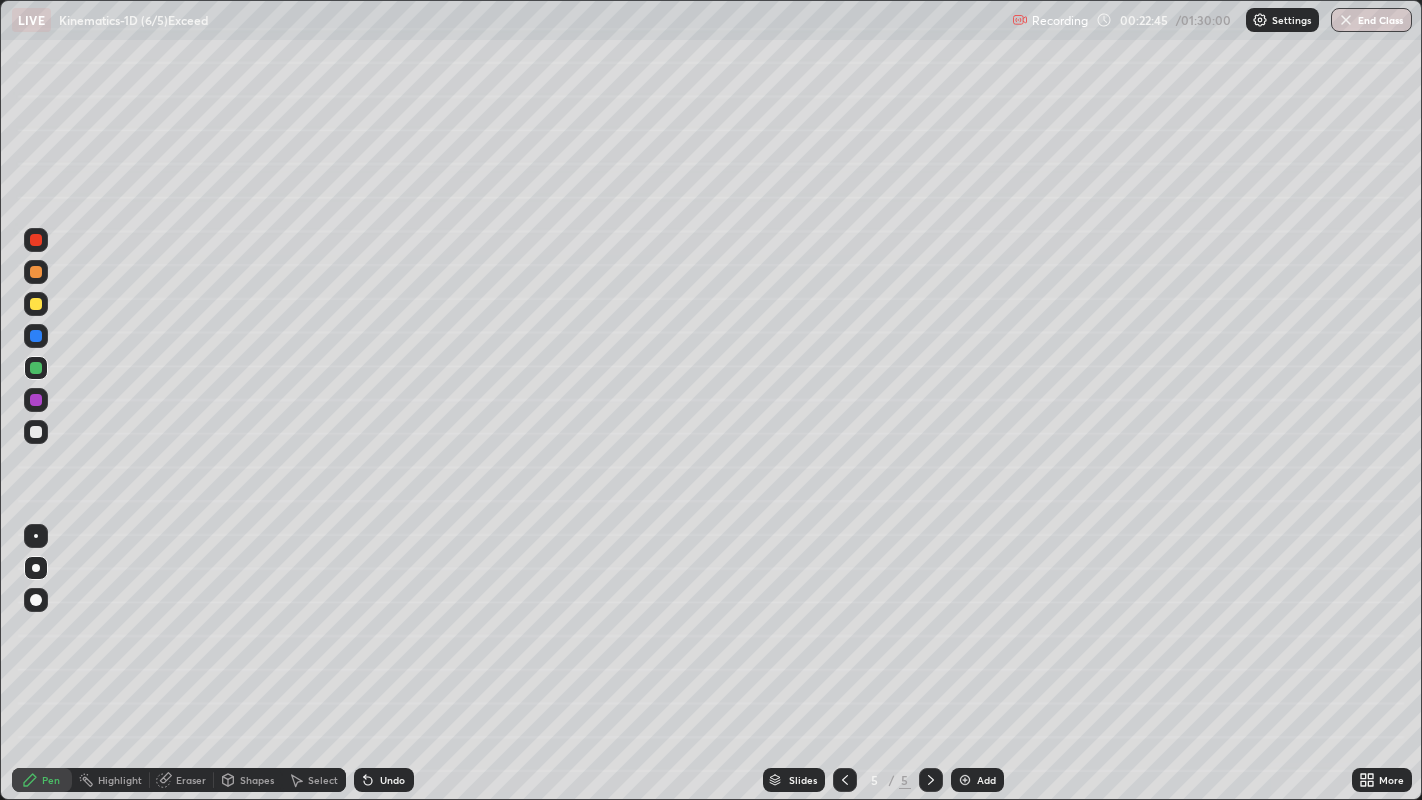 click at bounding box center [36, 304] 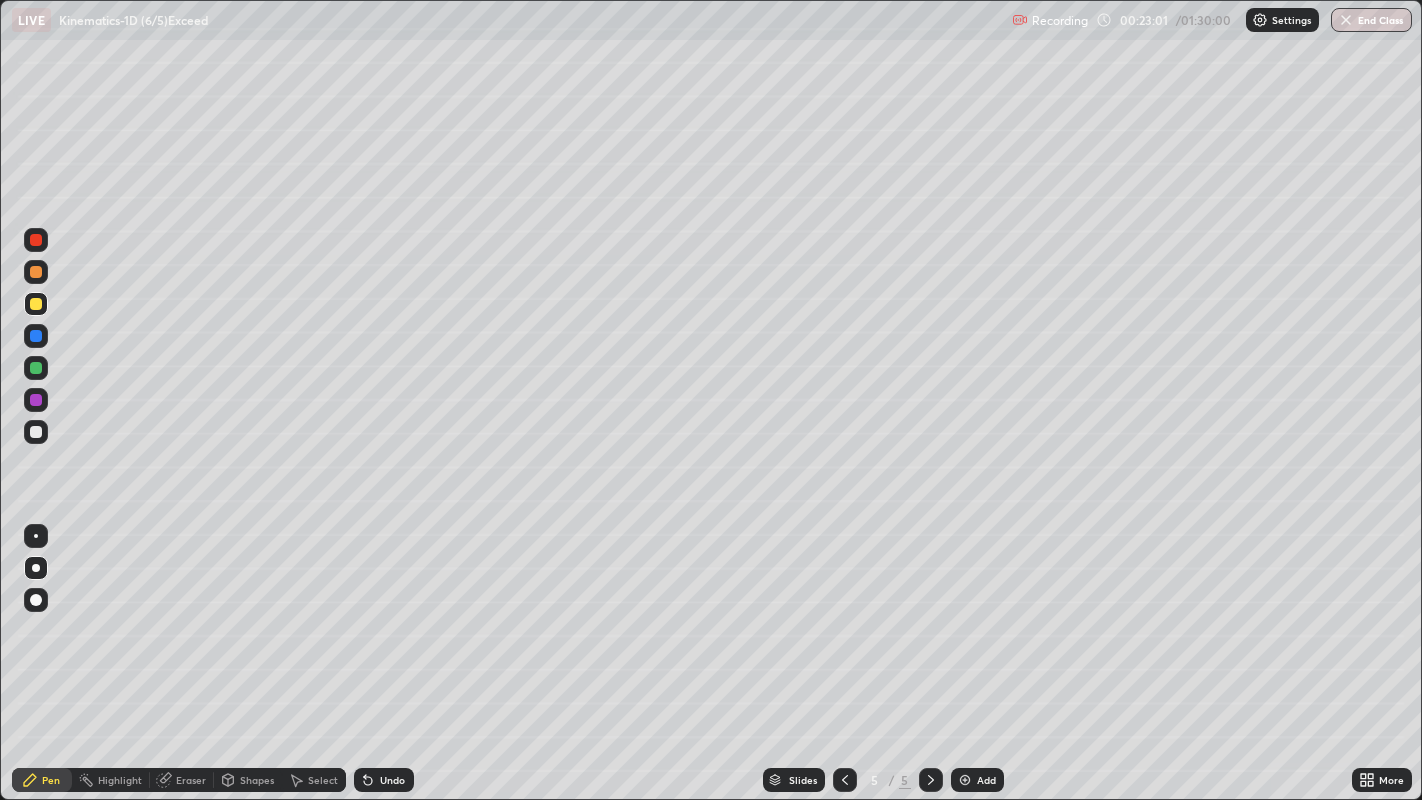 click at bounding box center (36, 432) 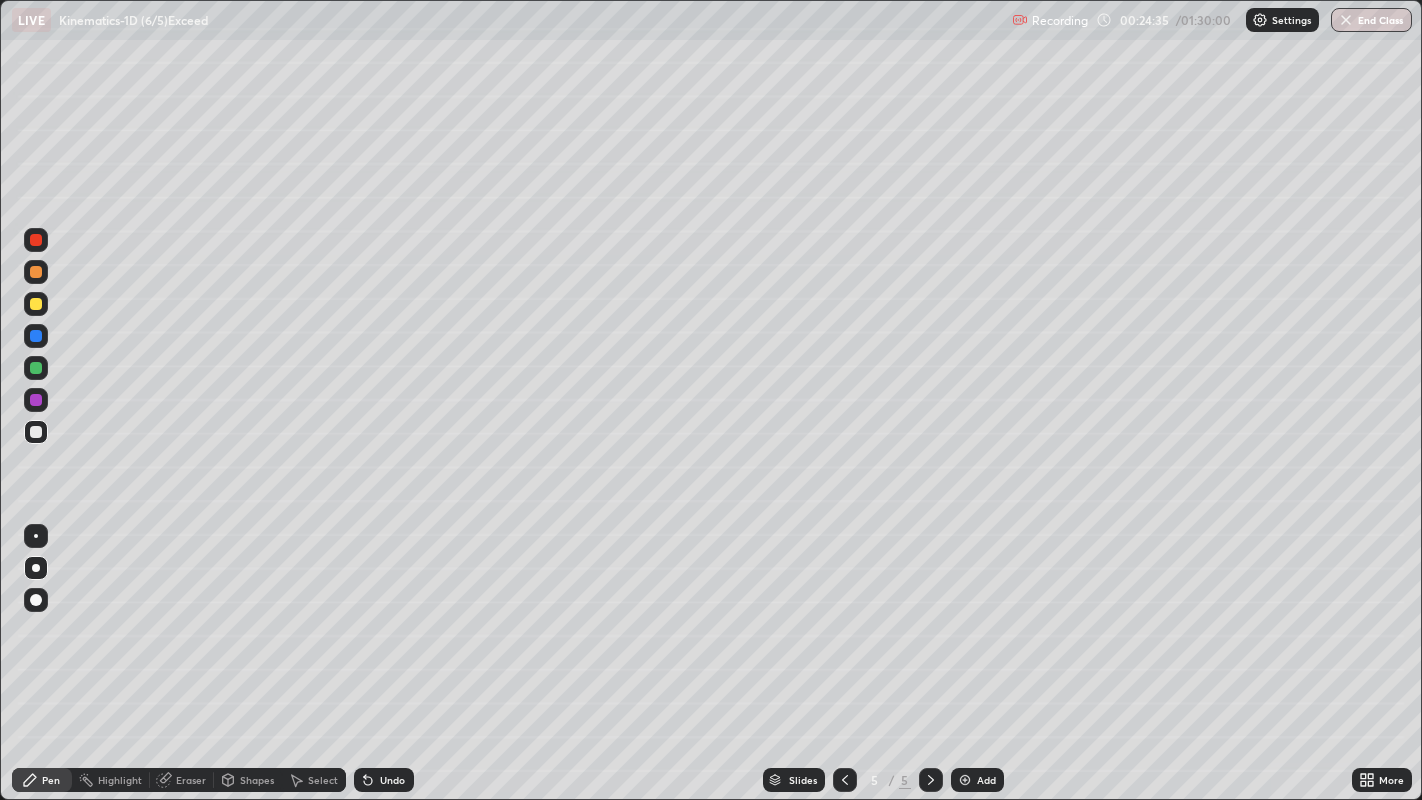 click at bounding box center (36, 304) 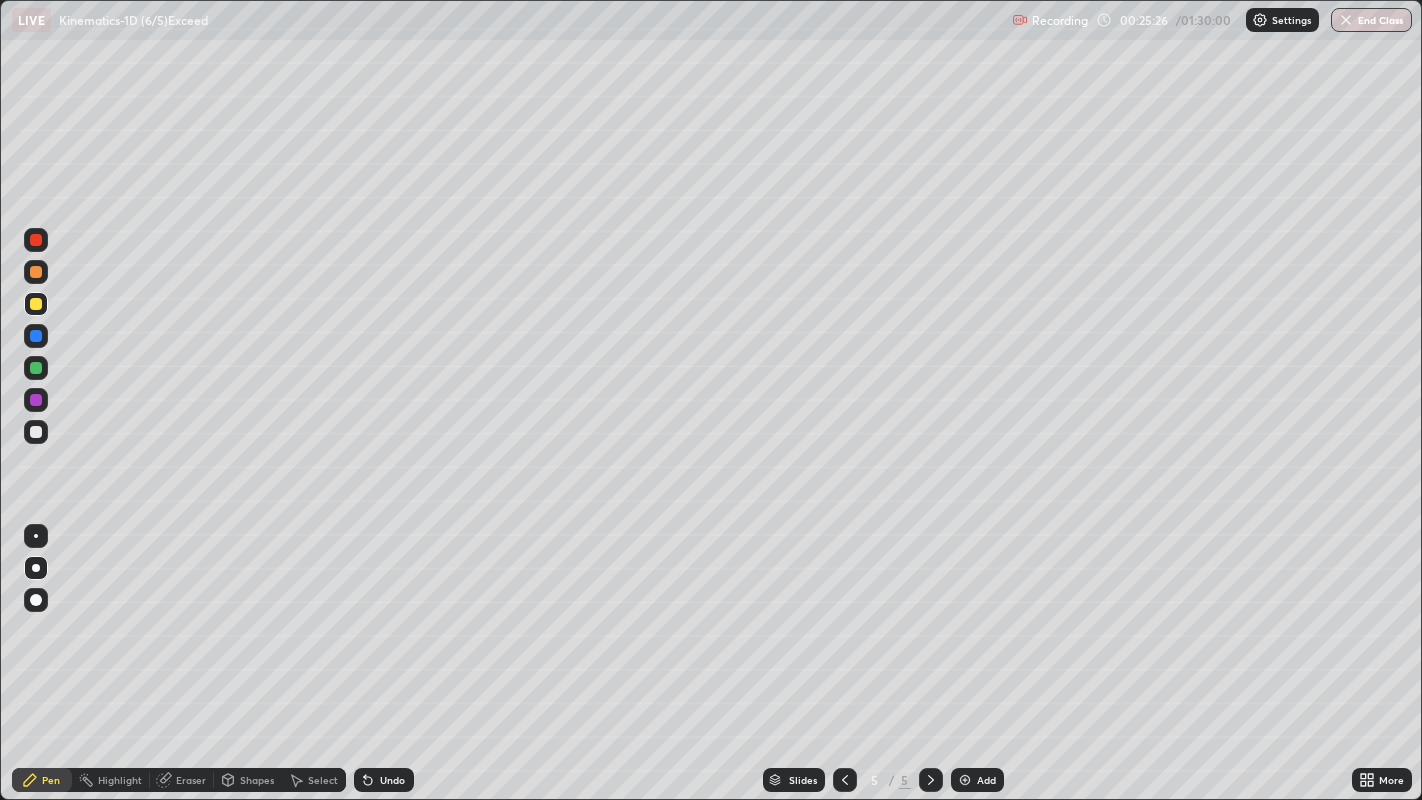 click at bounding box center [36, 368] 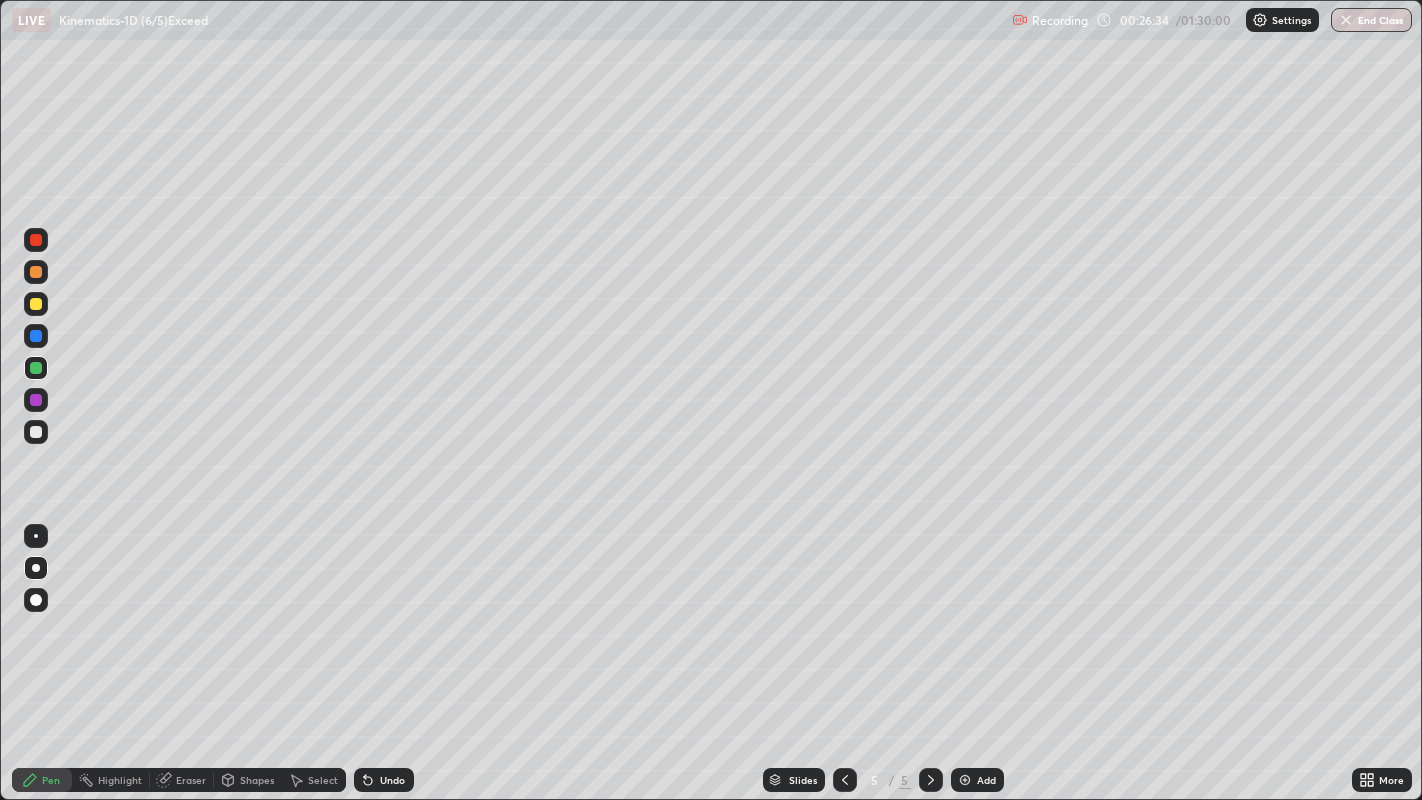 click at bounding box center [36, 304] 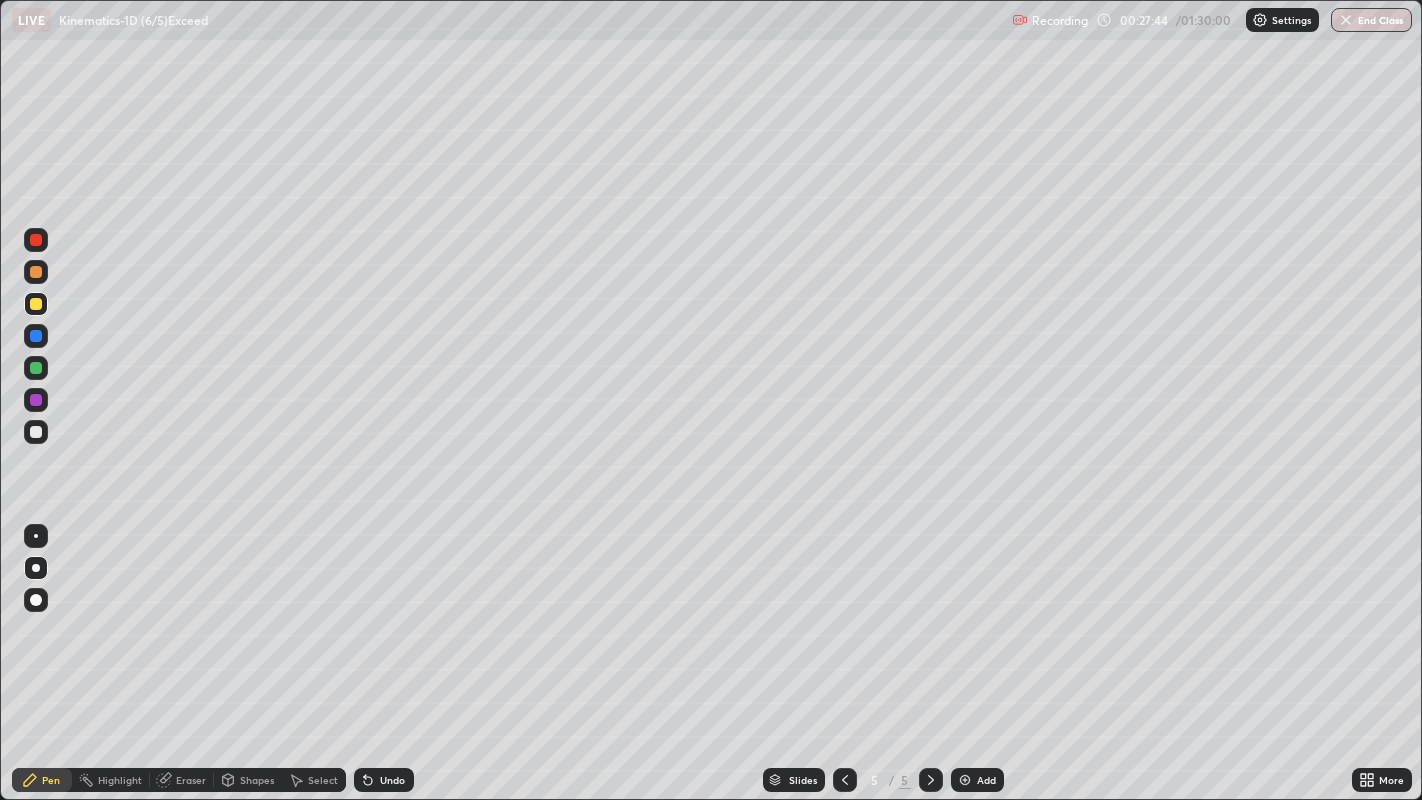 click on "Undo" at bounding box center [384, 780] 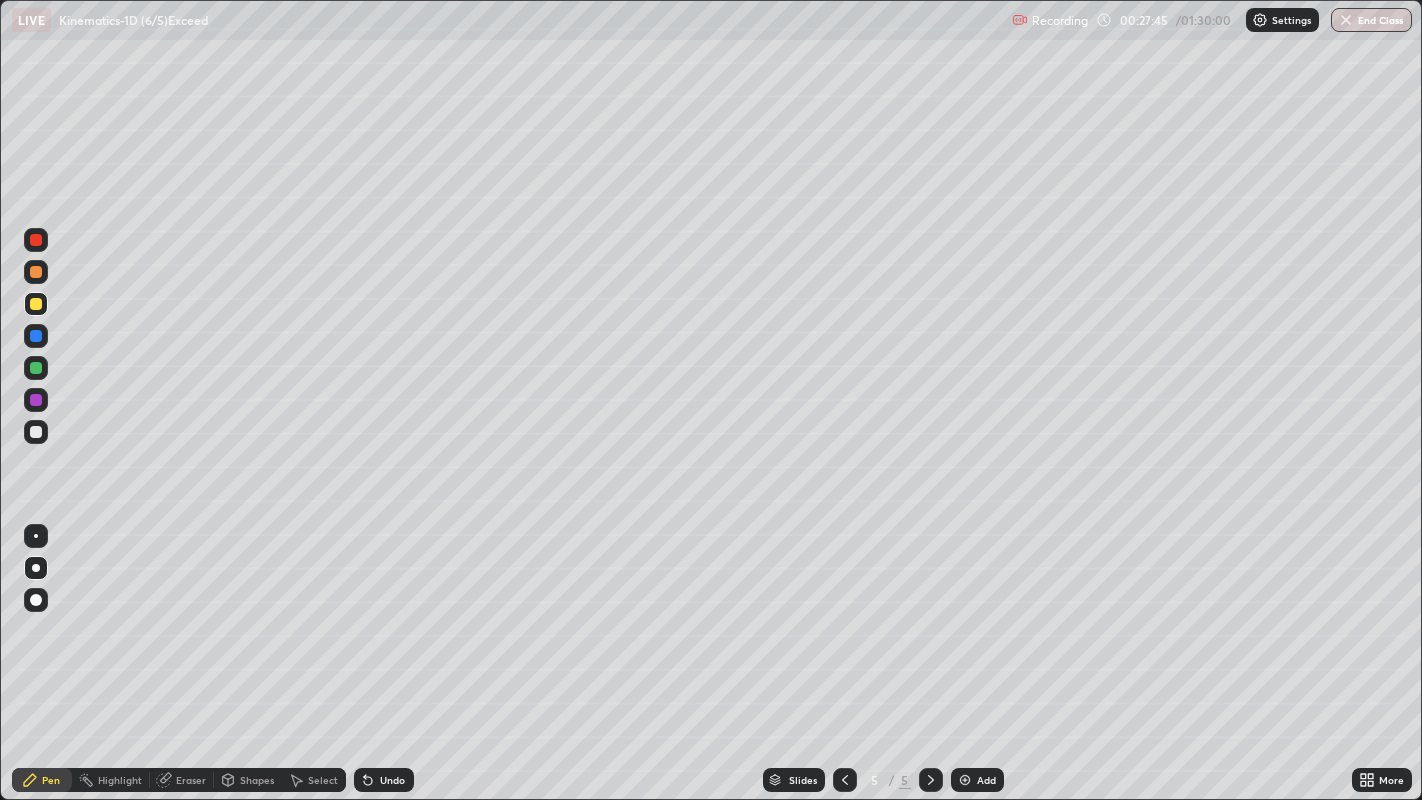 click on "Undo" at bounding box center [384, 780] 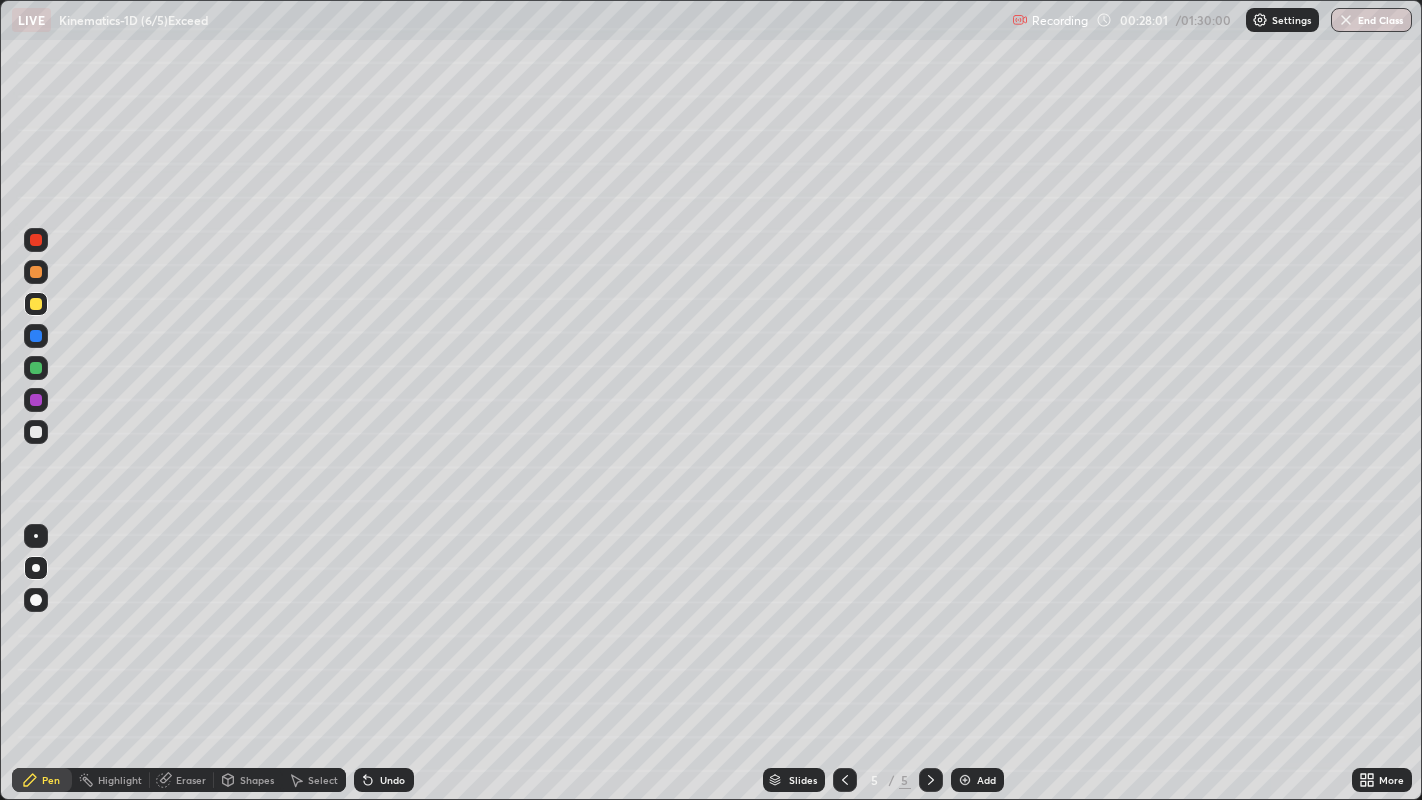 click on "Undo" at bounding box center [392, 780] 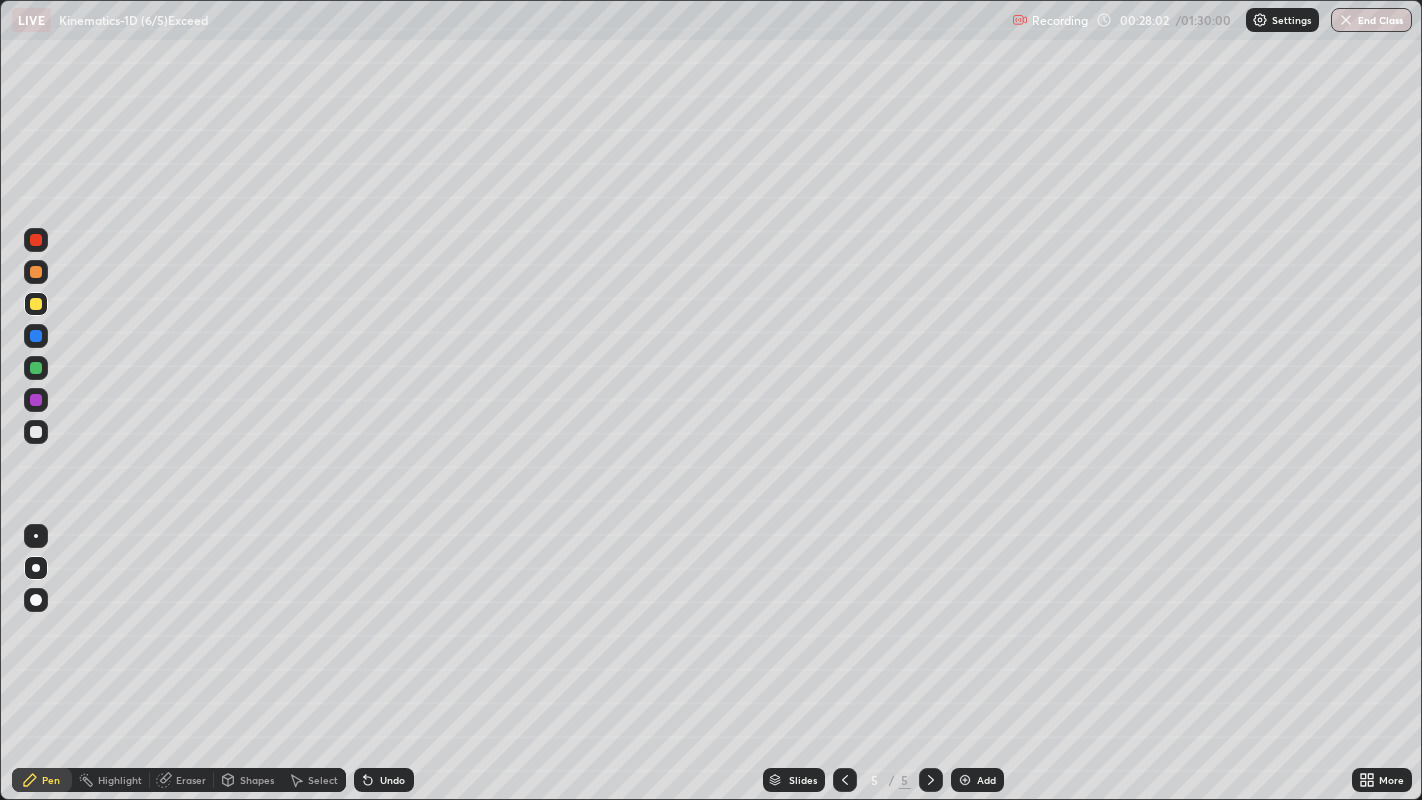 click on "Undo" at bounding box center (392, 780) 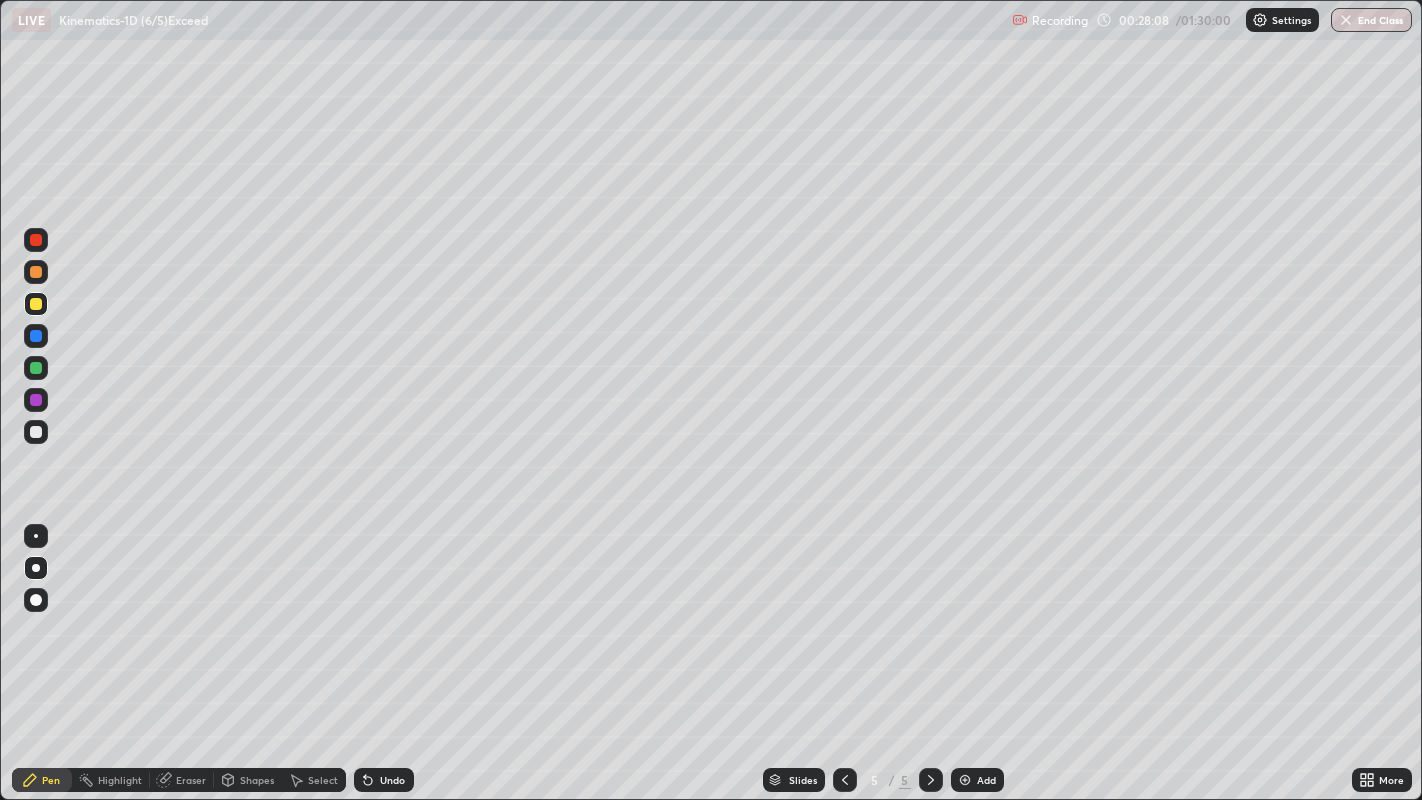 click at bounding box center [36, 432] 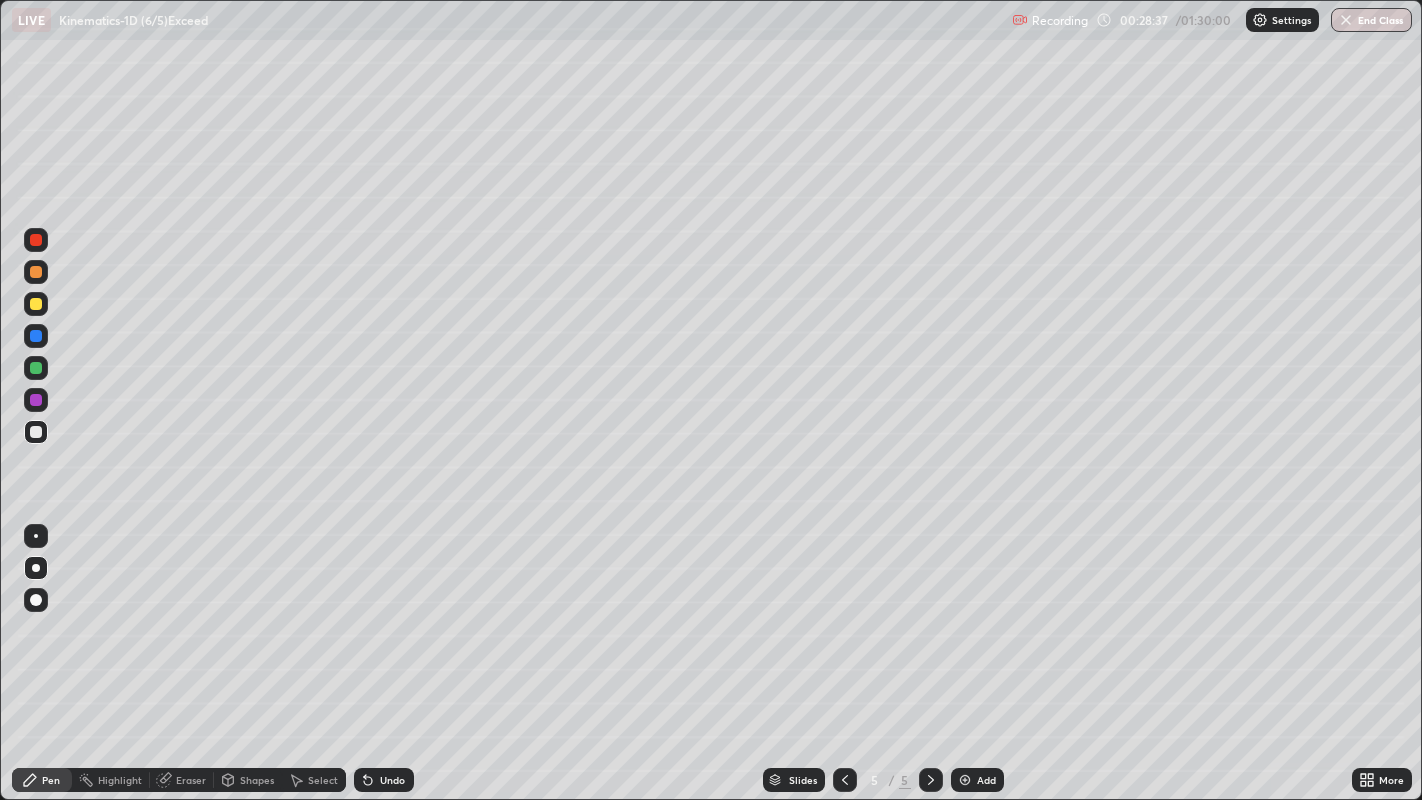 click on "Undo" at bounding box center [392, 780] 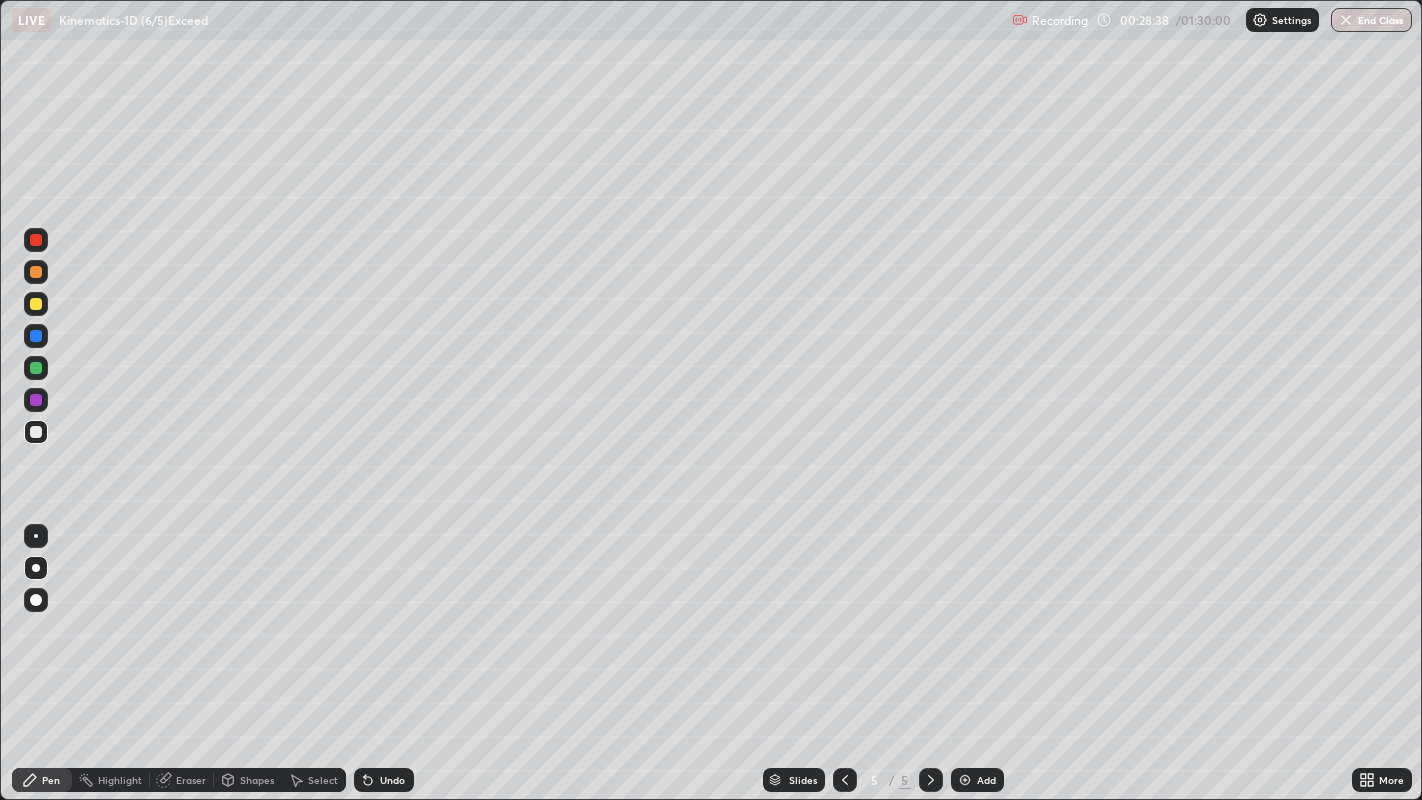 click on "Undo" at bounding box center (384, 780) 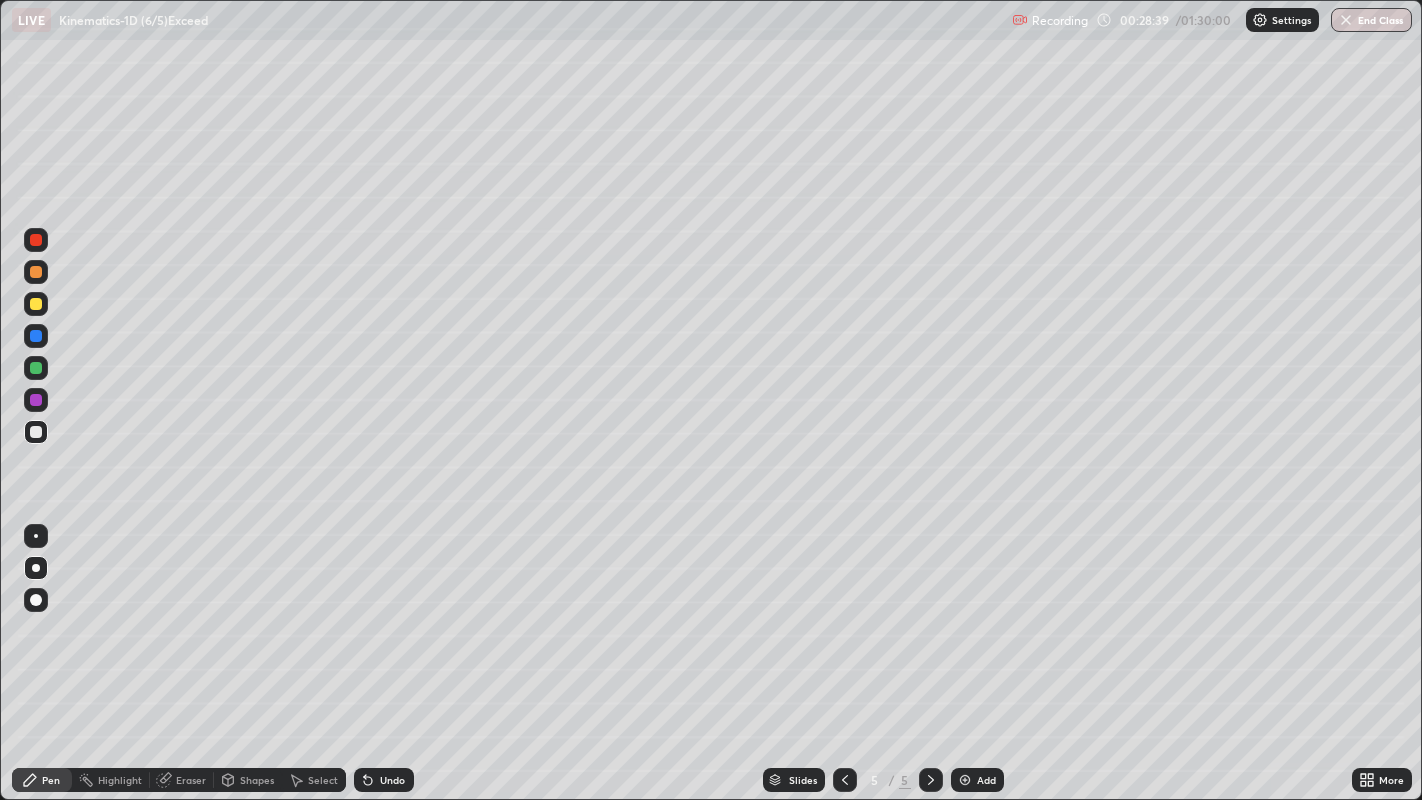click on "Undo" at bounding box center [384, 780] 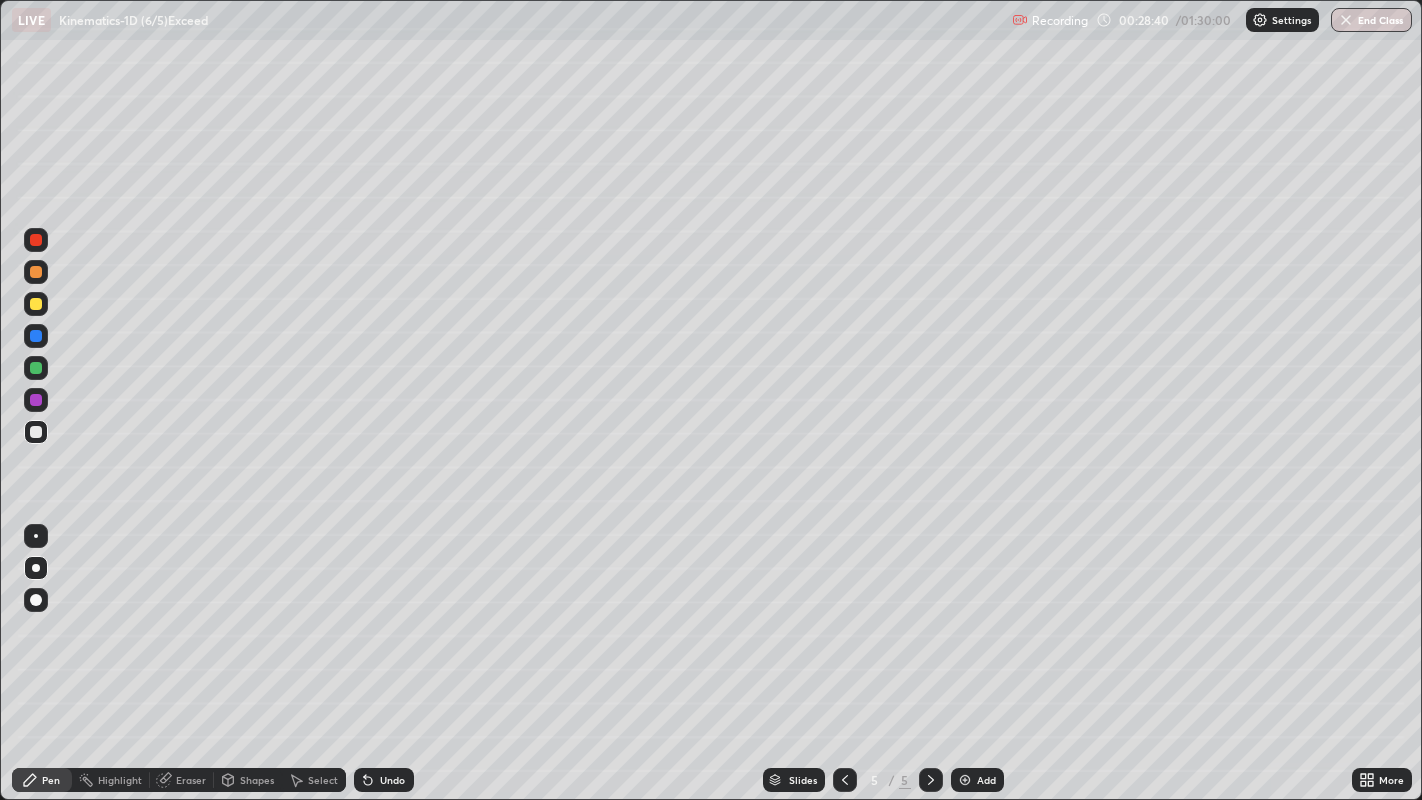 click on "Undo" at bounding box center [384, 780] 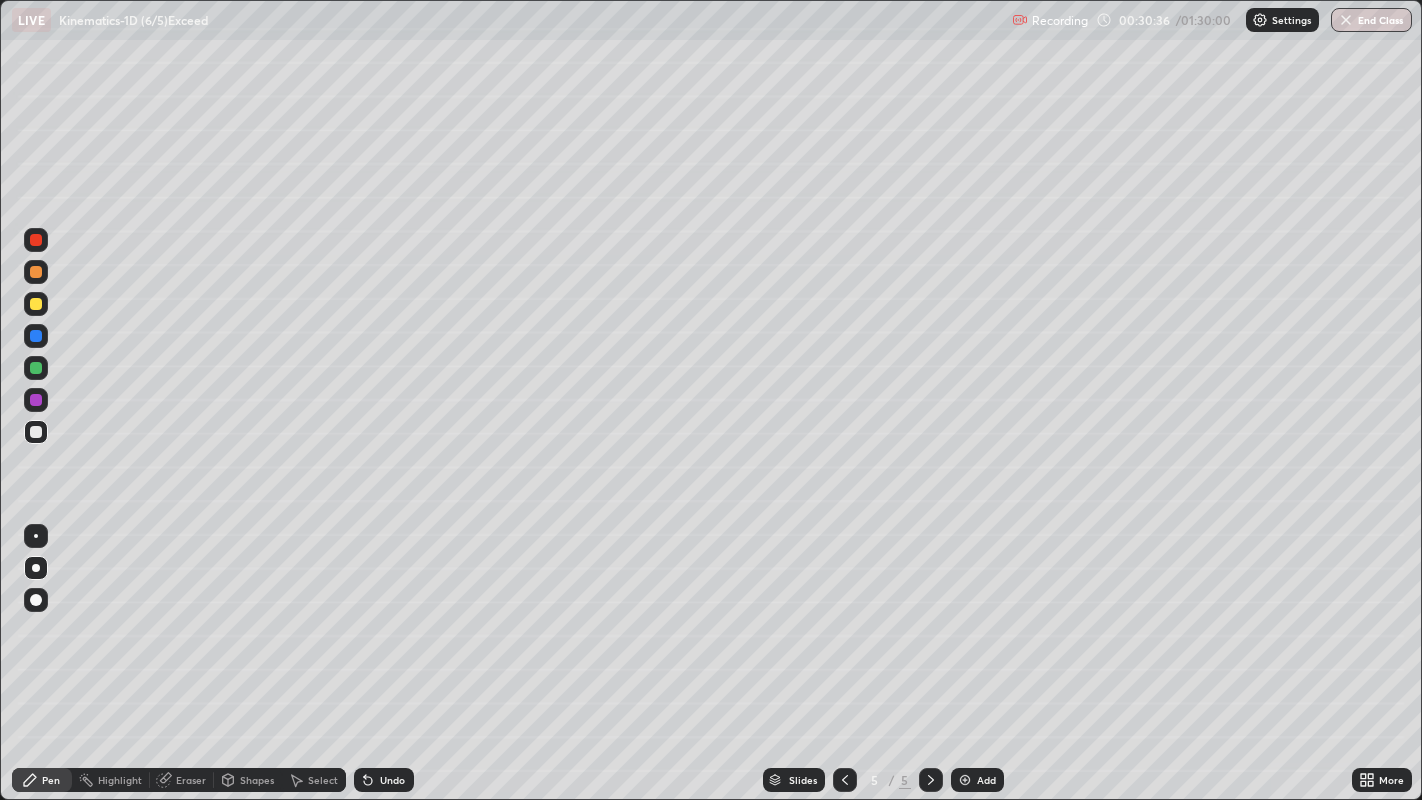 click on "Select" at bounding box center [323, 780] 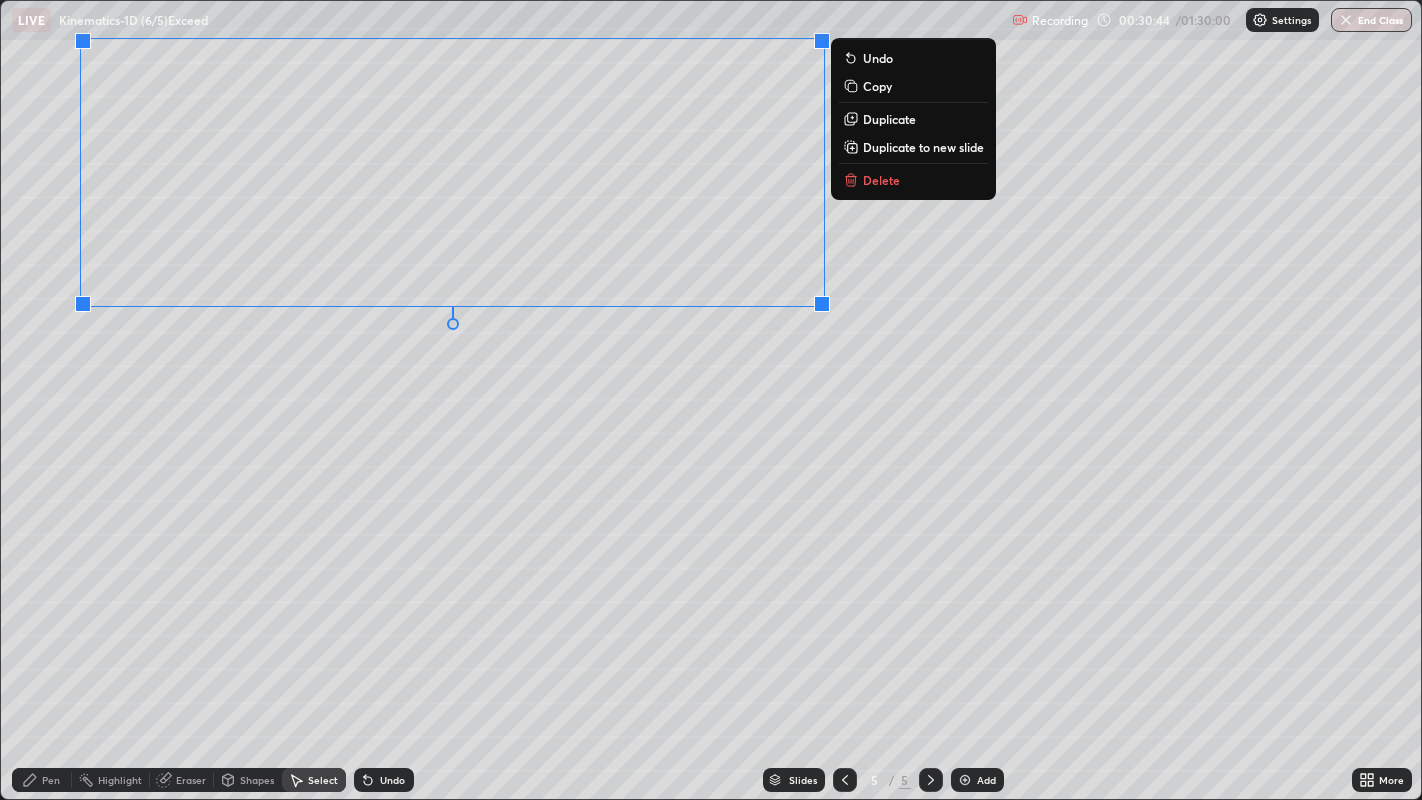 click on "0 ° Undo Copy Duplicate Duplicate to new slide Delete" at bounding box center (711, 400) 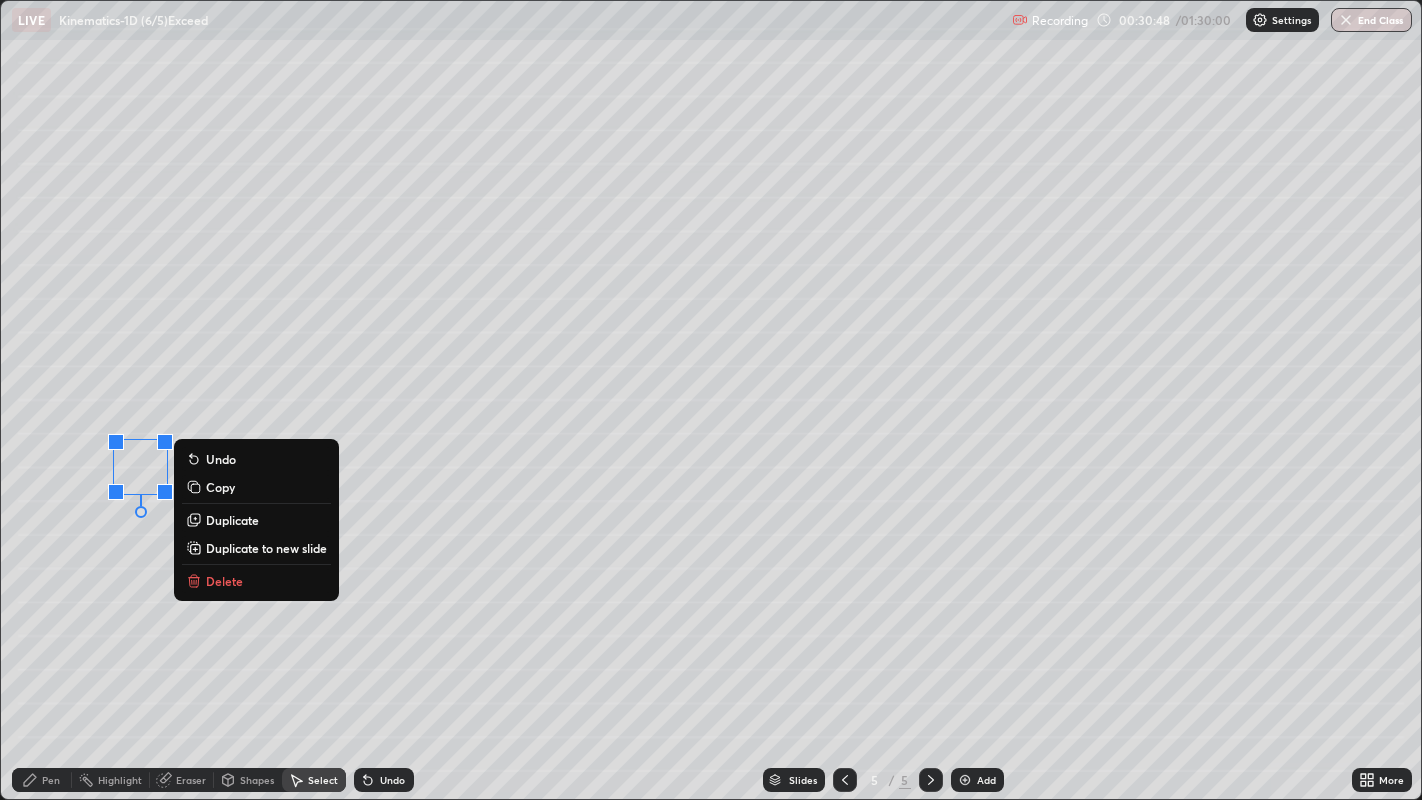 click on "Pen" at bounding box center (42, 780) 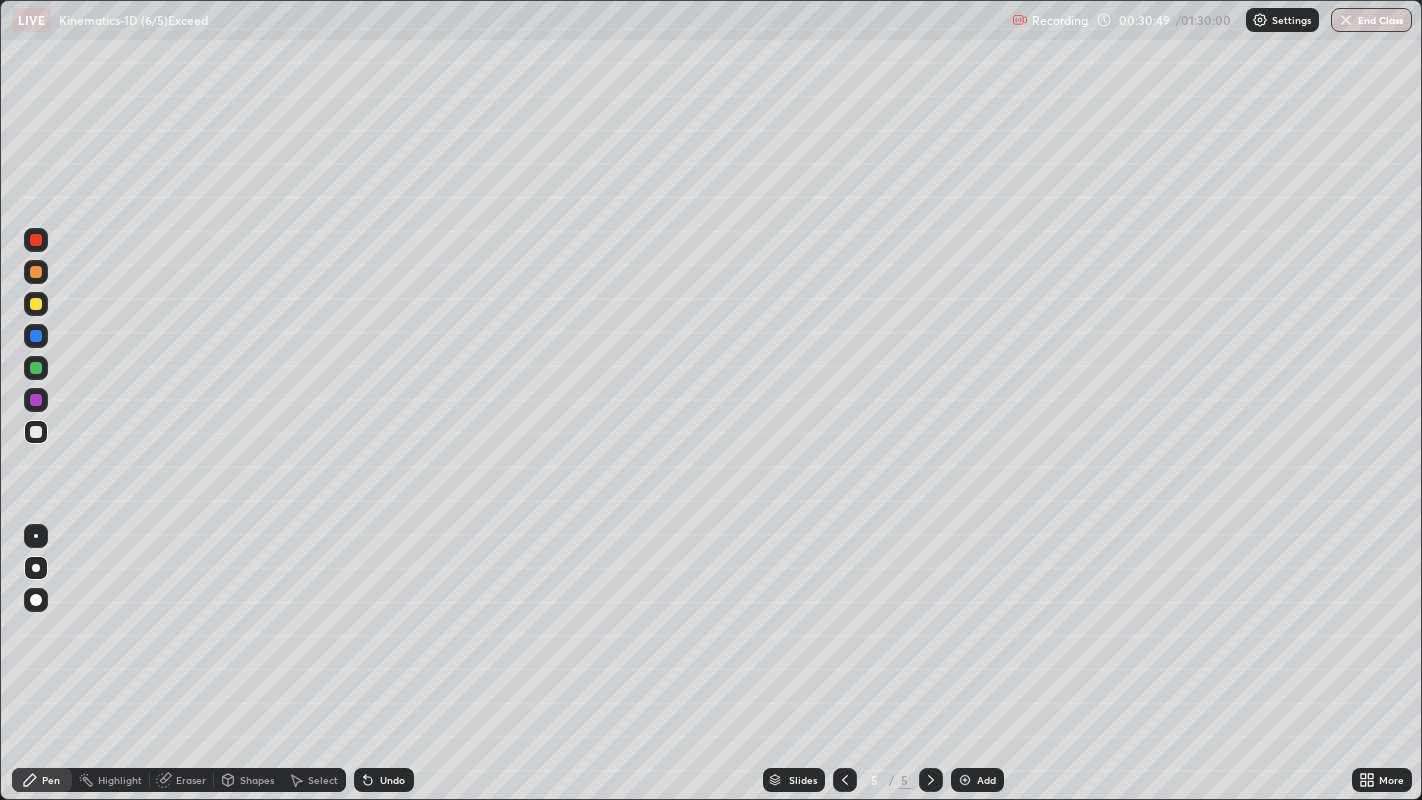 click at bounding box center (36, 432) 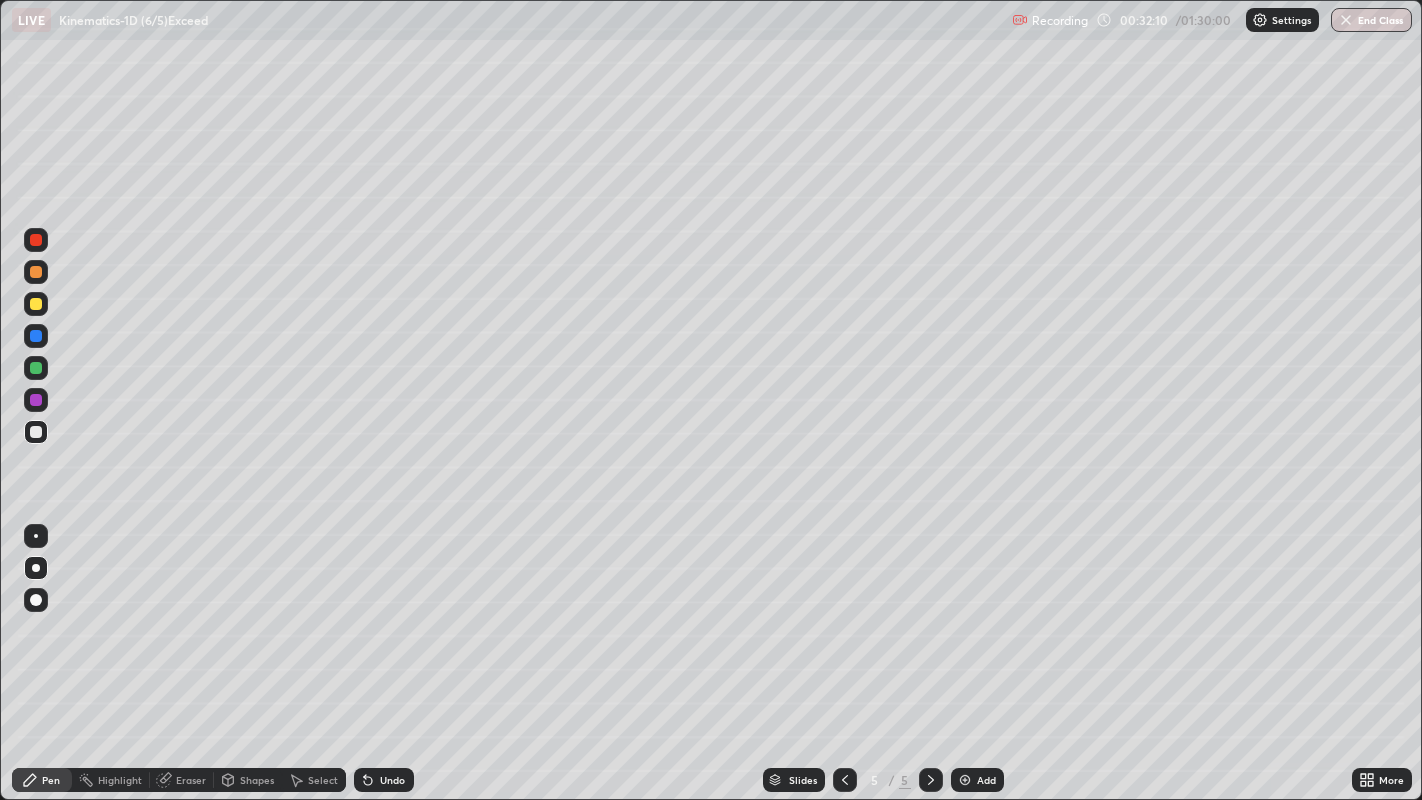 click at bounding box center [36, 336] 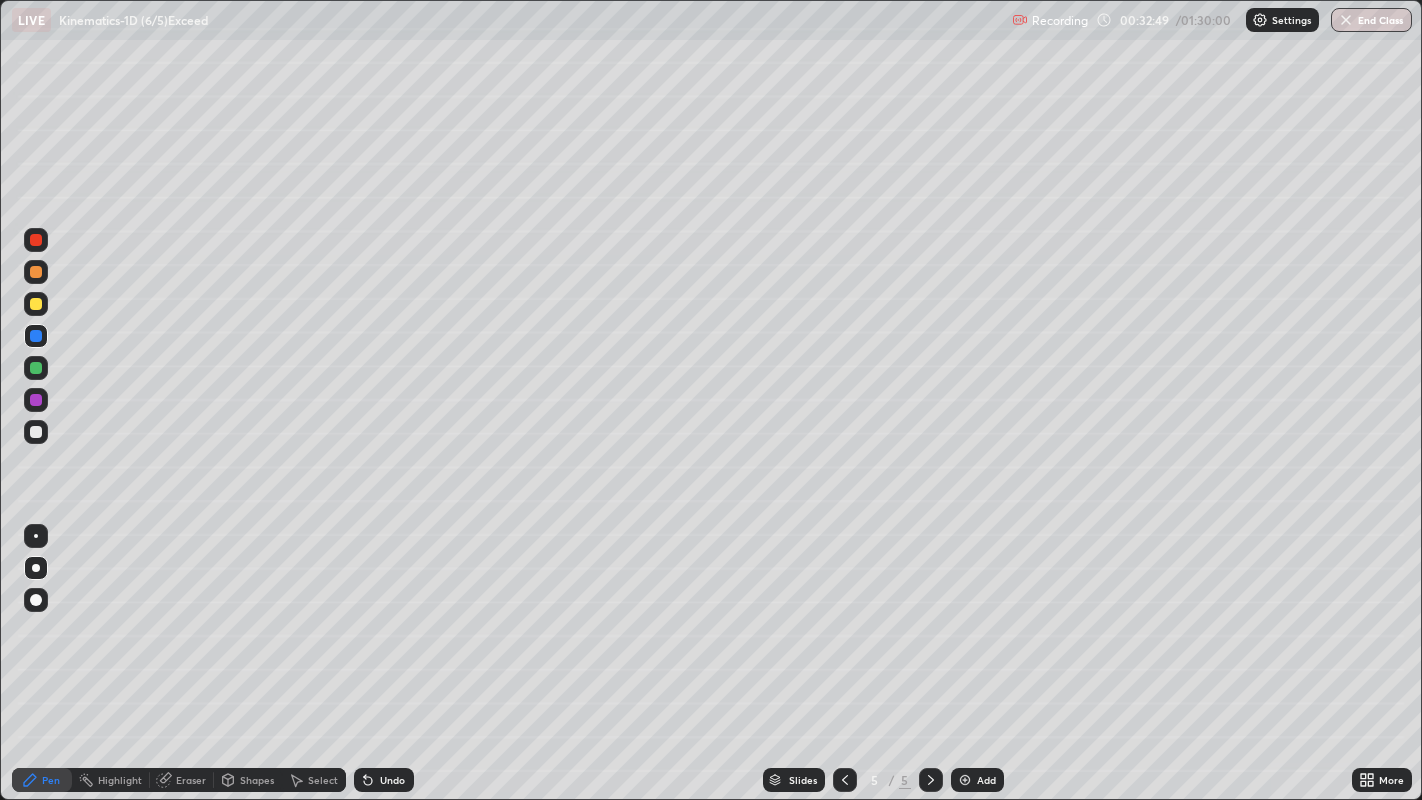 click at bounding box center [36, 432] 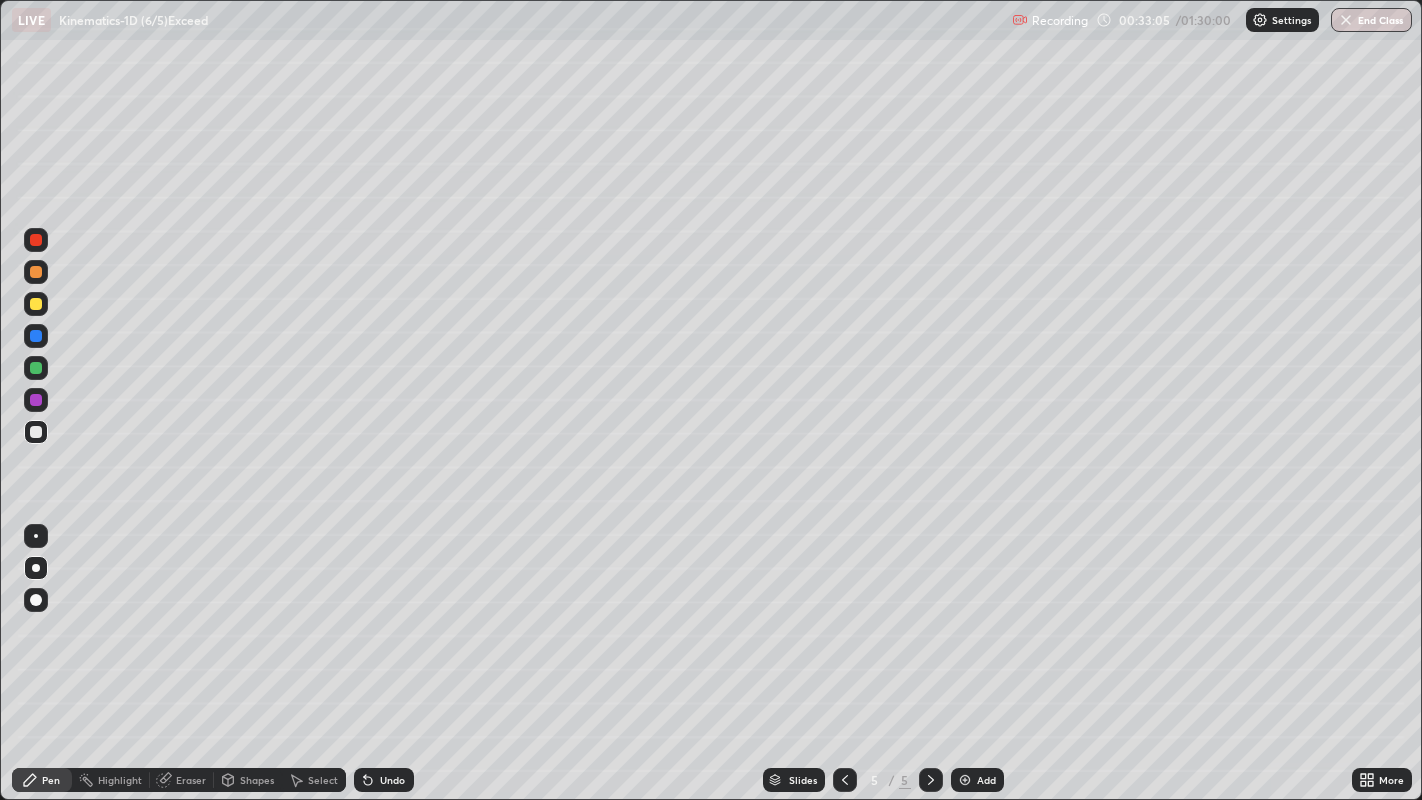 click at bounding box center [36, 368] 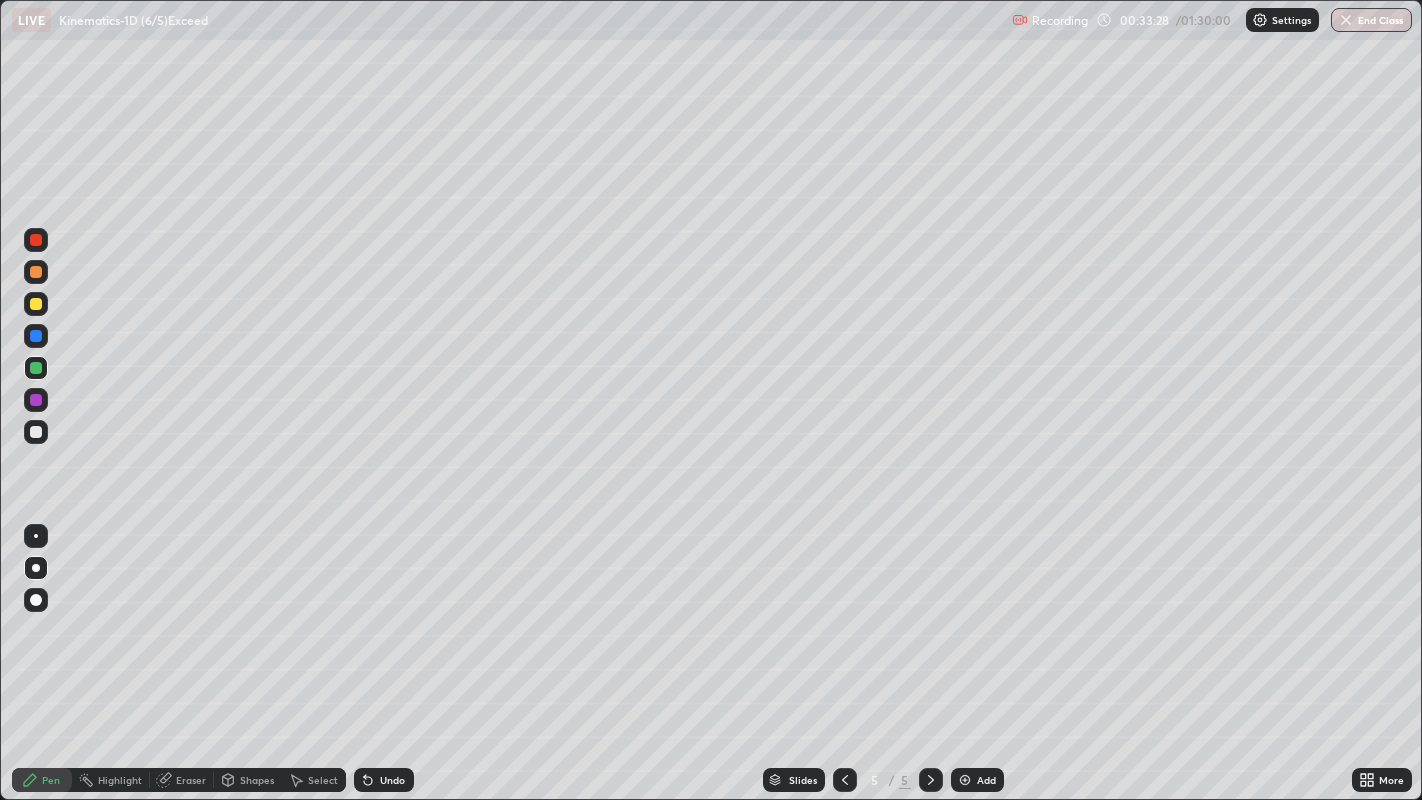 click at bounding box center (36, 432) 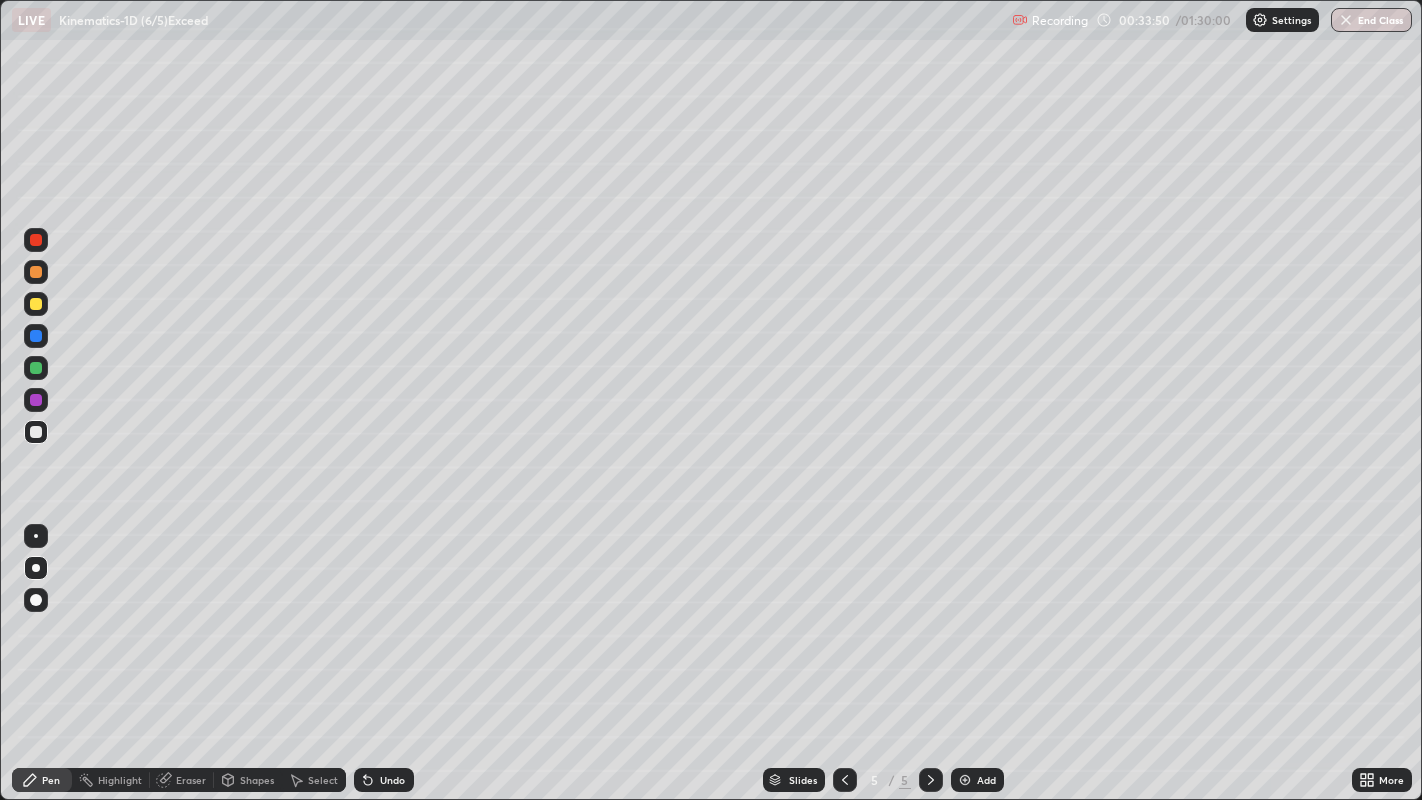 click at bounding box center [36, 336] 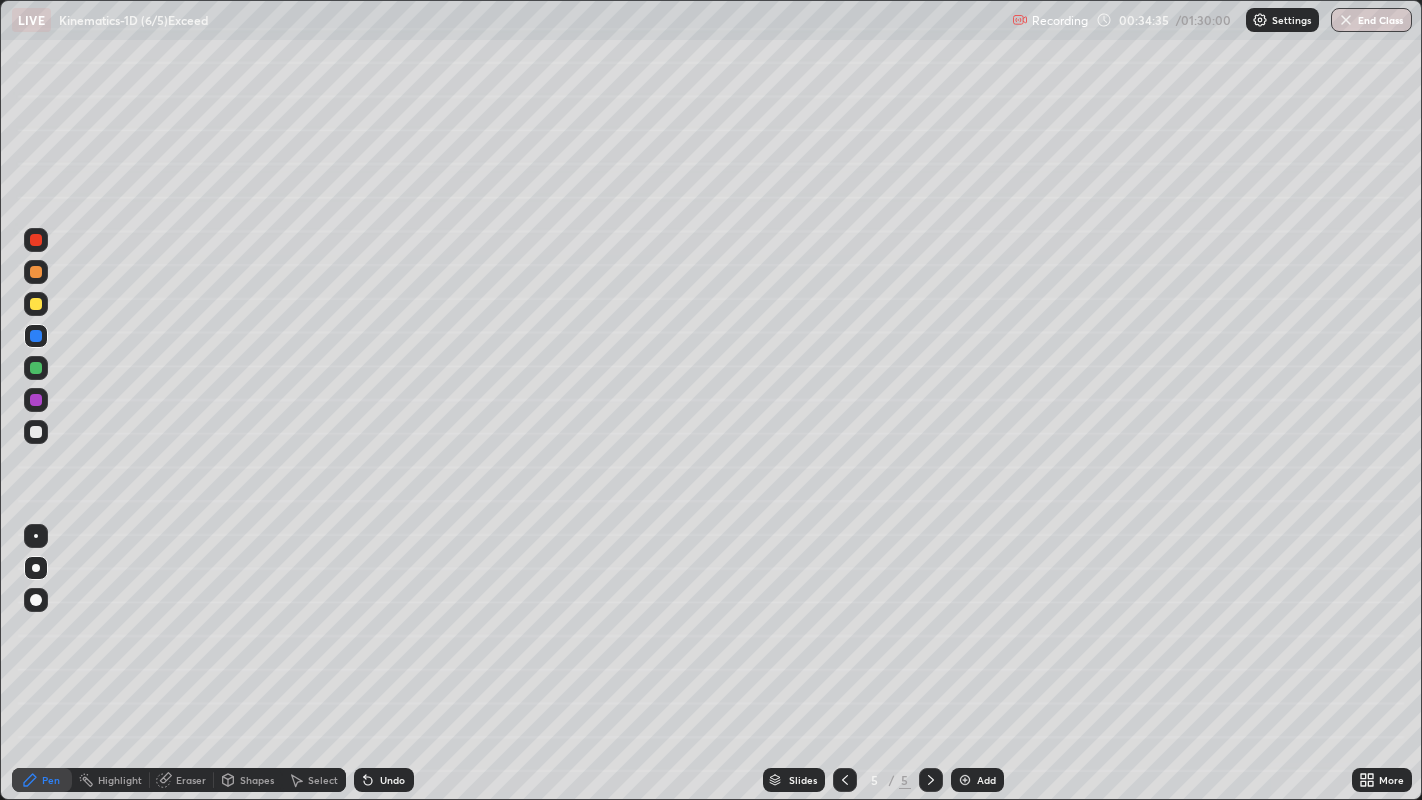click at bounding box center (36, 432) 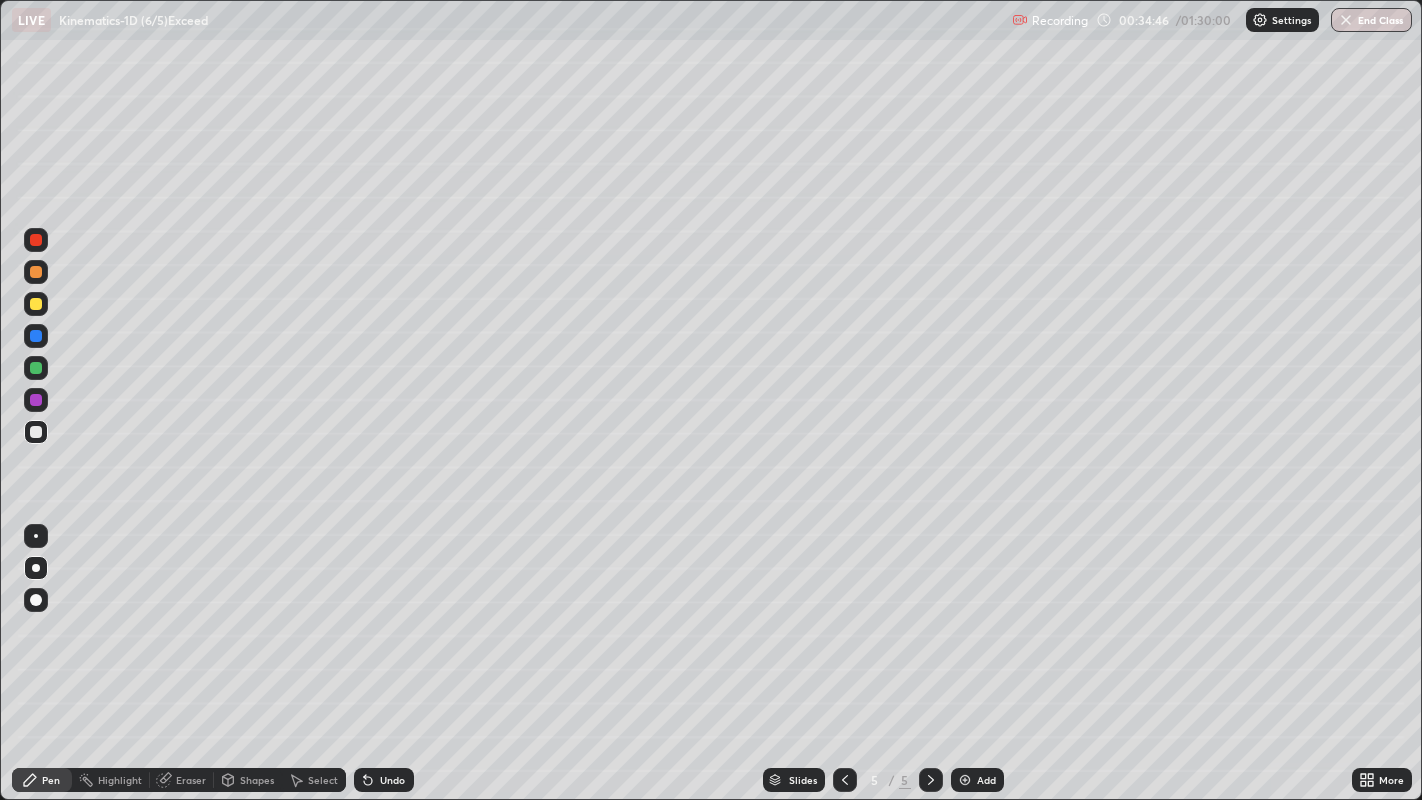 click at bounding box center (36, 304) 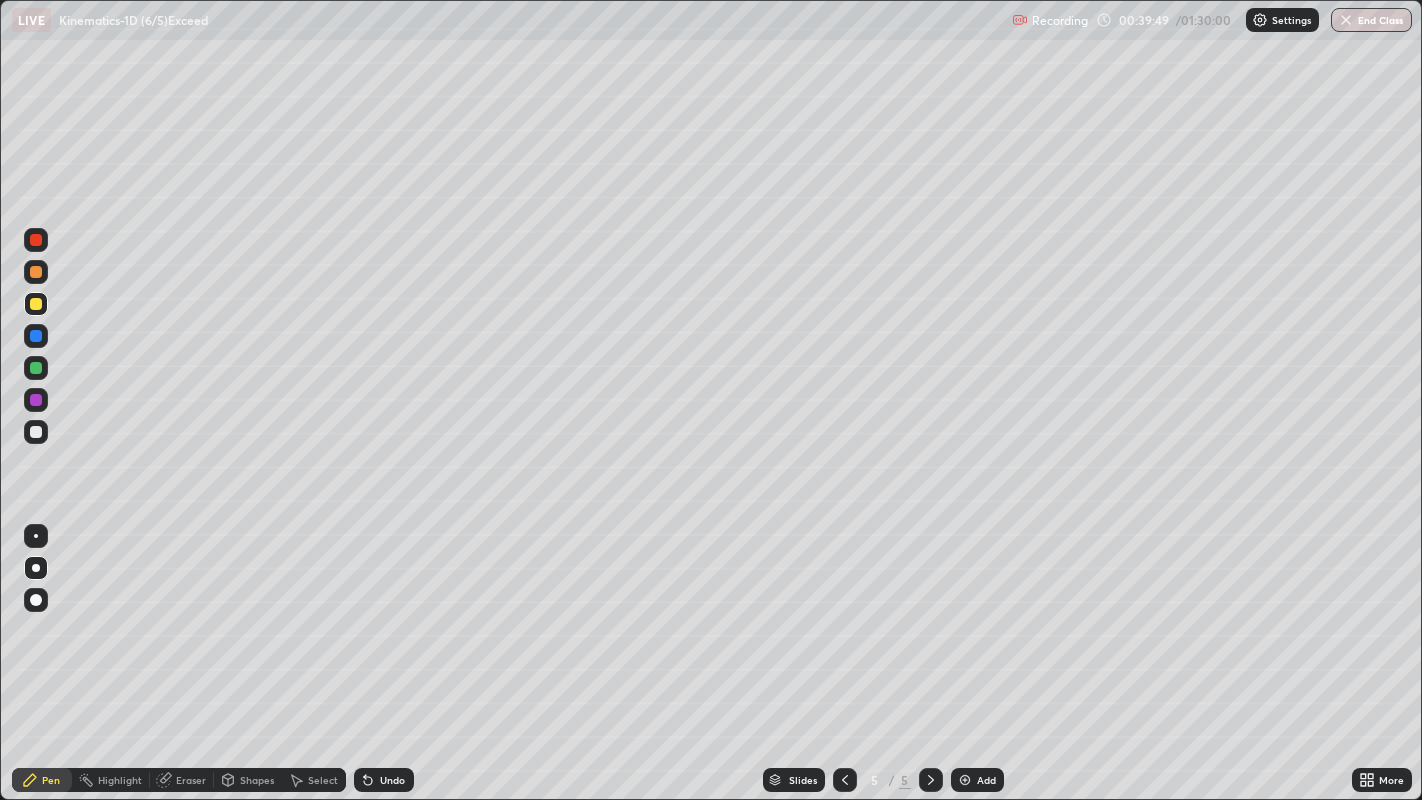 click at bounding box center (36, 400) 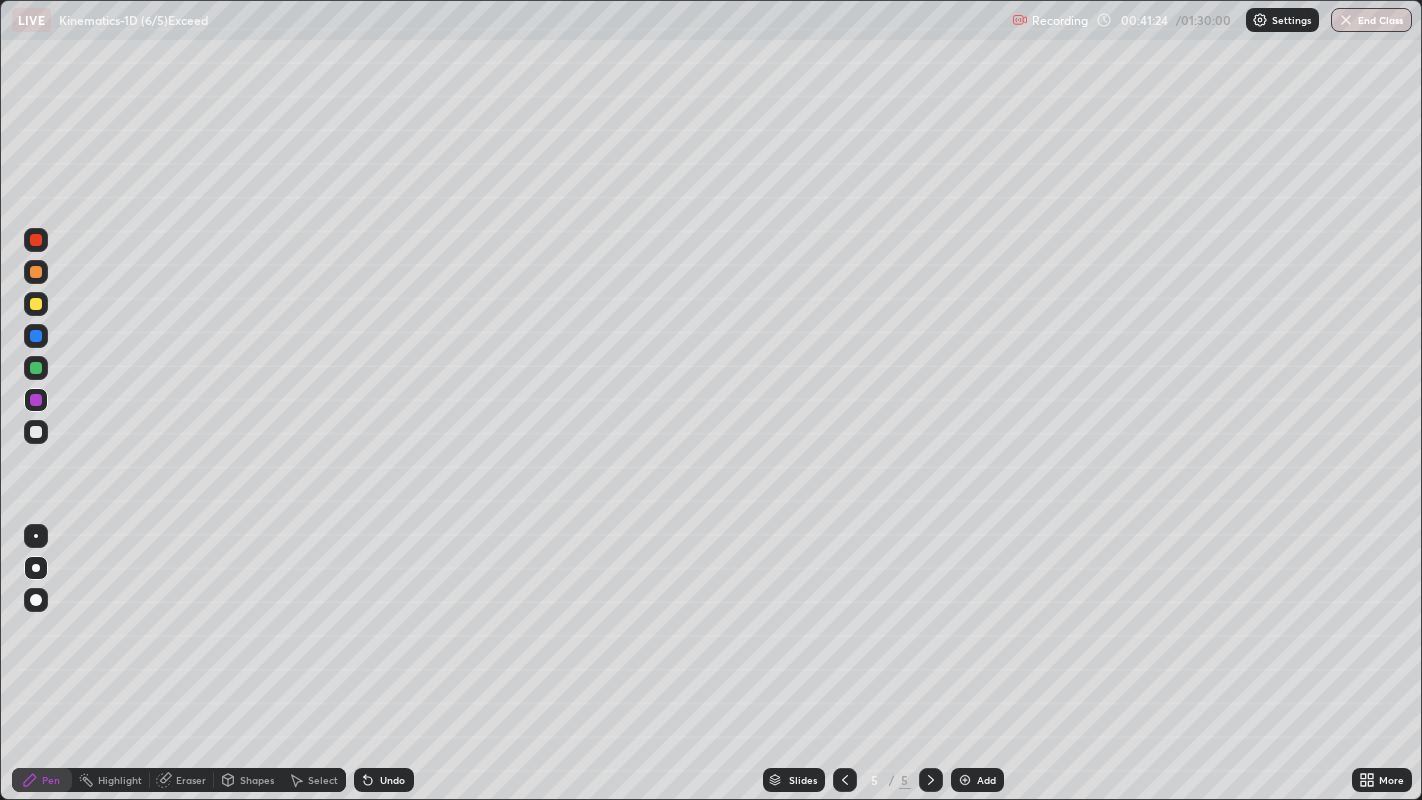 click on "Select" at bounding box center [323, 780] 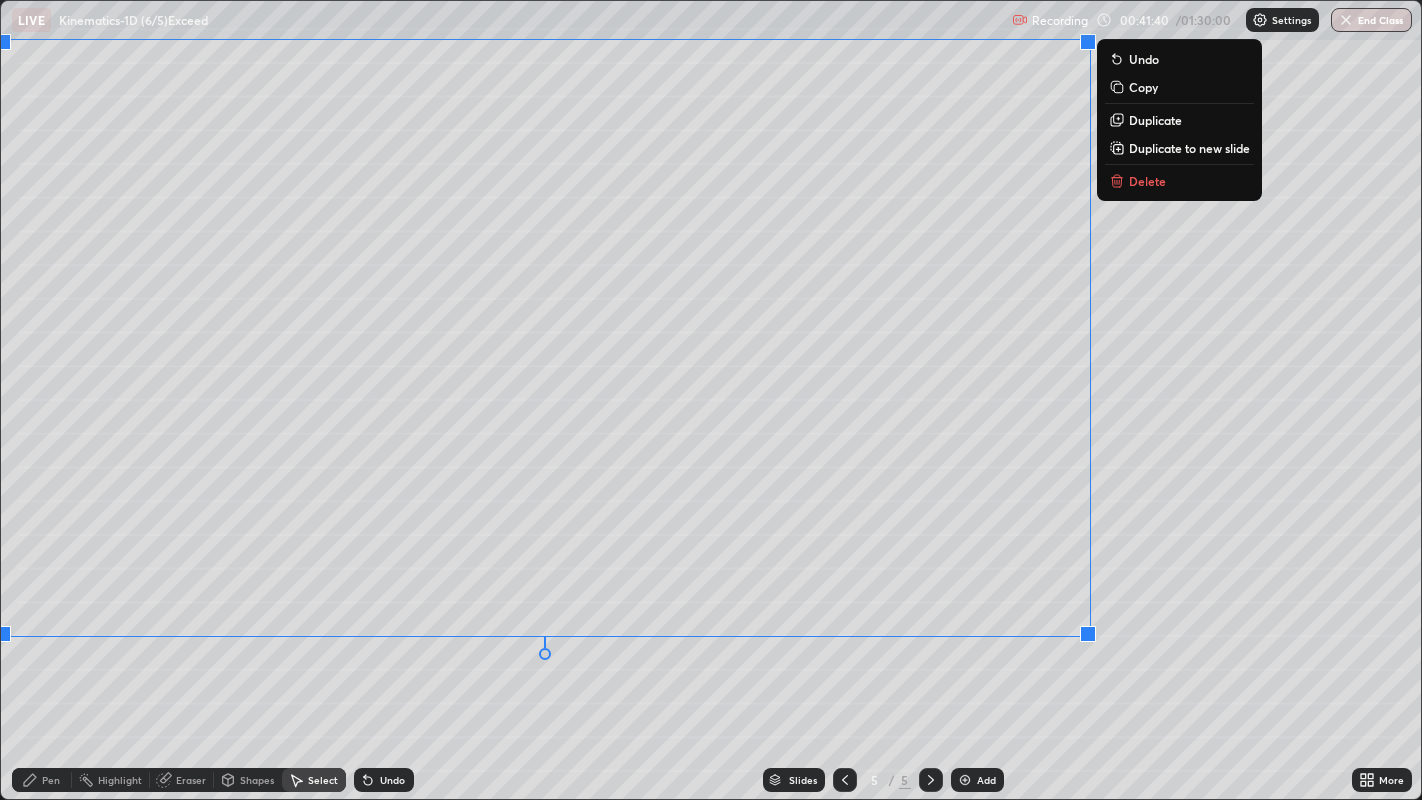 click on "Pen" at bounding box center (42, 780) 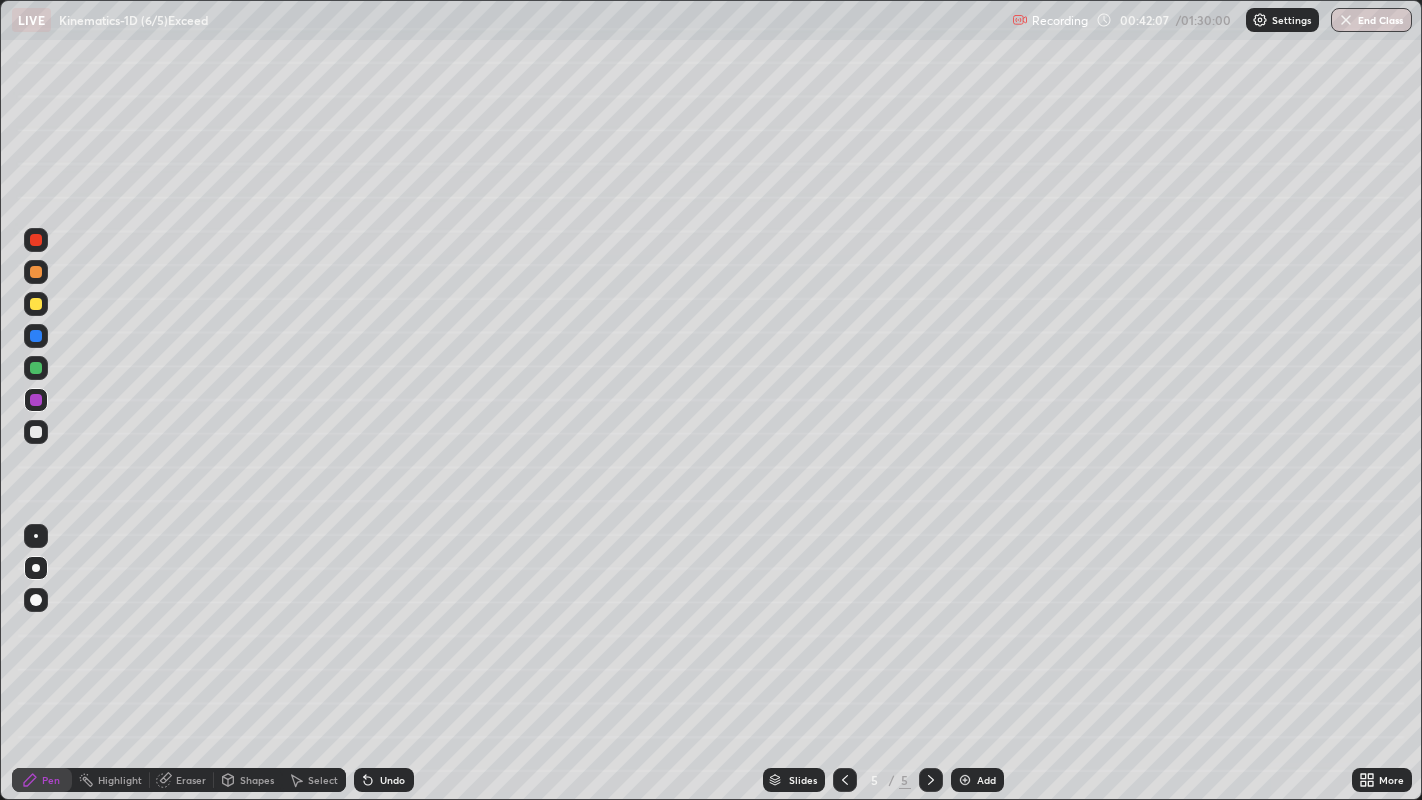 click at bounding box center [36, 432] 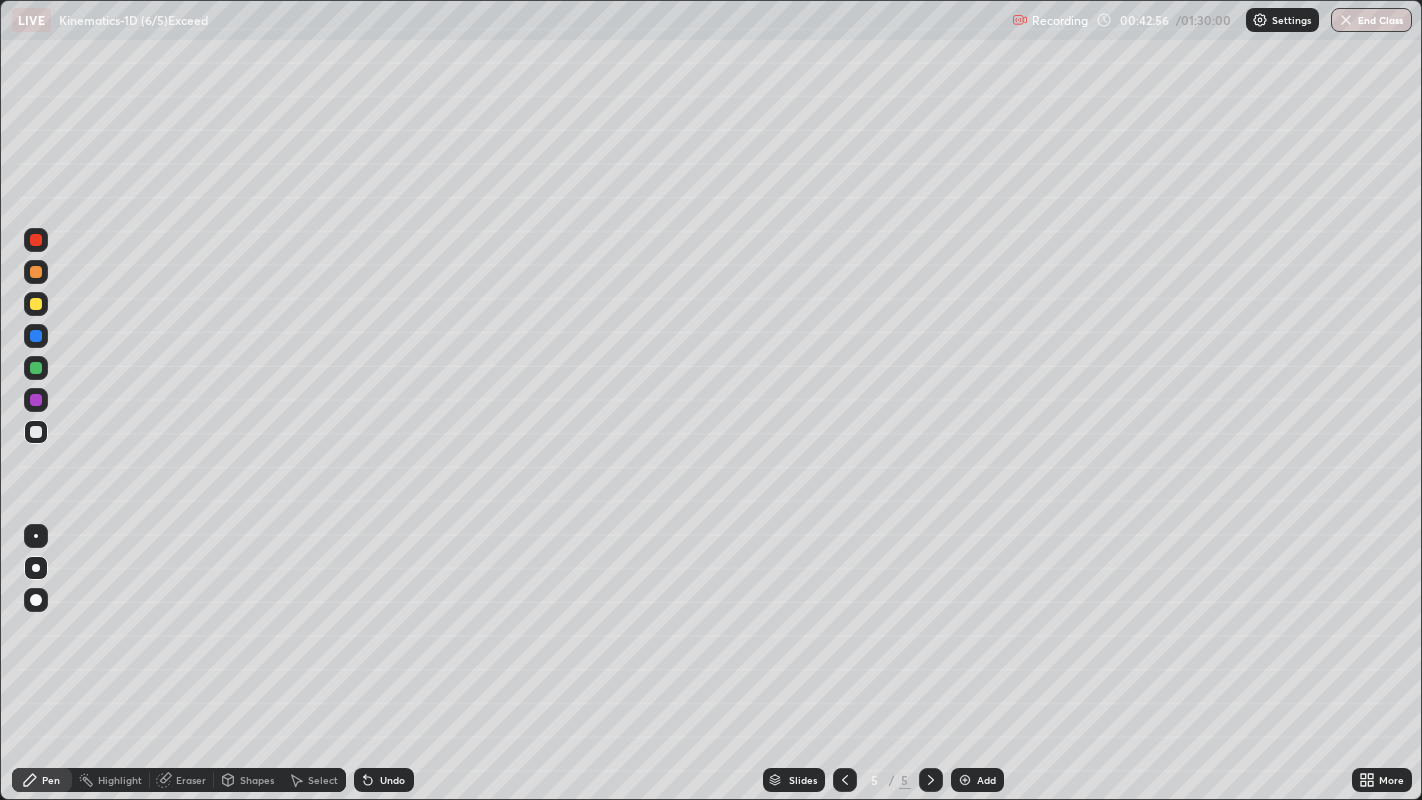 click at bounding box center (36, 368) 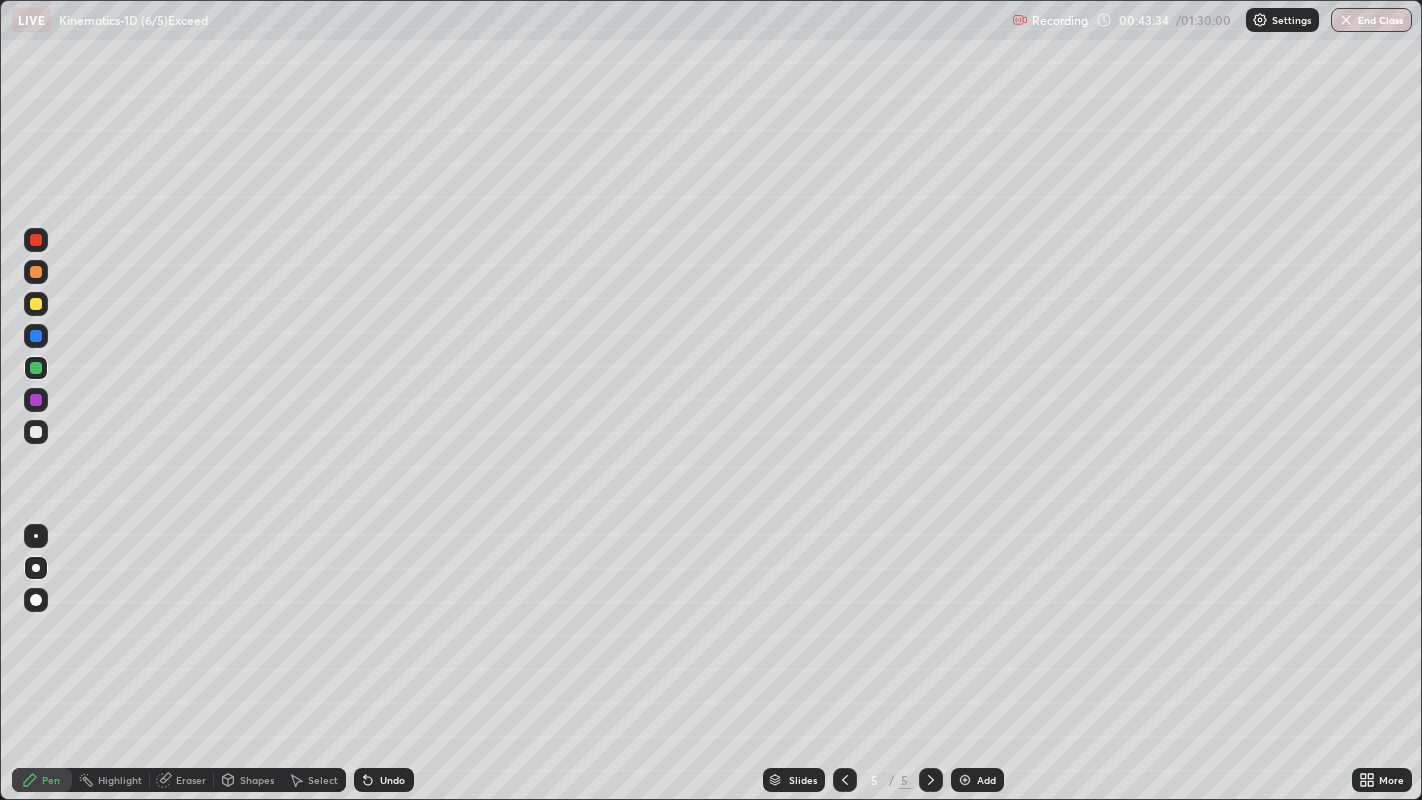click on "Add" at bounding box center (986, 780) 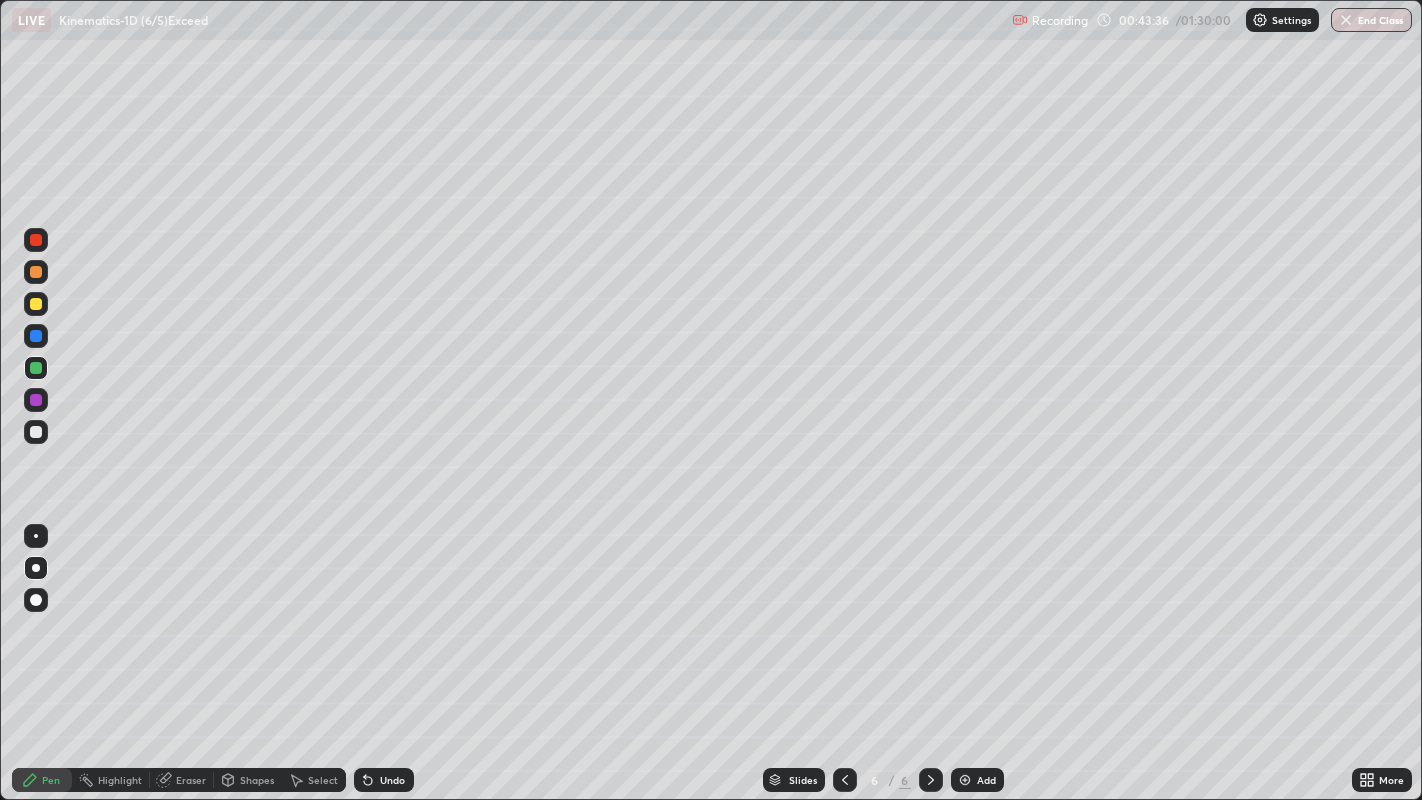 click at bounding box center [36, 304] 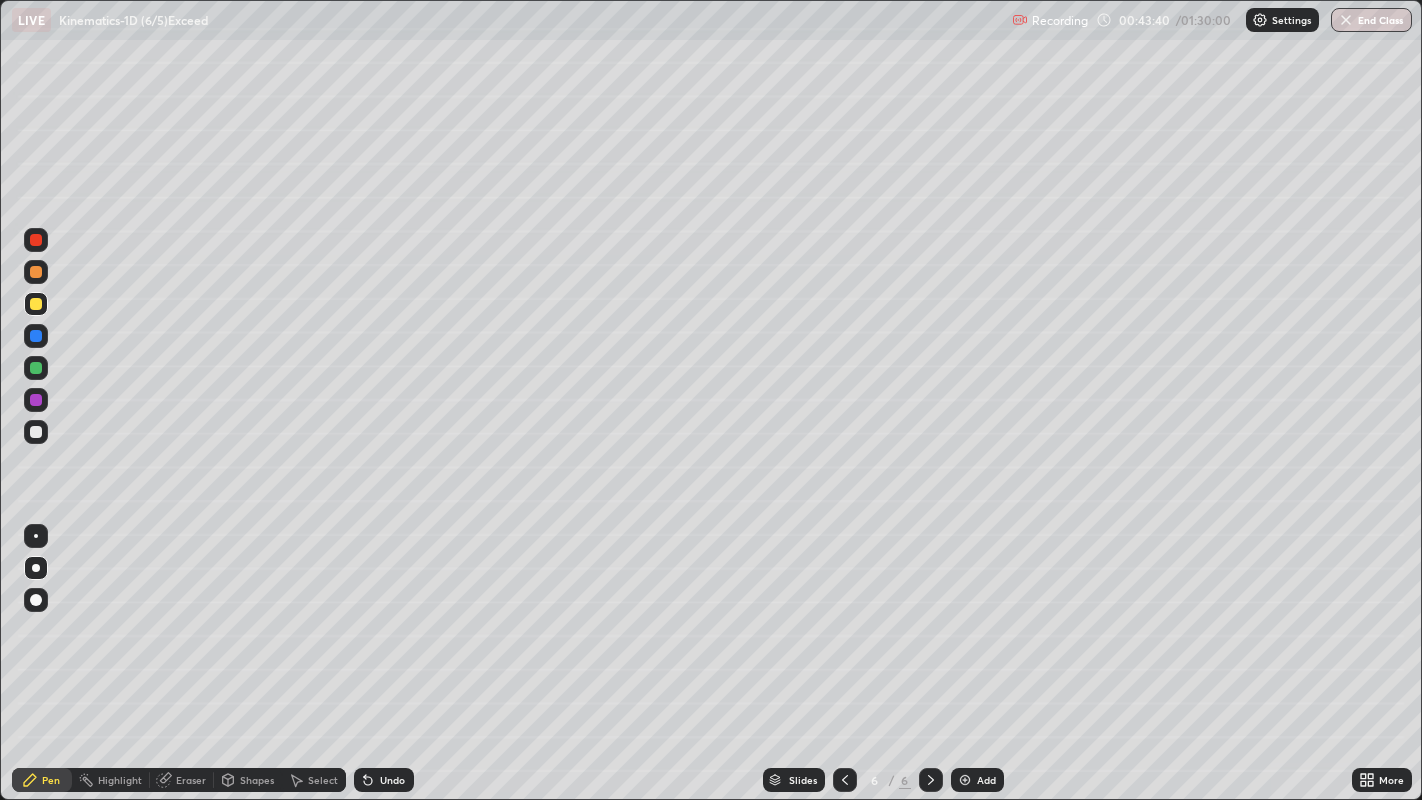 click 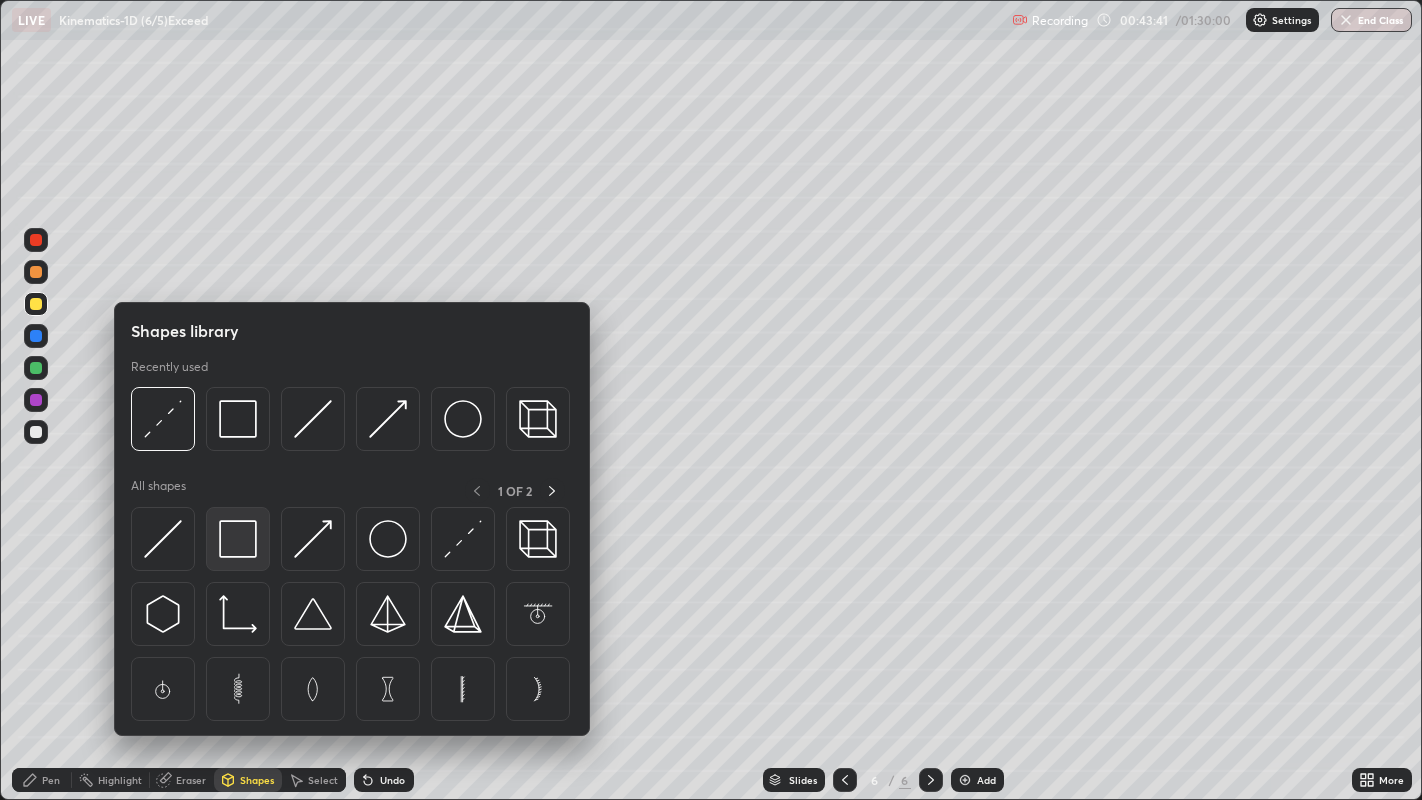 click at bounding box center (238, 539) 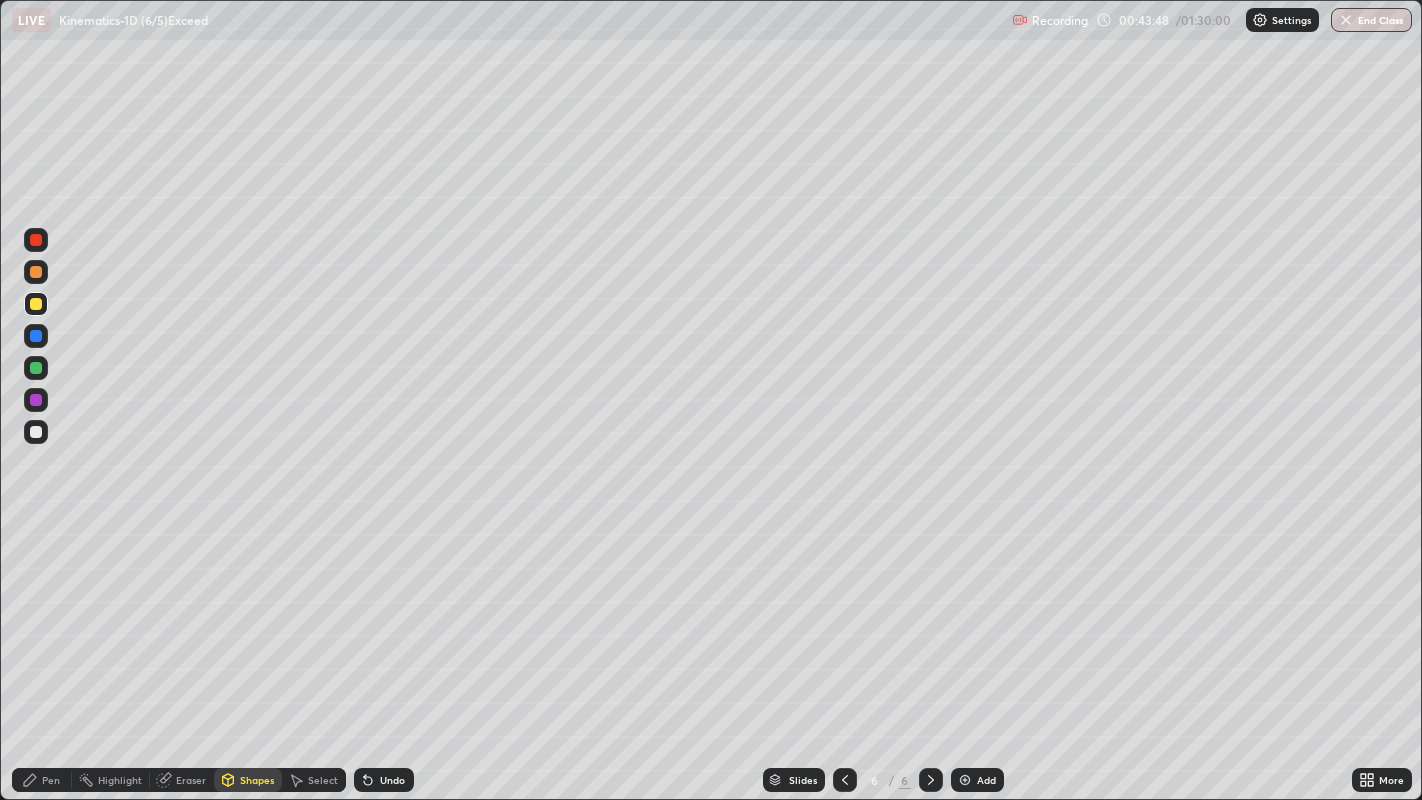 click on "Pen" at bounding box center (51, 780) 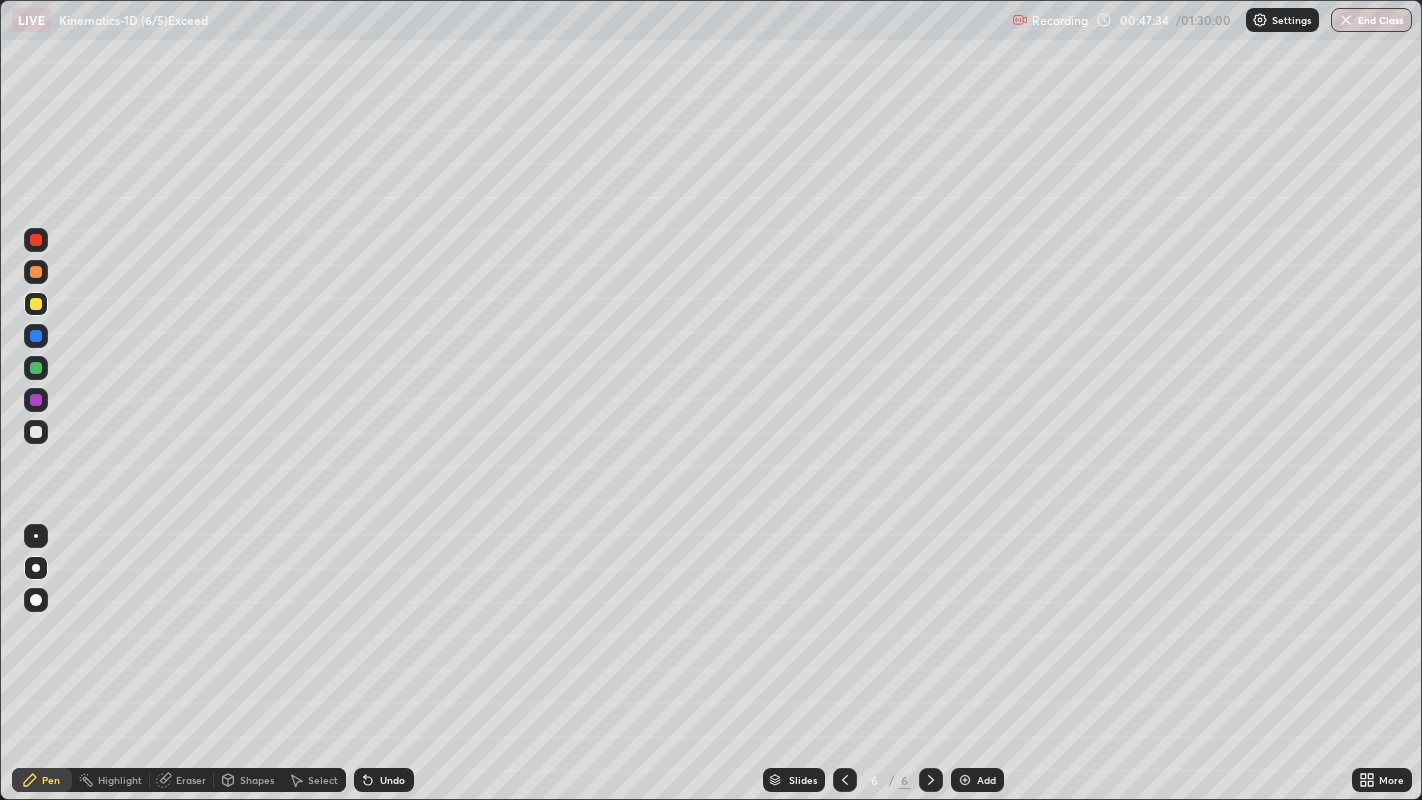 click at bounding box center (36, 432) 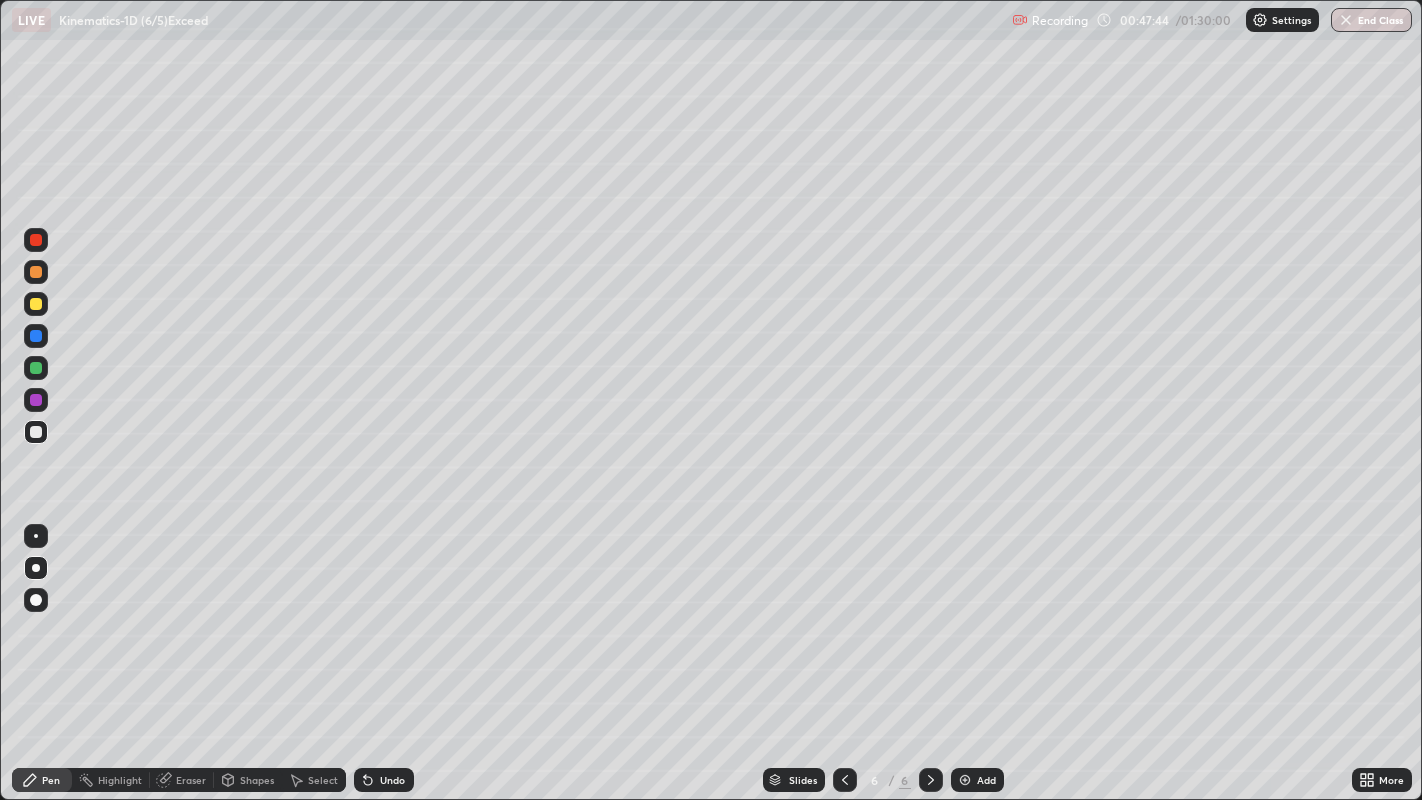 click on "Setting up your live class" at bounding box center (711, 400) 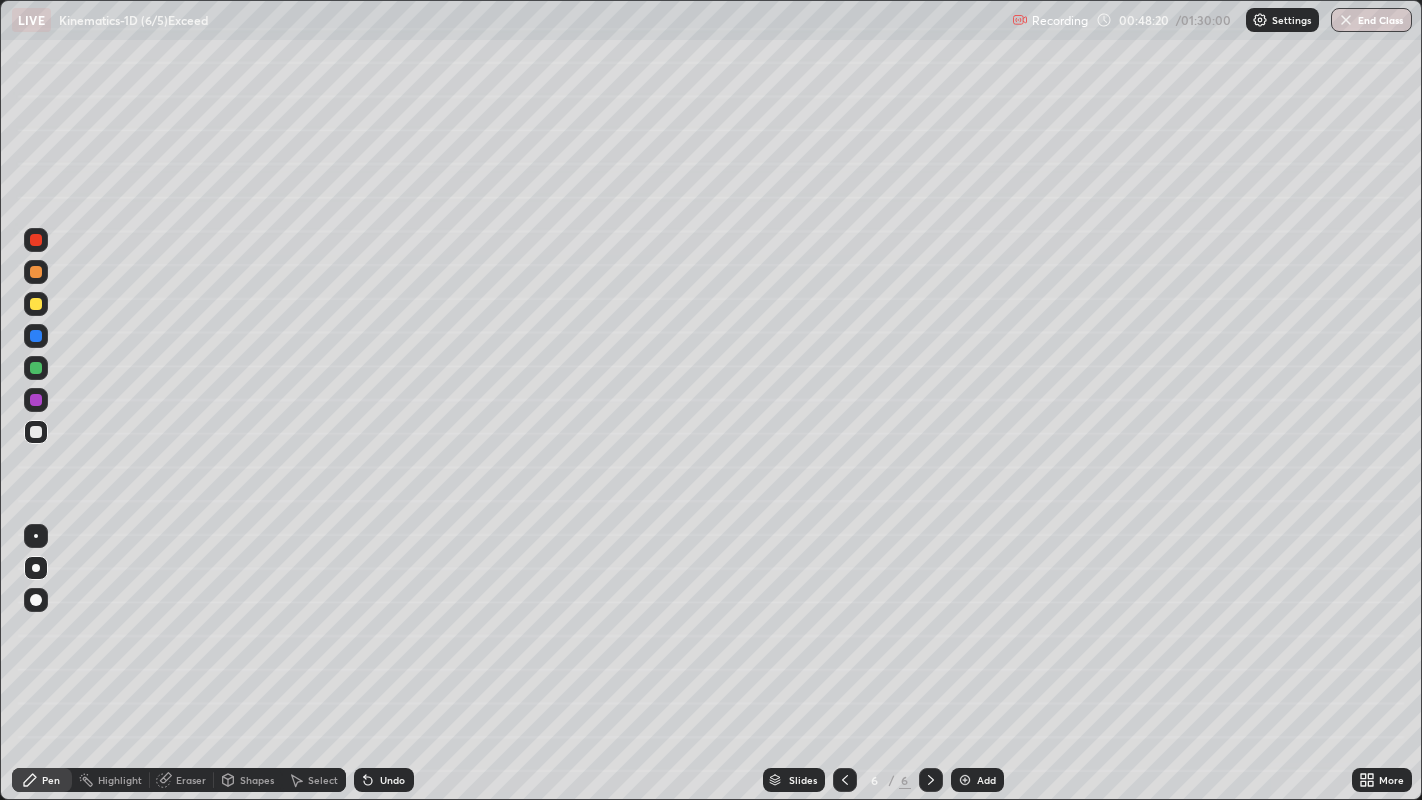 click at bounding box center (36, 368) 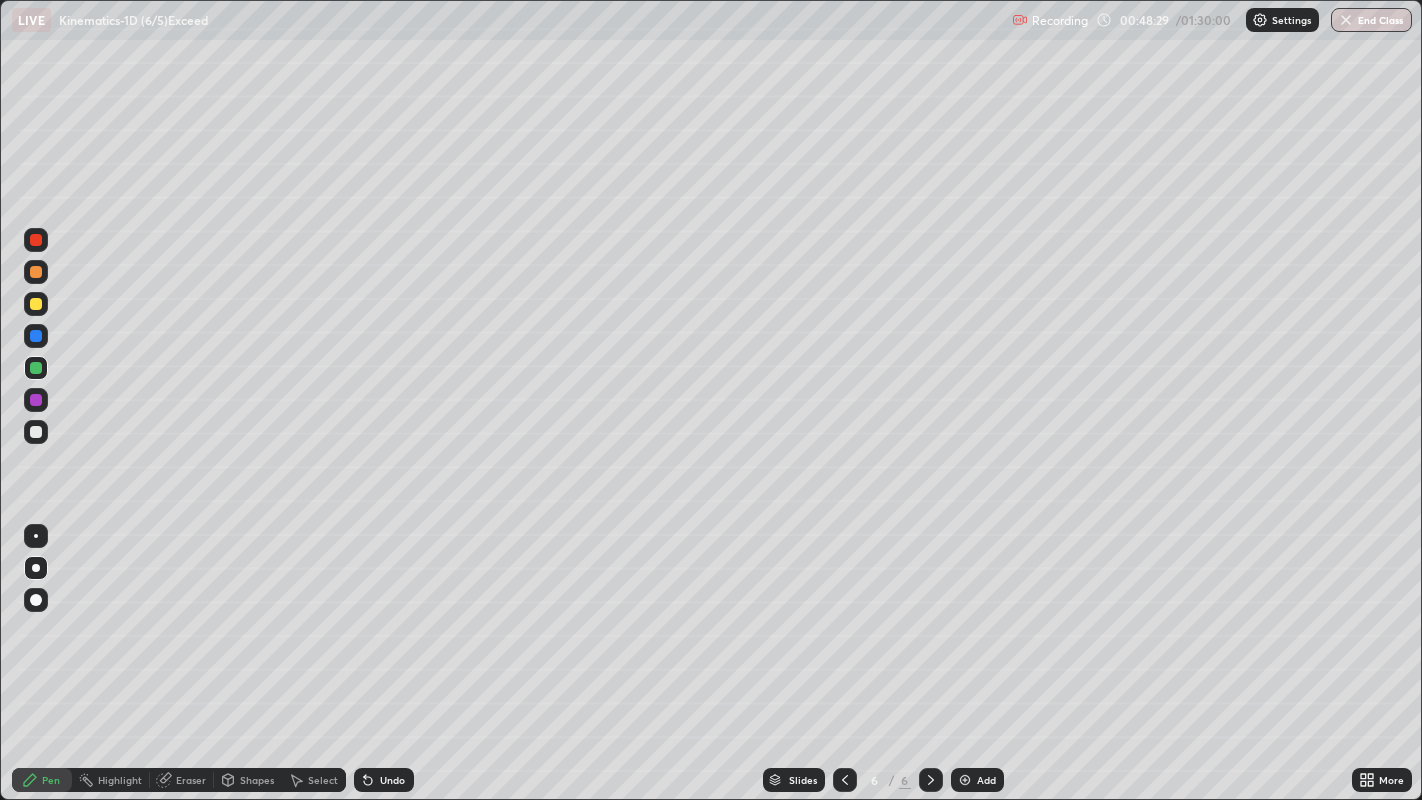 click at bounding box center [36, 432] 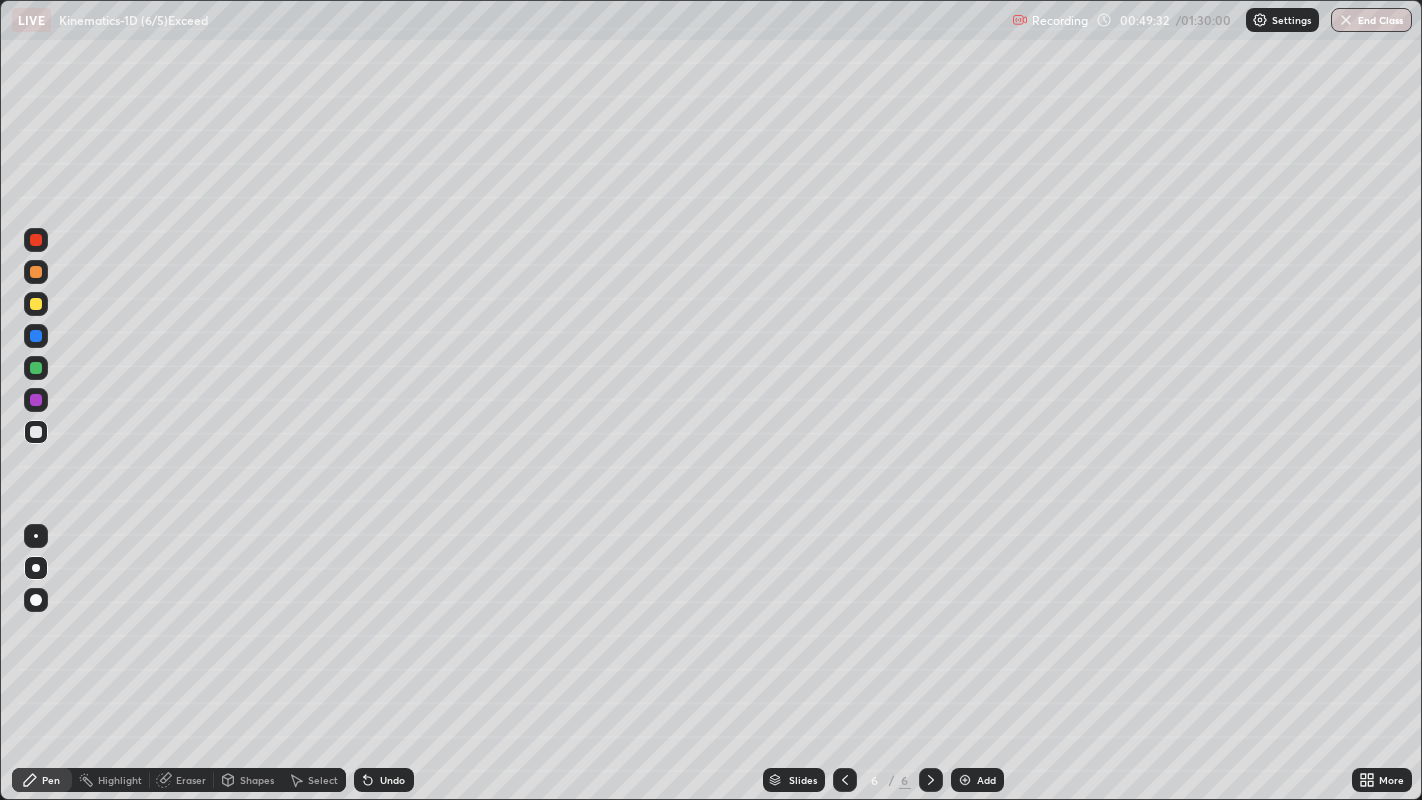 click on "Eraser" at bounding box center (191, 780) 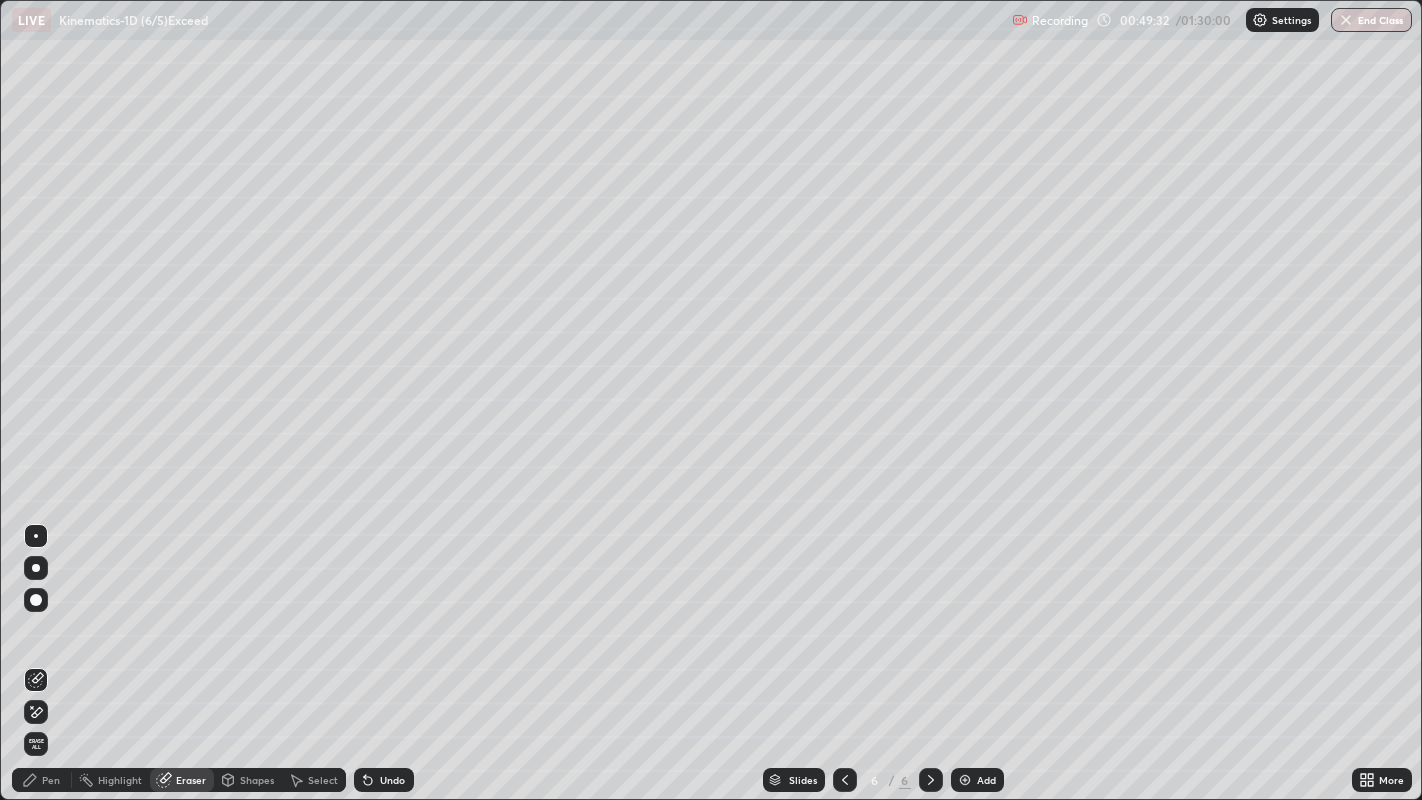 click 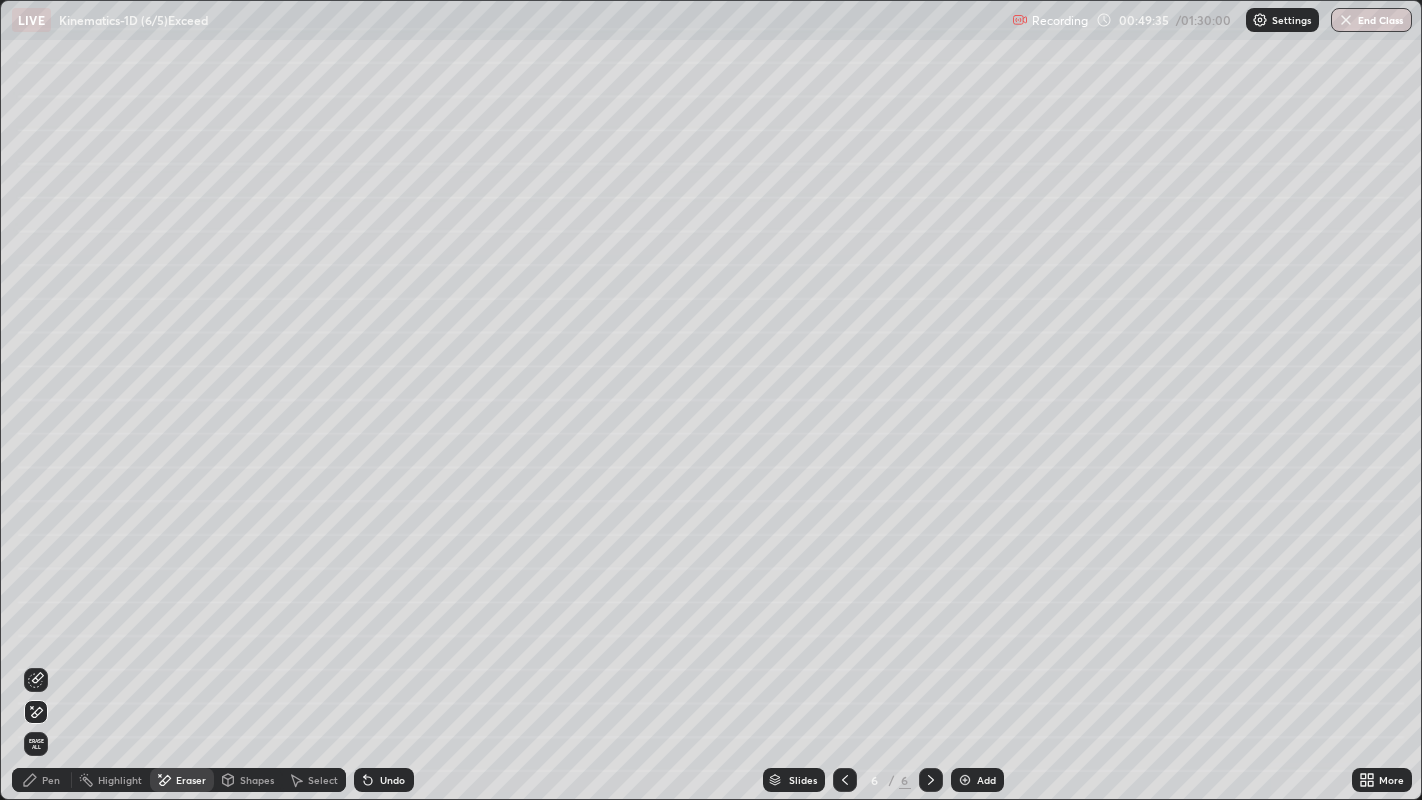 click 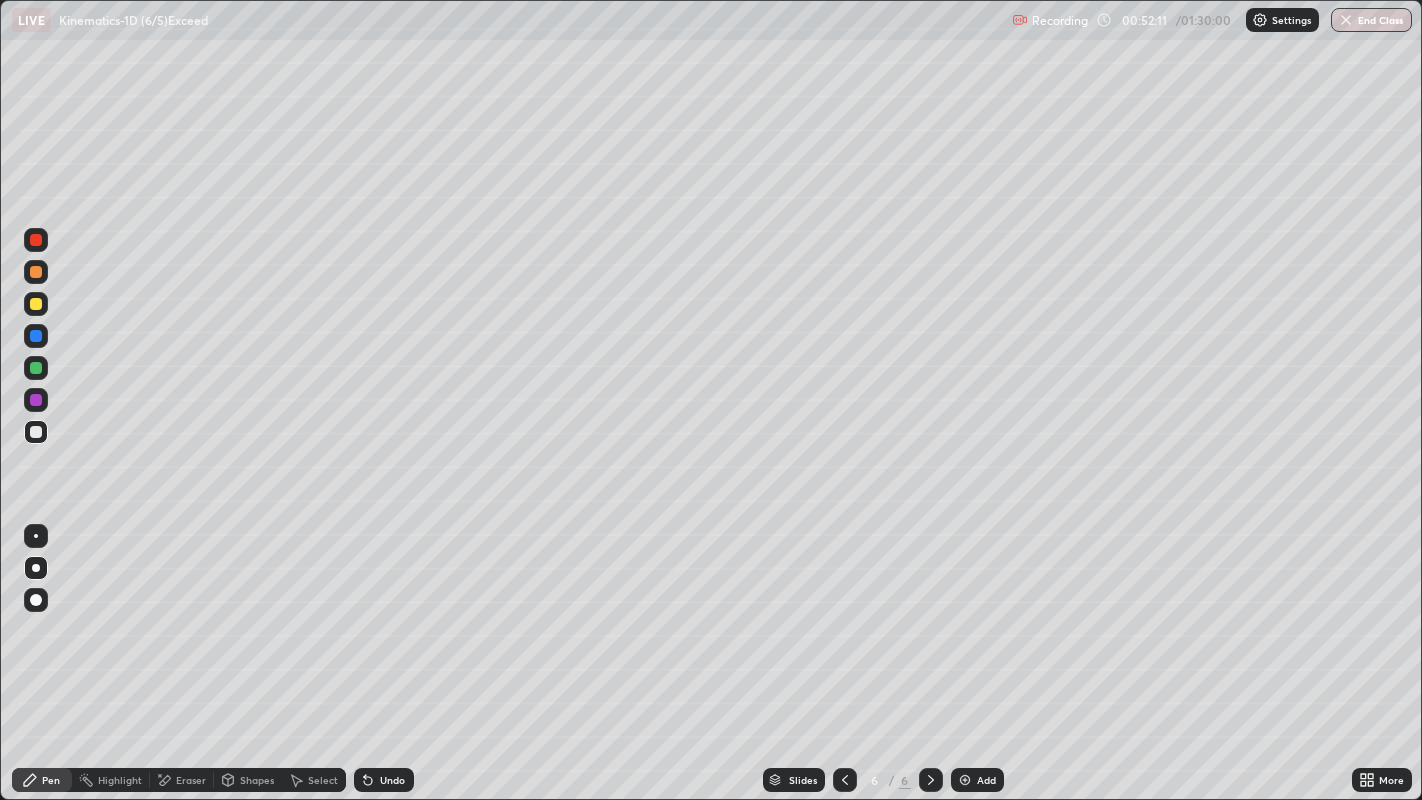 click on "Add" at bounding box center (977, 780) 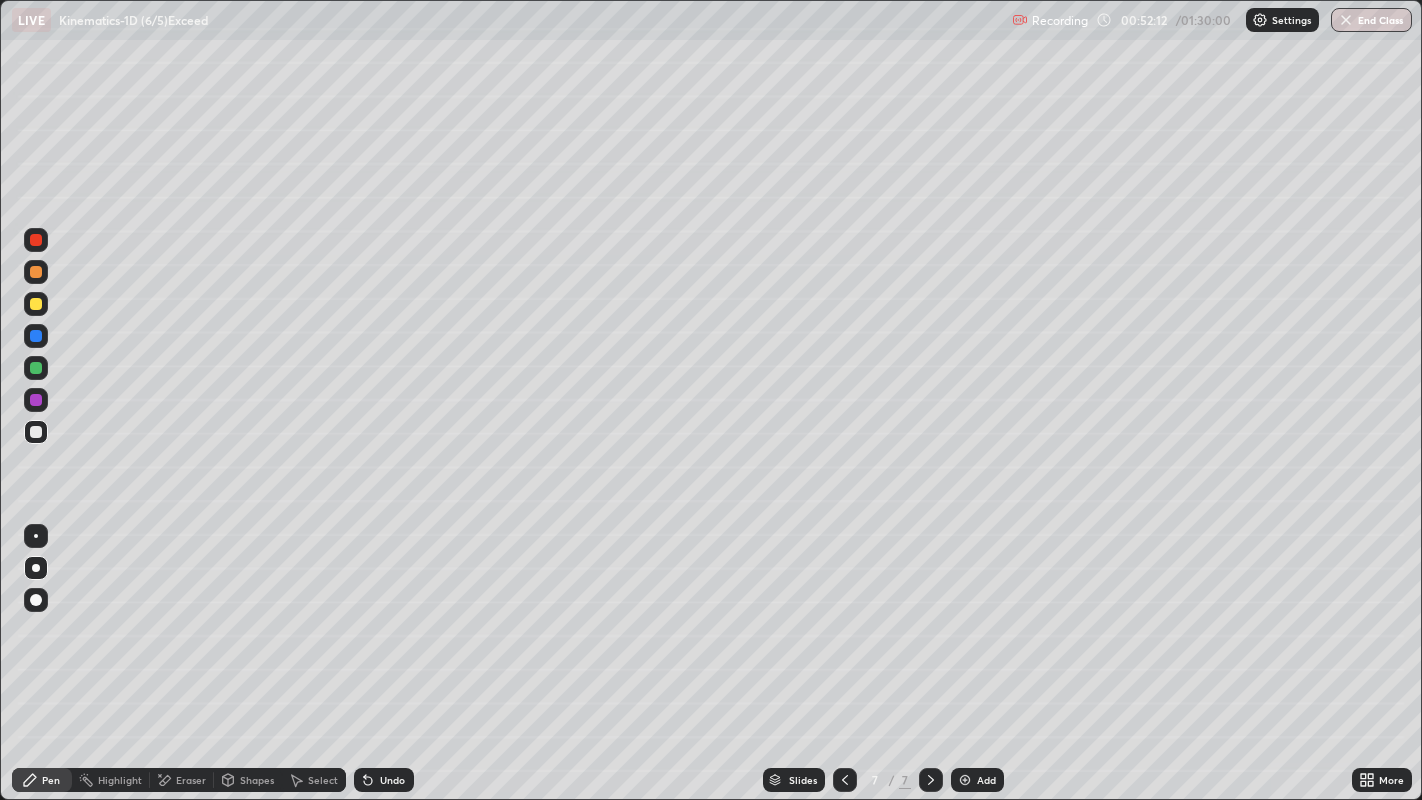 click at bounding box center (36, 304) 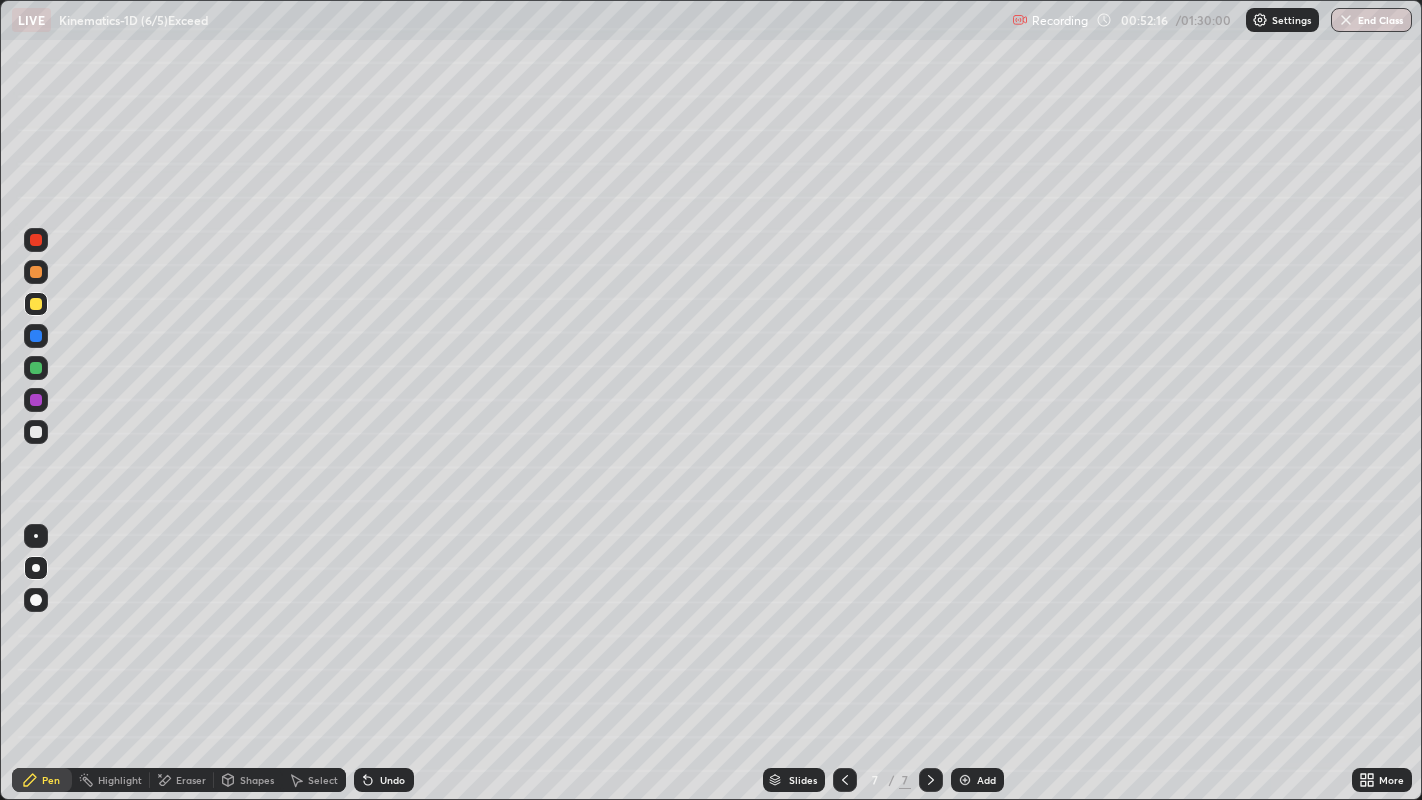 click on "Shapes" at bounding box center [257, 780] 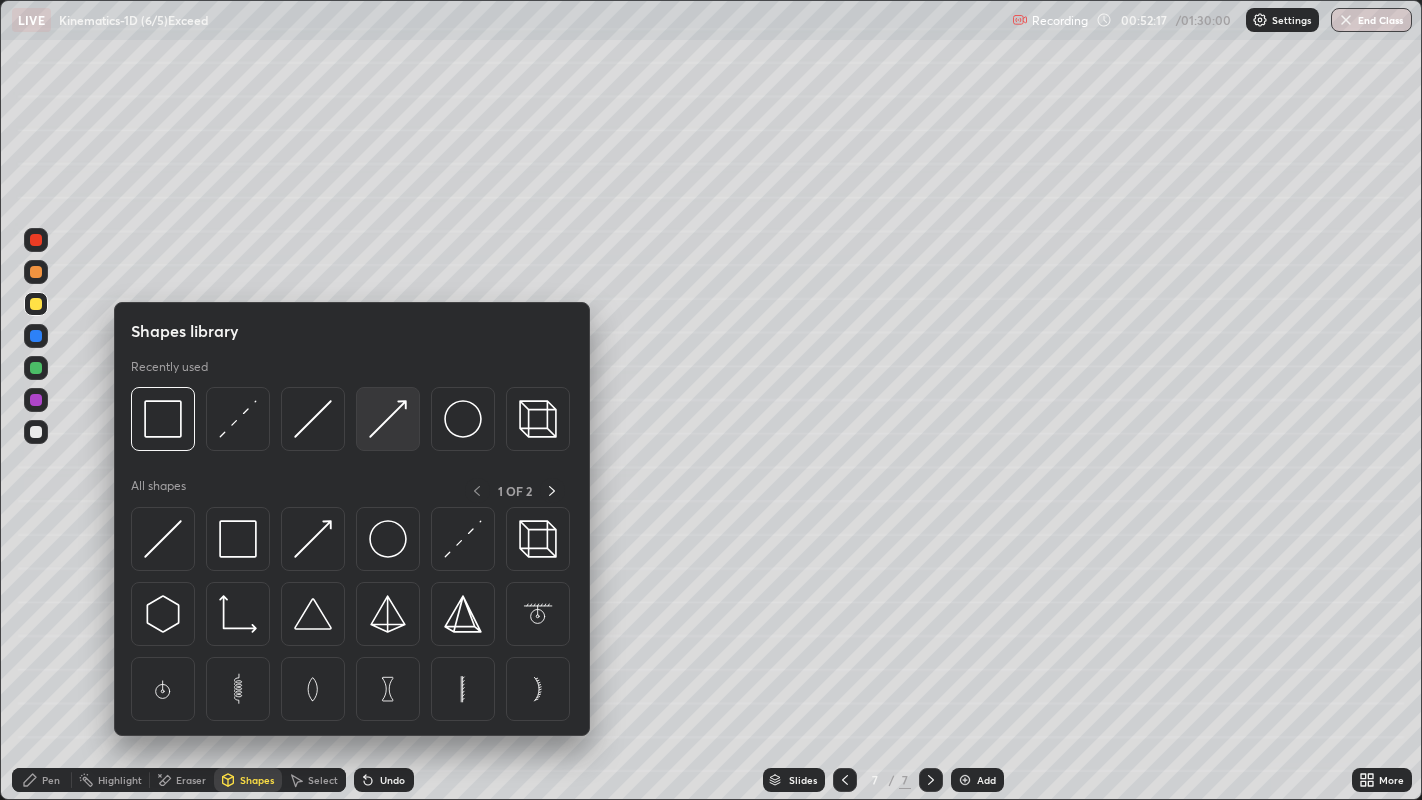 click at bounding box center [238, 539] 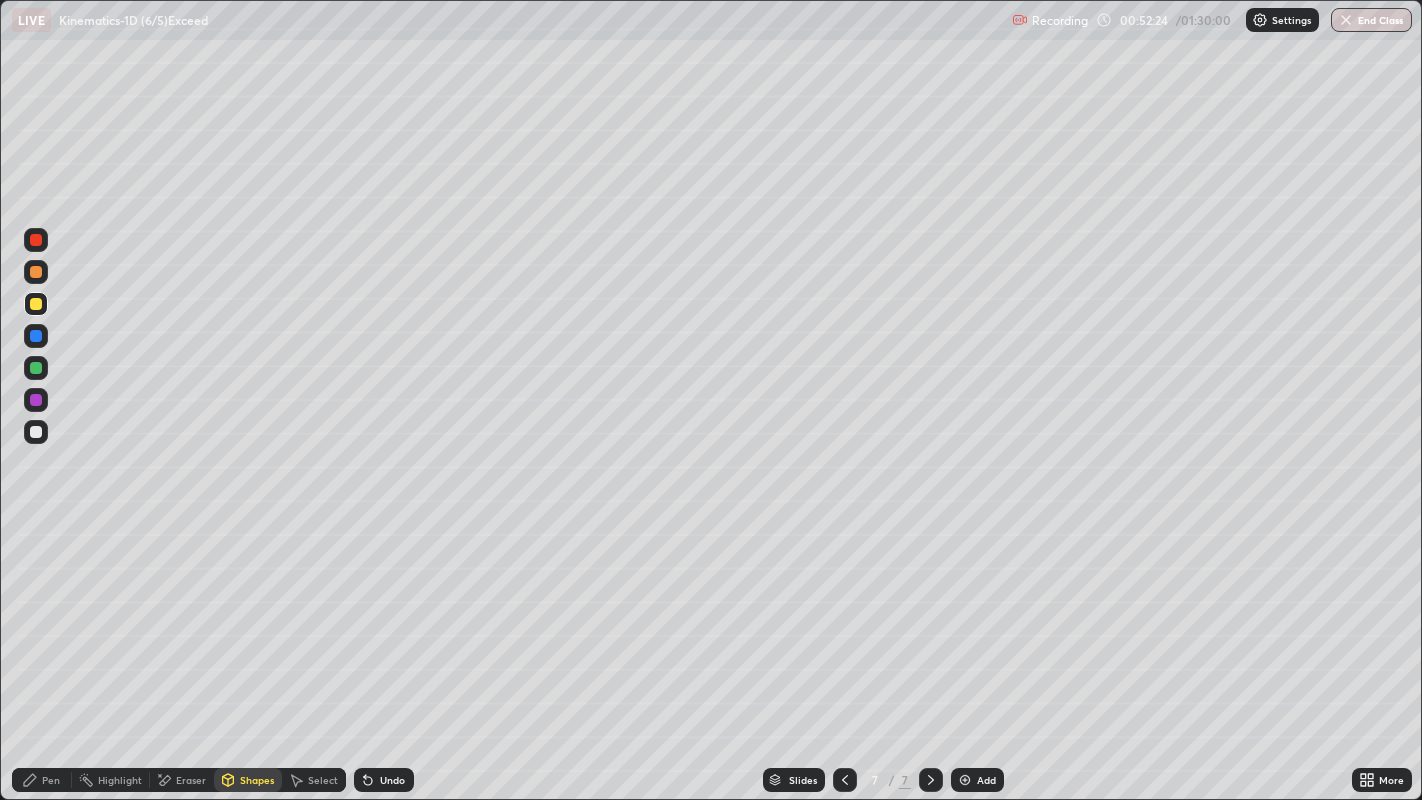 click on "Pen" at bounding box center [51, 780] 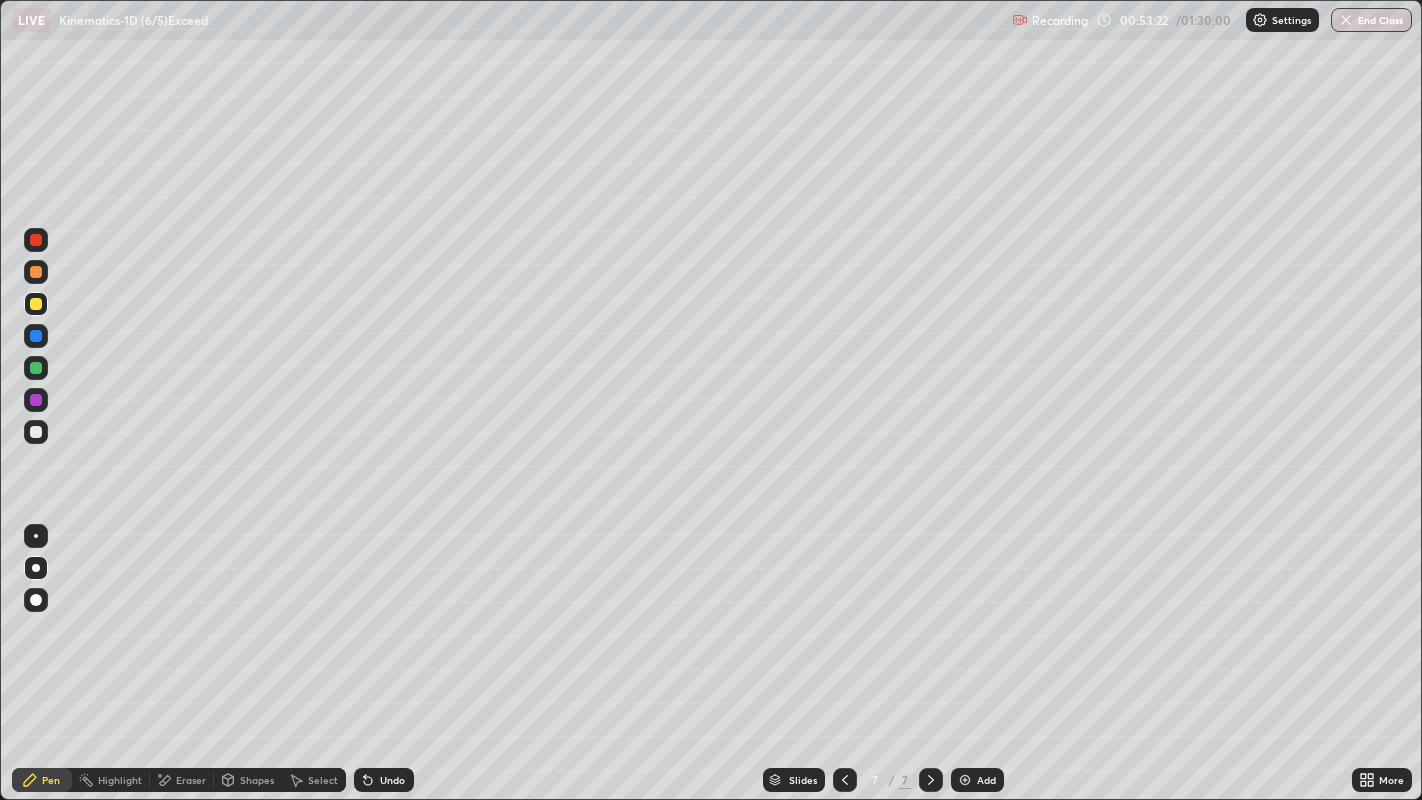 click at bounding box center (36, 432) 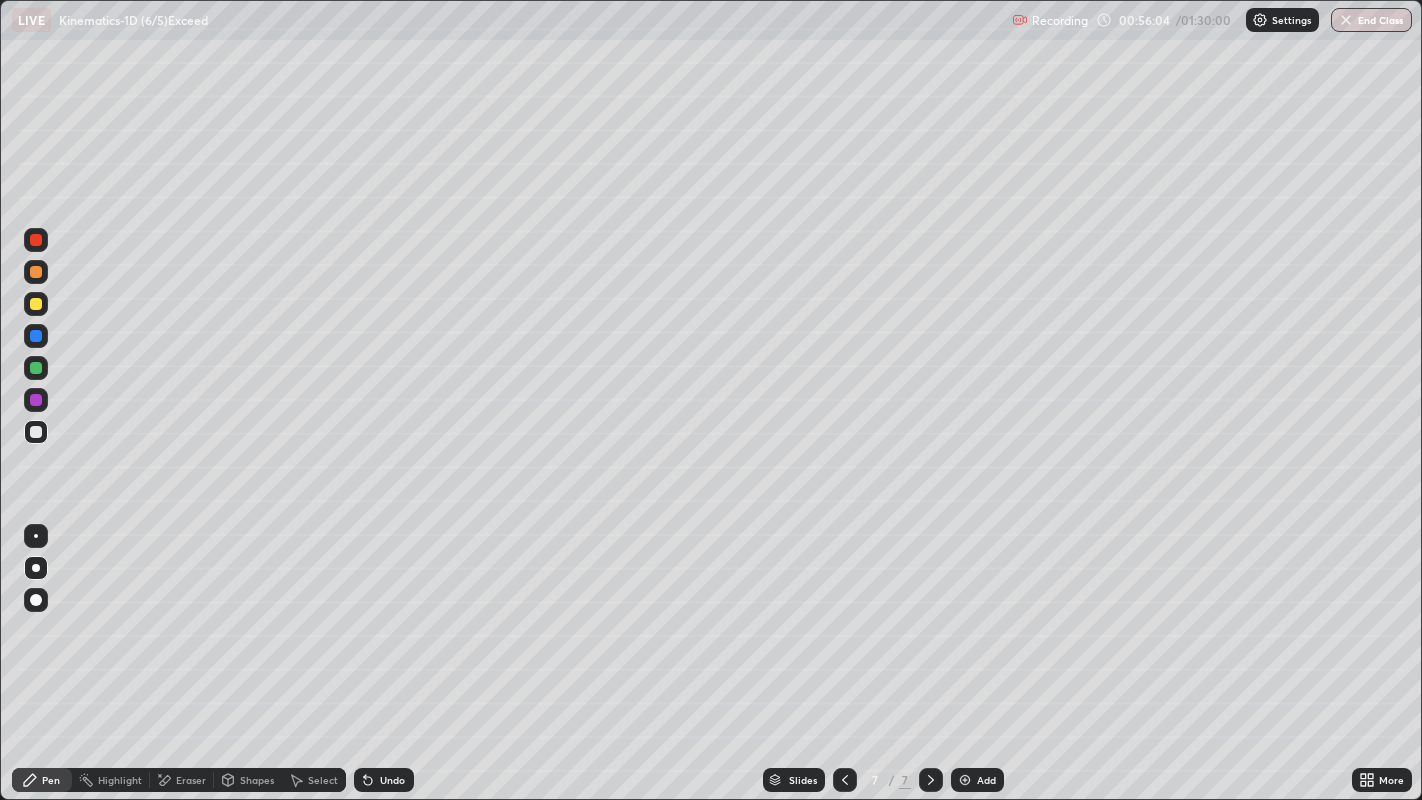 click at bounding box center [36, 432] 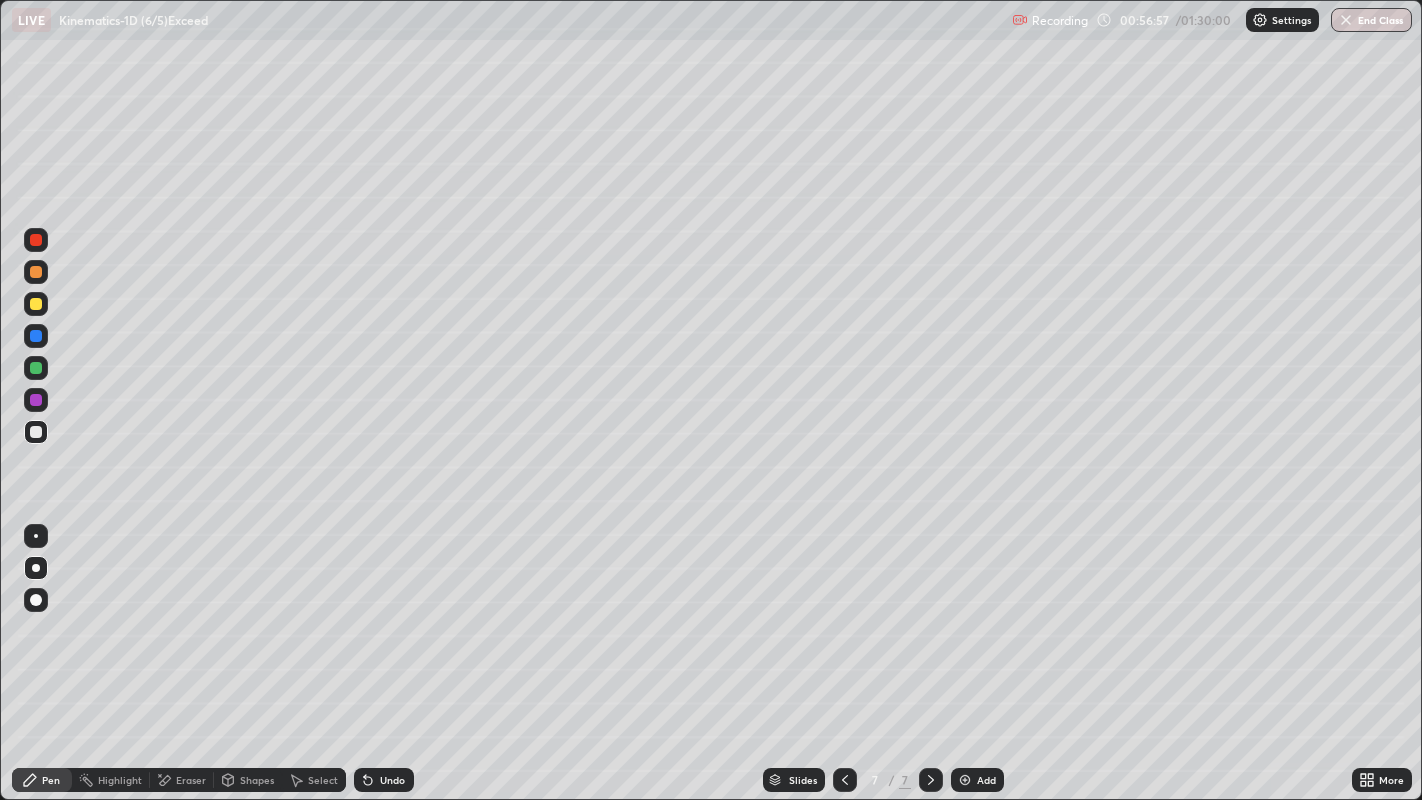click at bounding box center [36, 368] 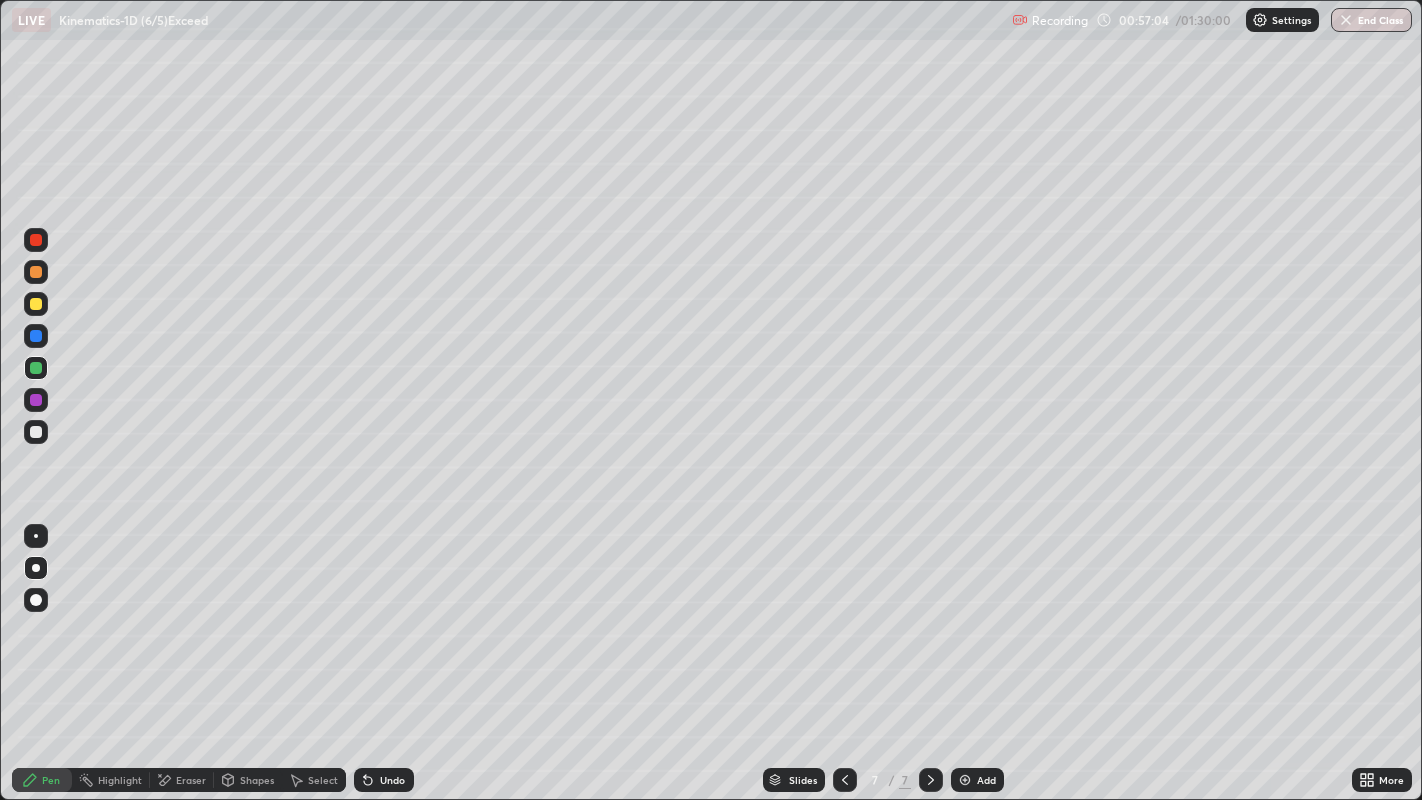 click at bounding box center (36, 432) 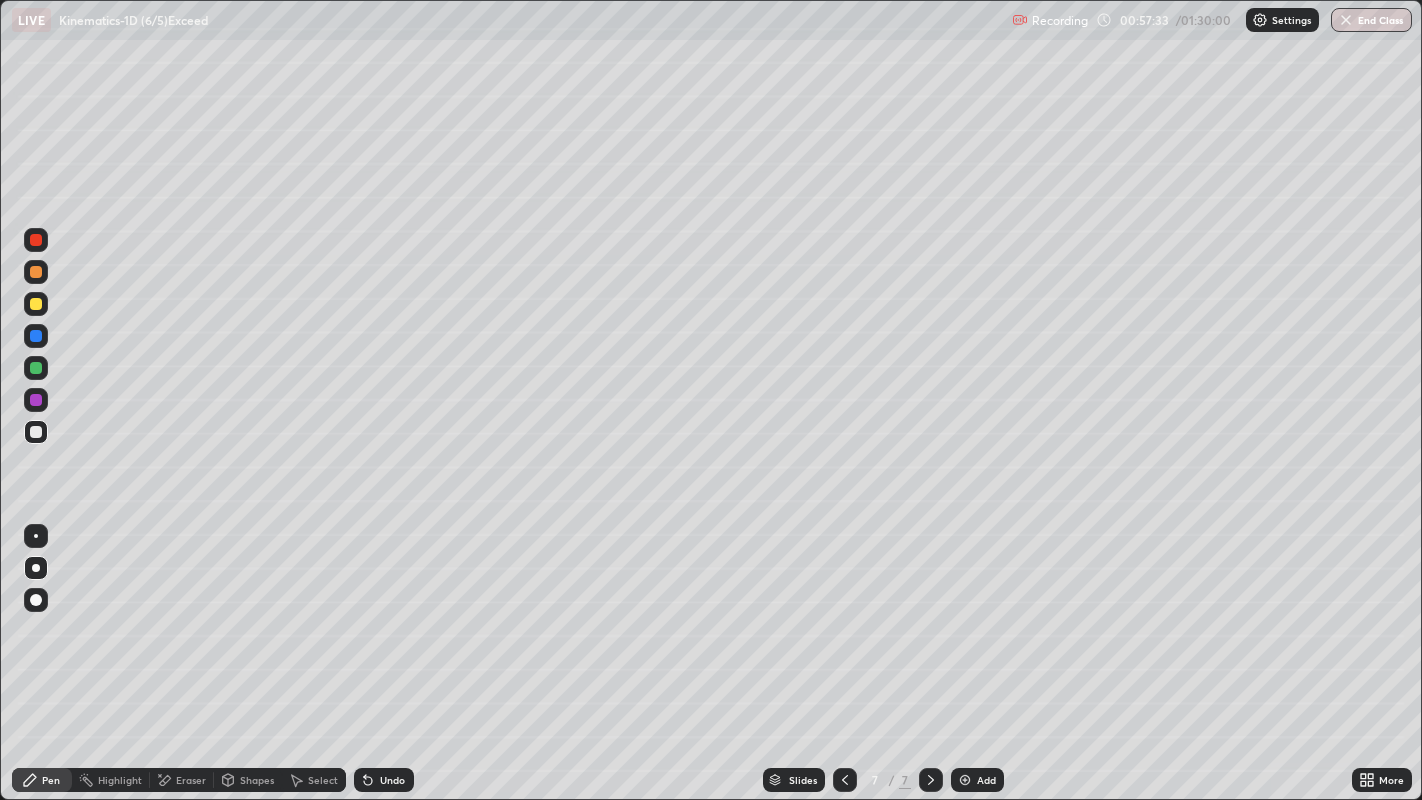 click at bounding box center [36, 368] 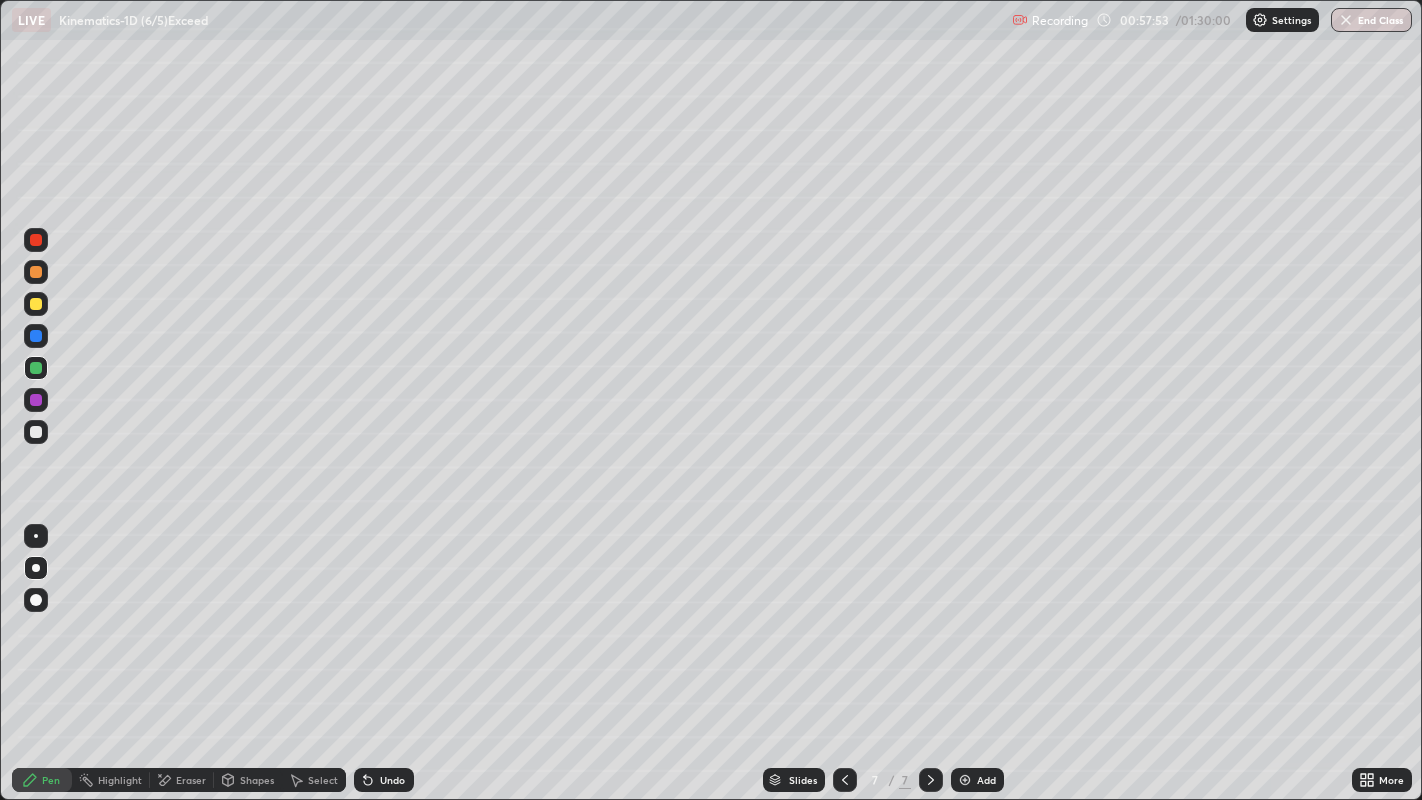 click at bounding box center (36, 432) 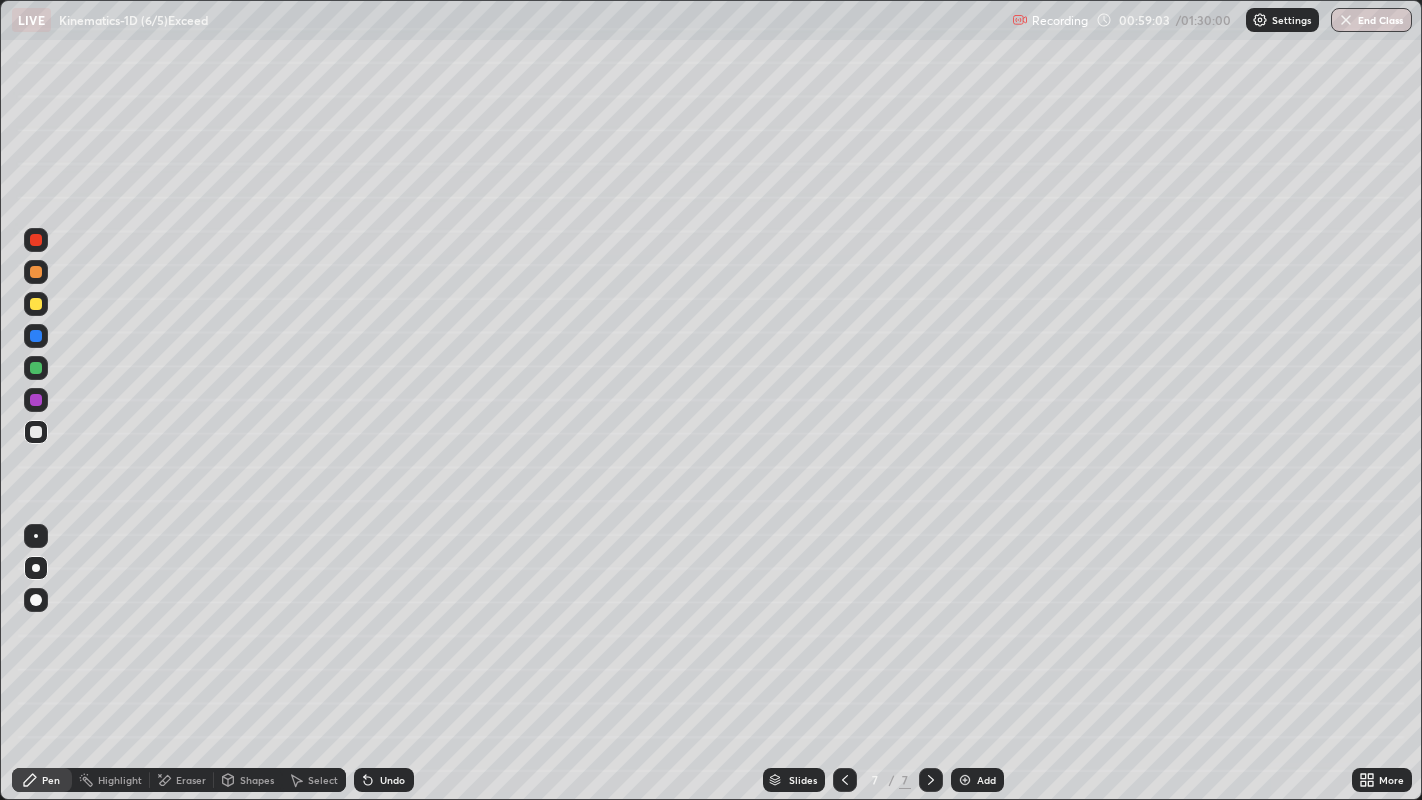 click at bounding box center (36, 304) 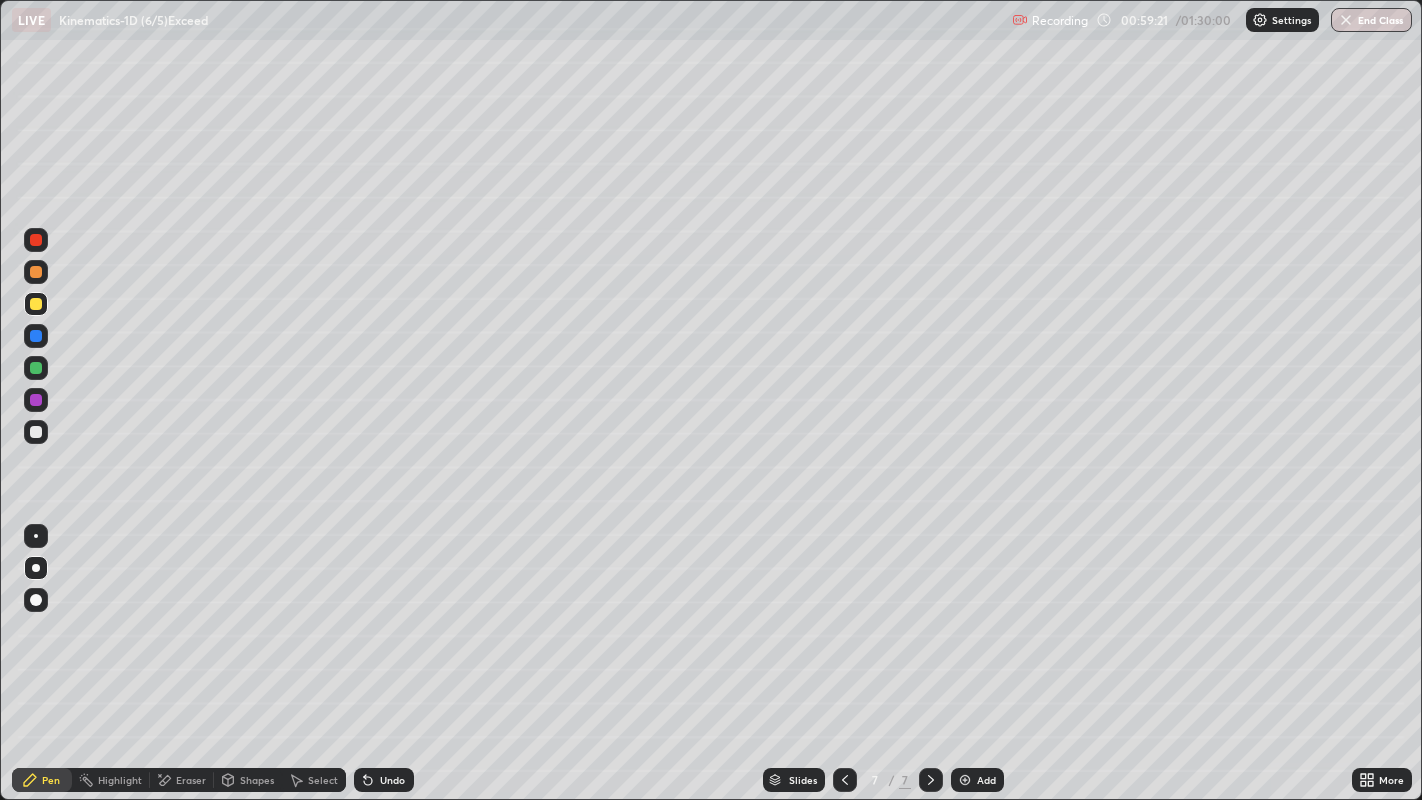 click on "Undo" at bounding box center [384, 780] 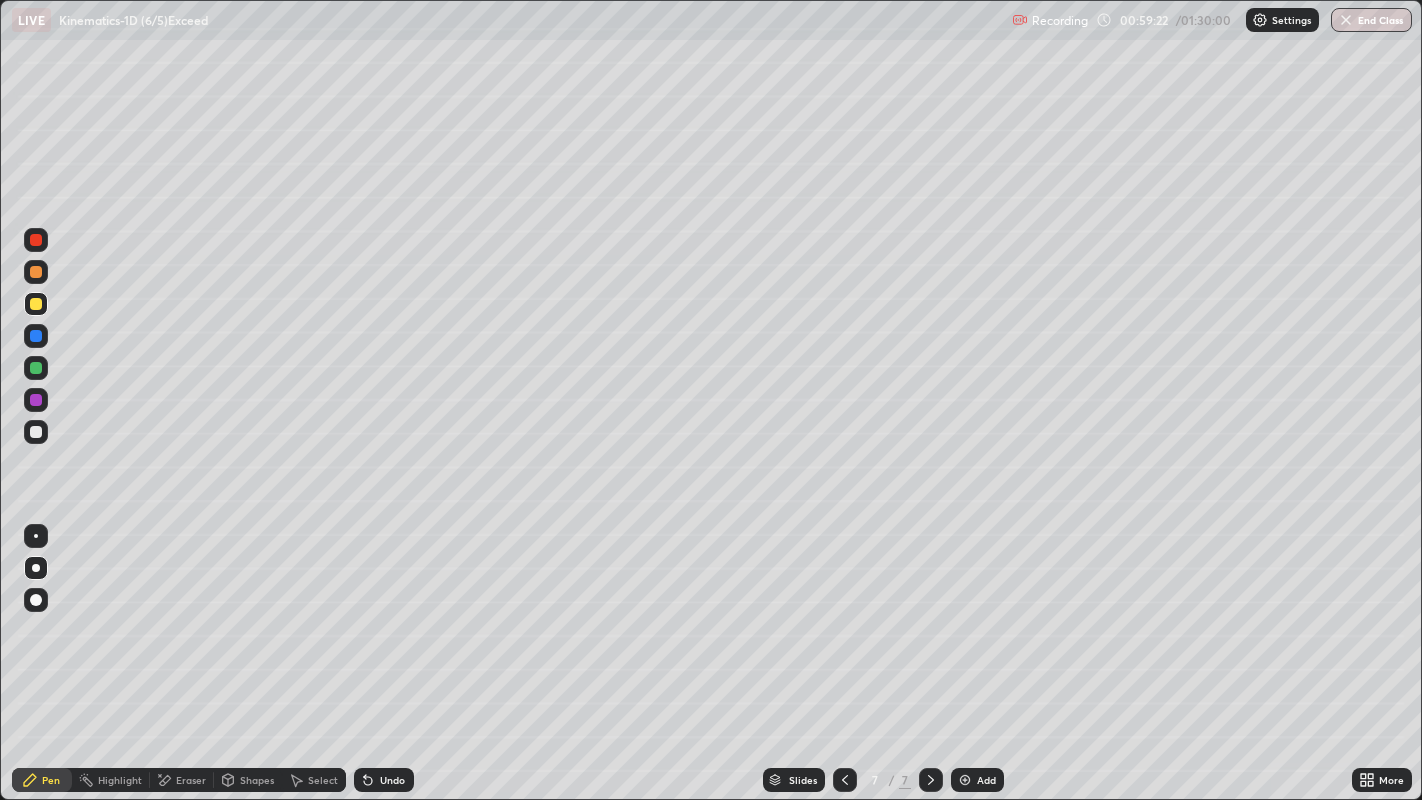 click at bounding box center (36, 336) 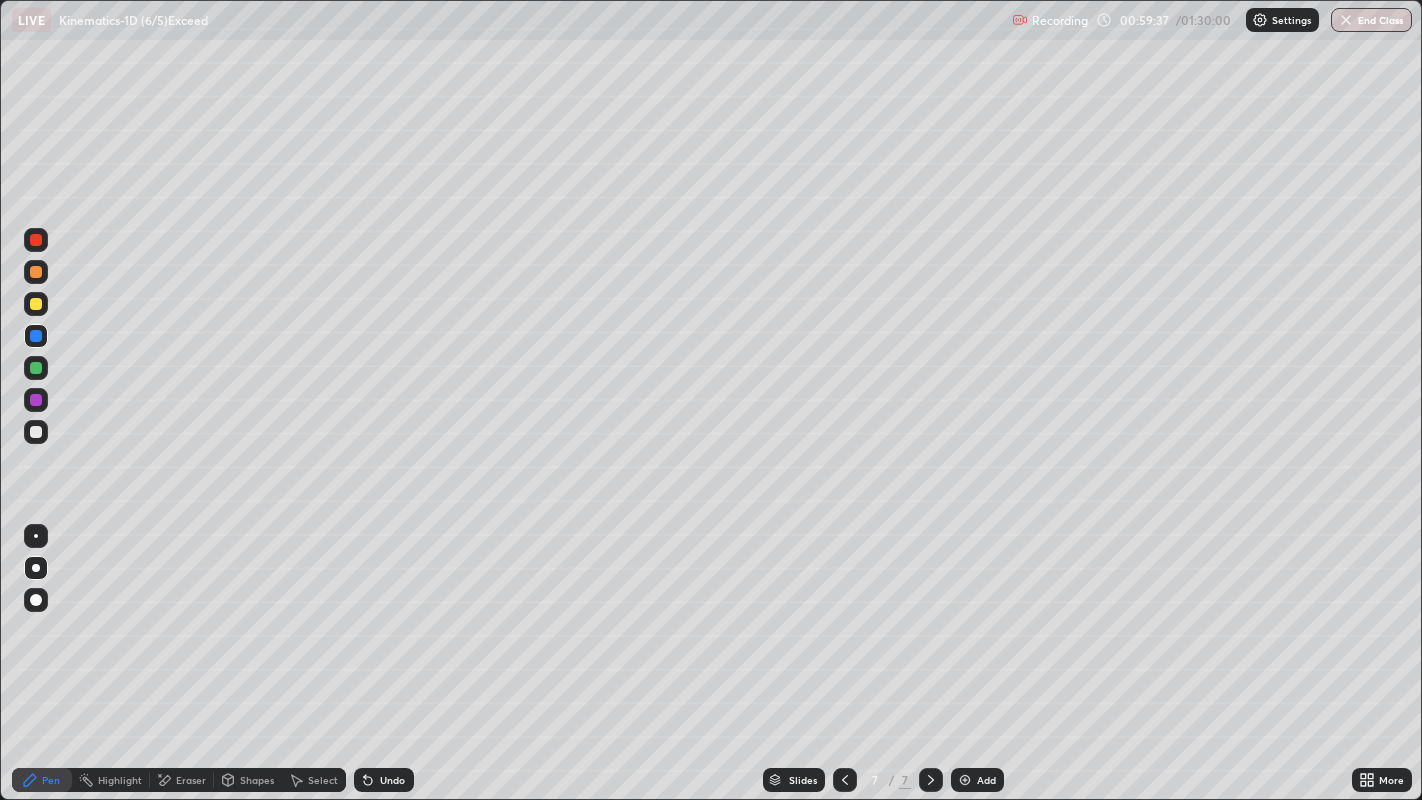 click at bounding box center [36, 432] 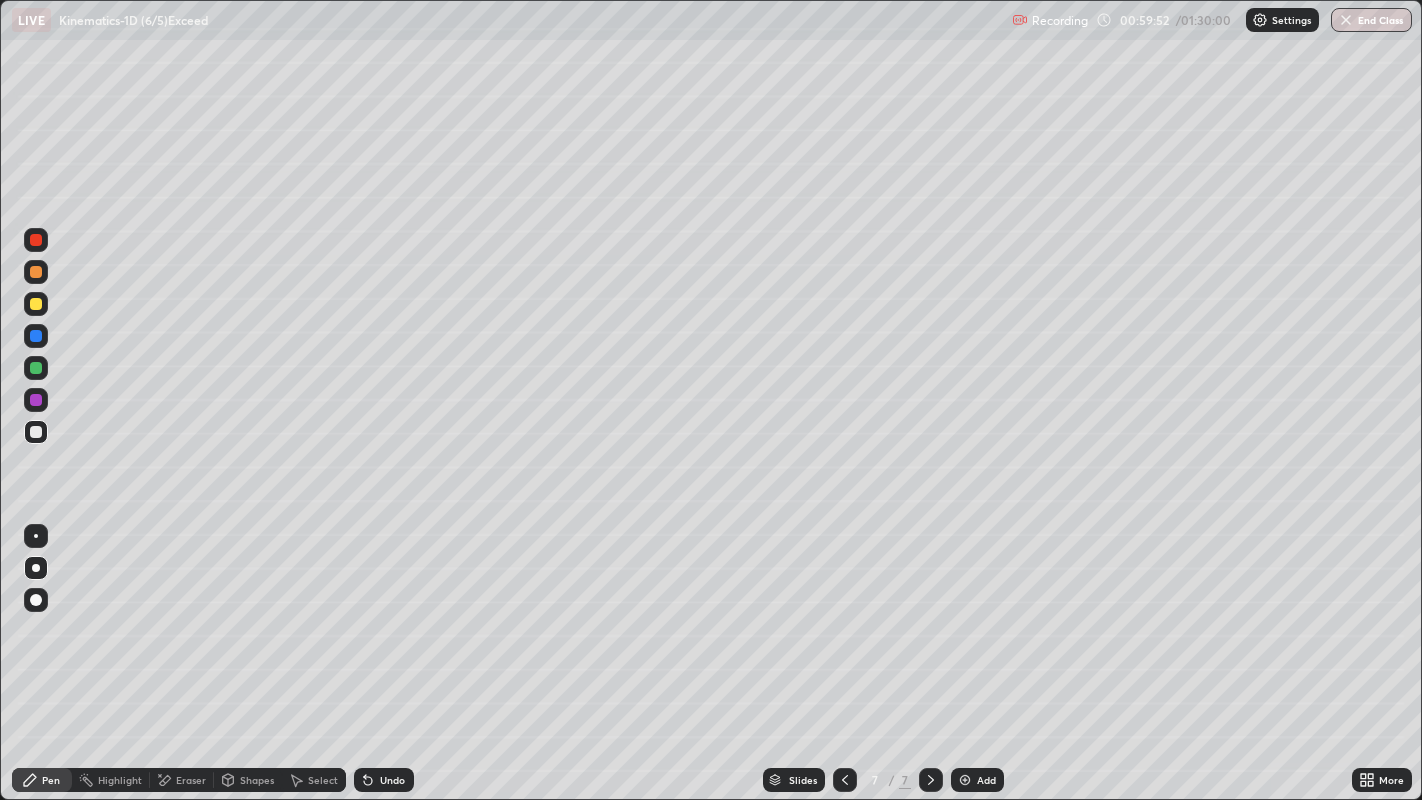 click at bounding box center [36, 432] 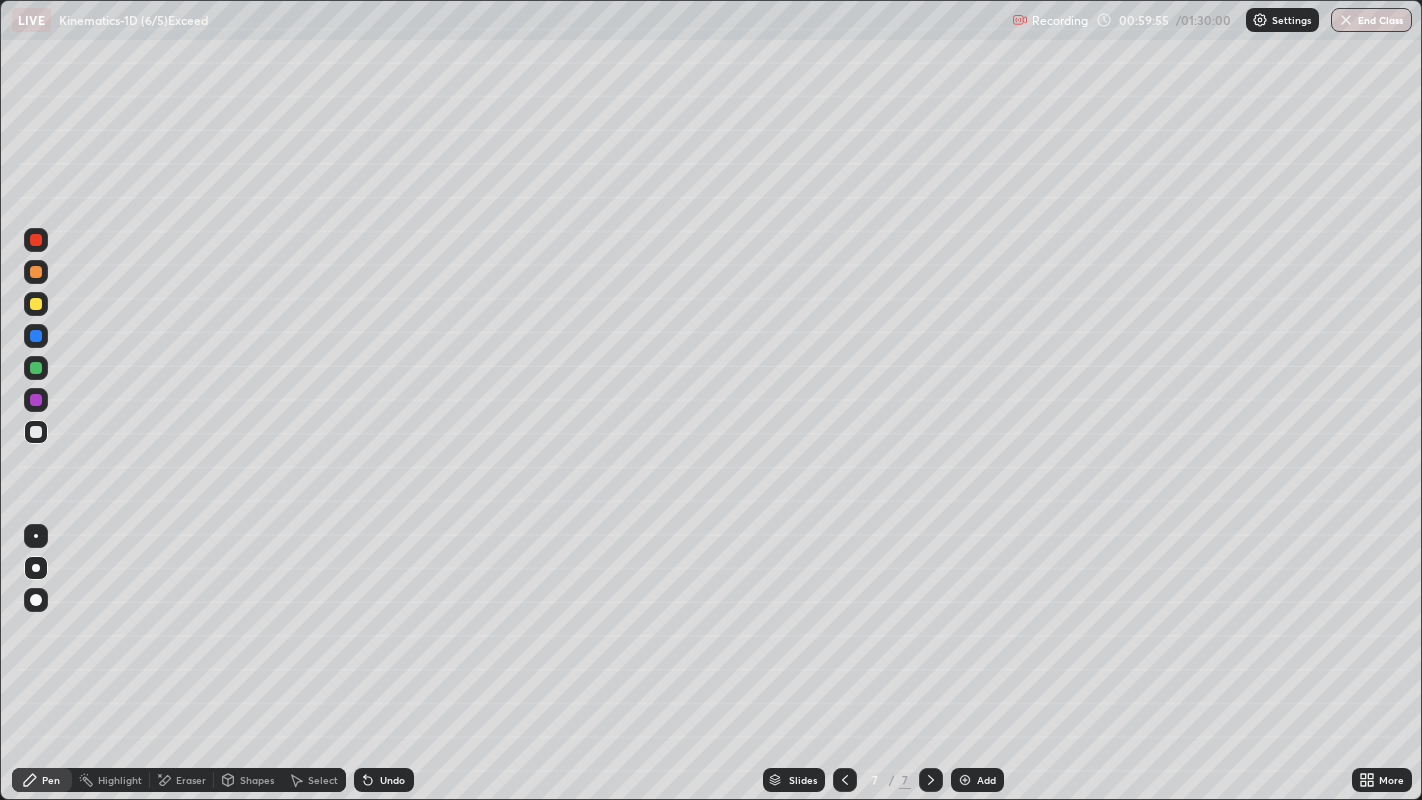click at bounding box center (36, 400) 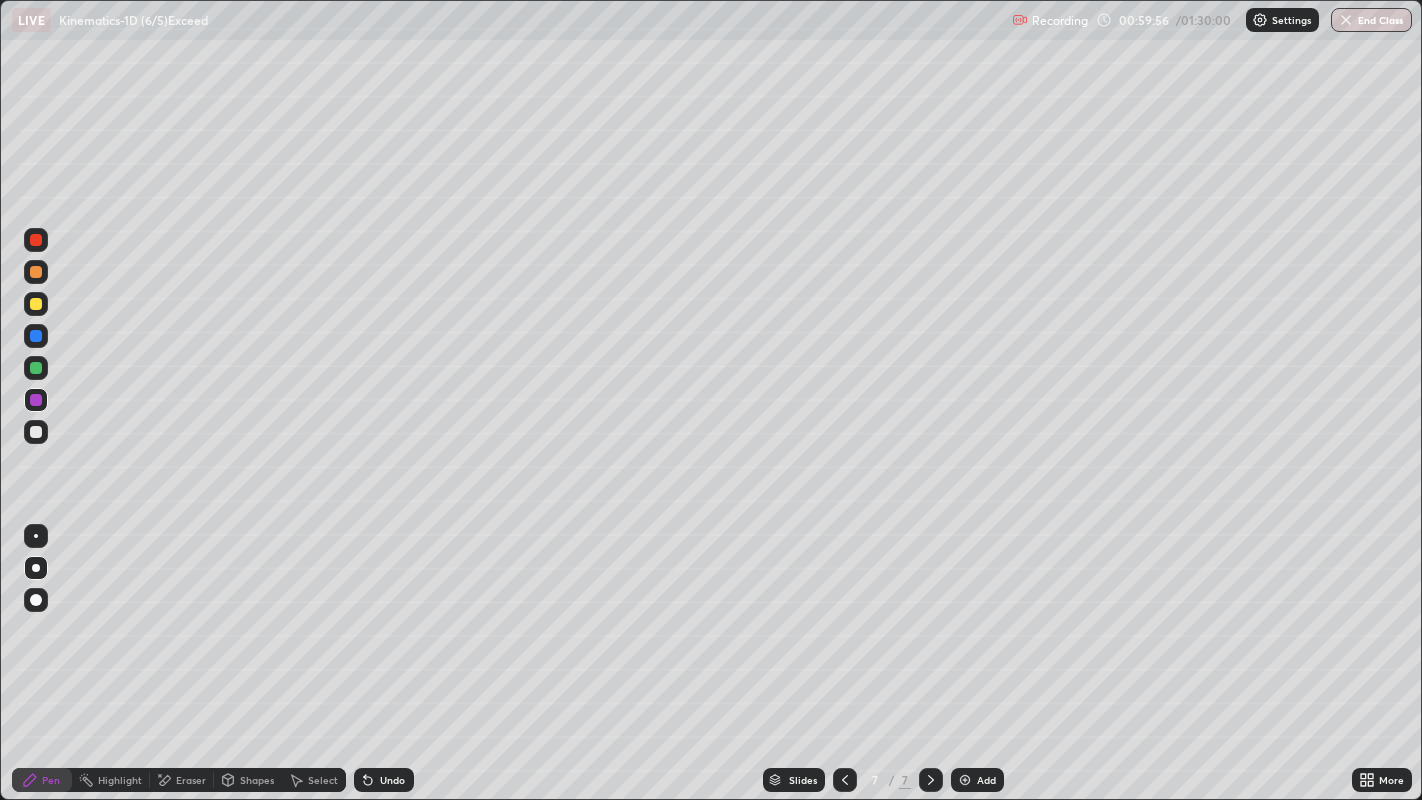 click at bounding box center (36, 368) 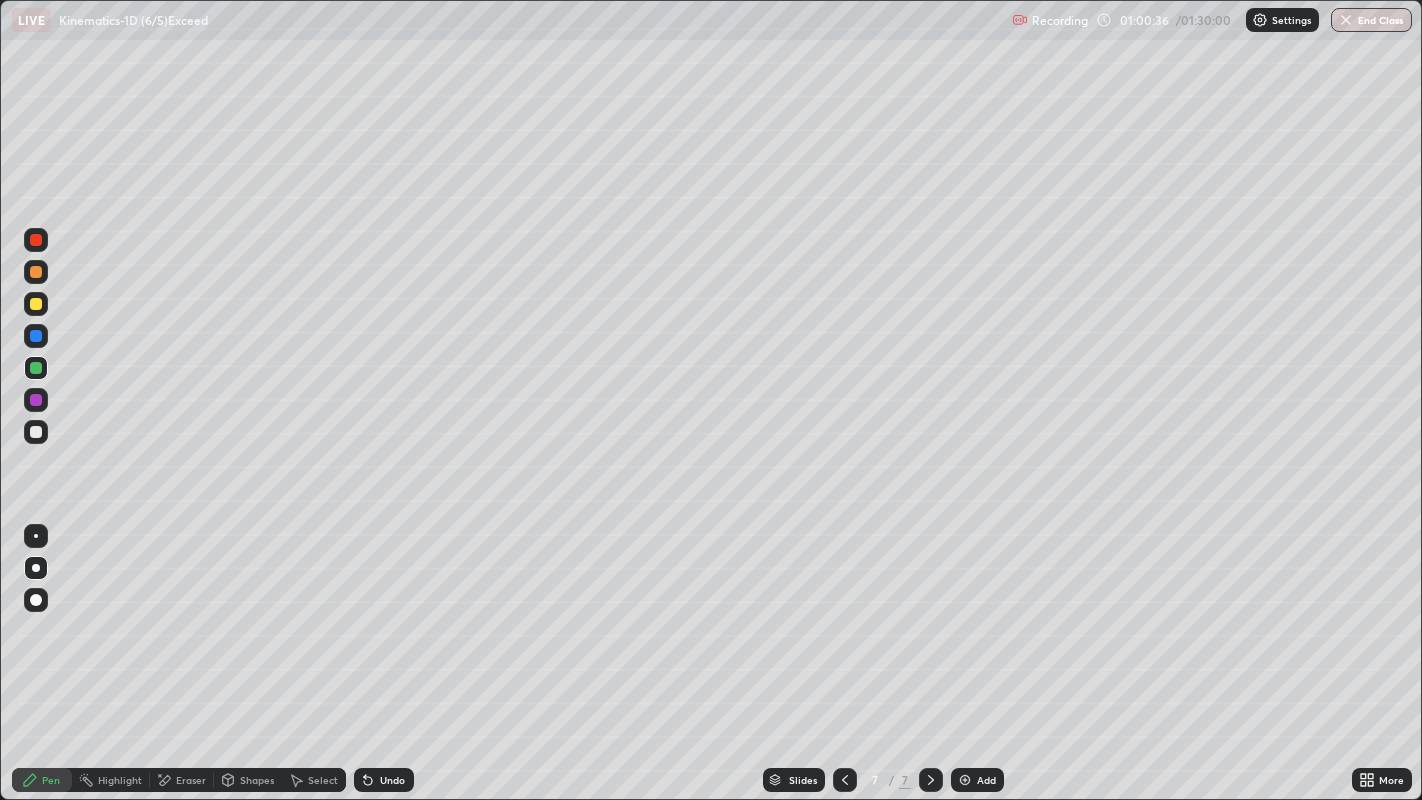 click at bounding box center [36, 400] 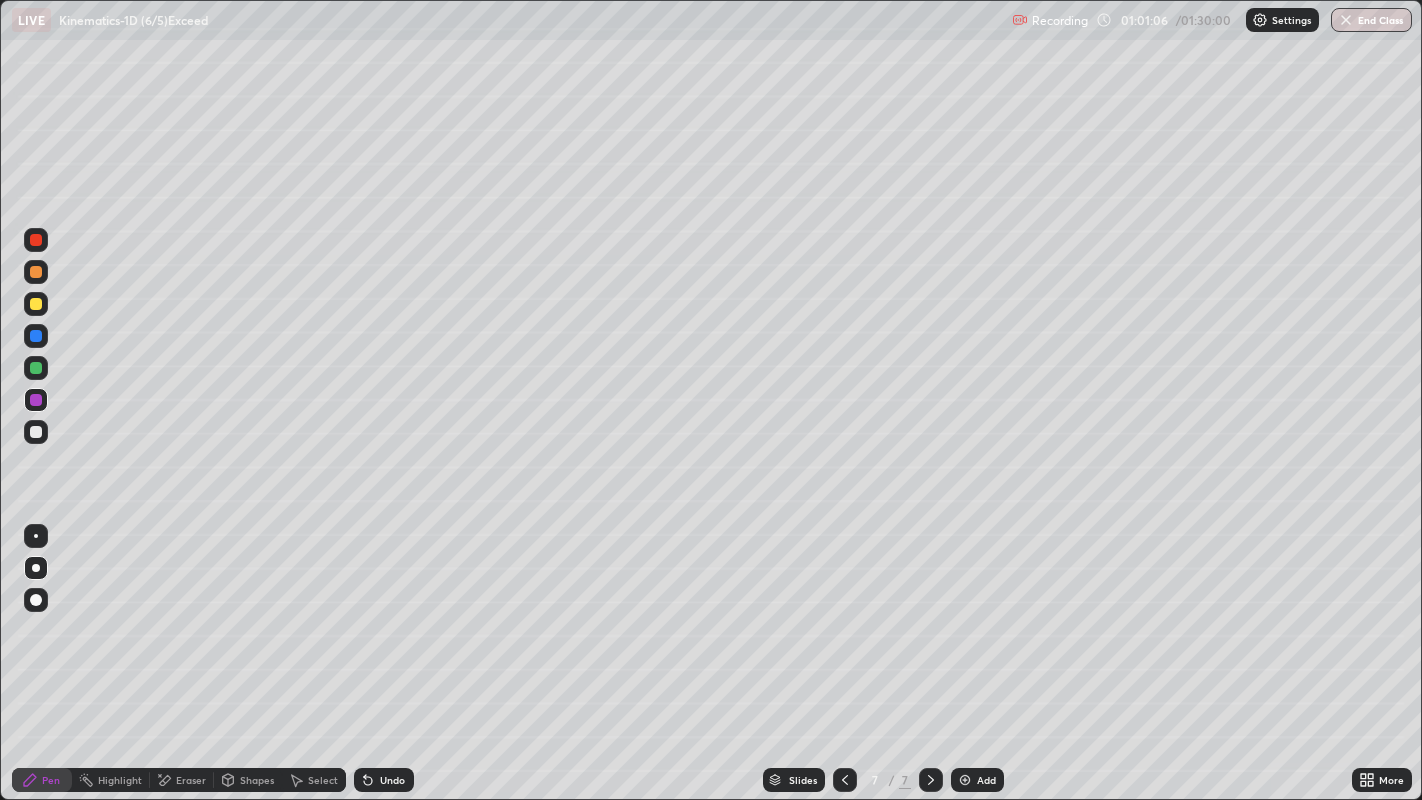 click on "Eraser" at bounding box center [191, 780] 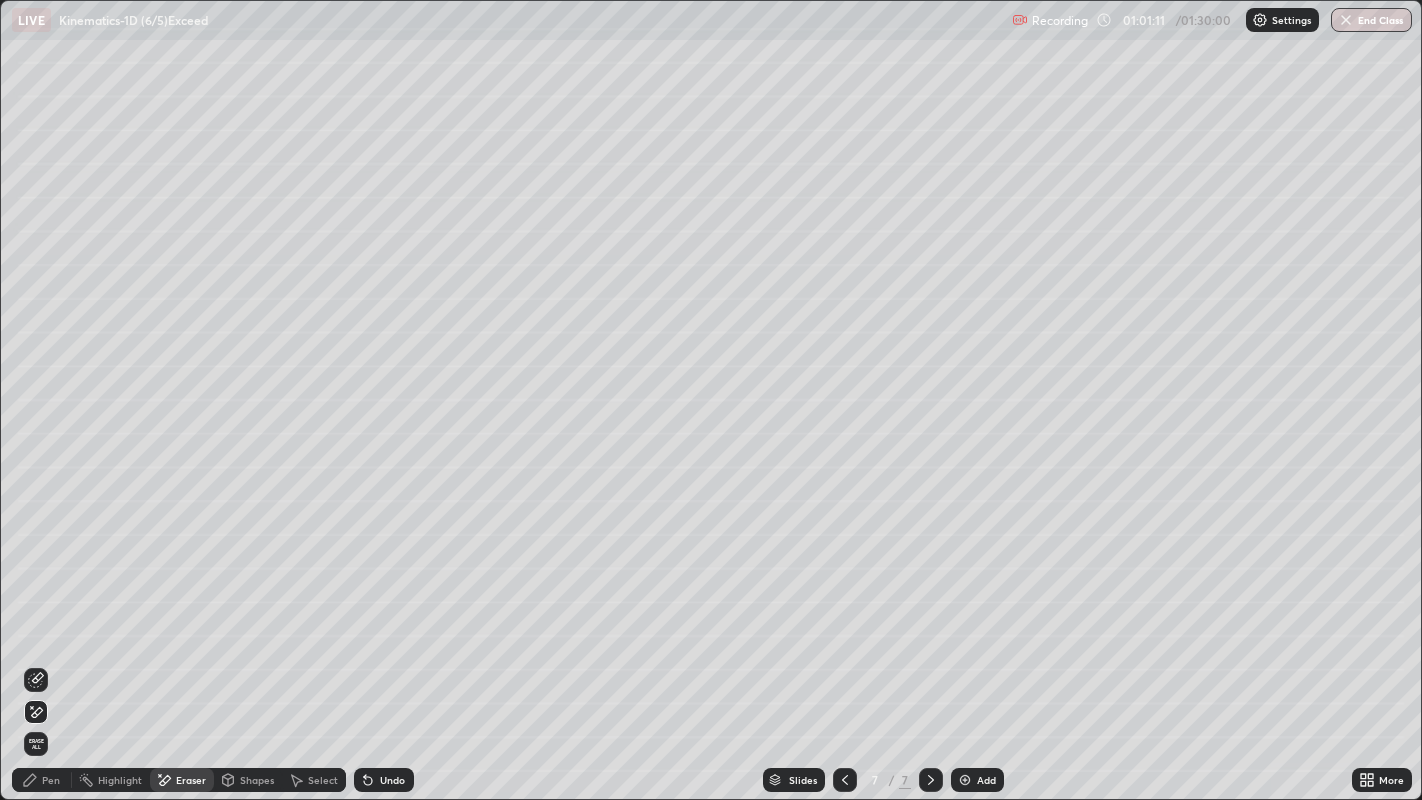 click on "Pen" at bounding box center (51, 780) 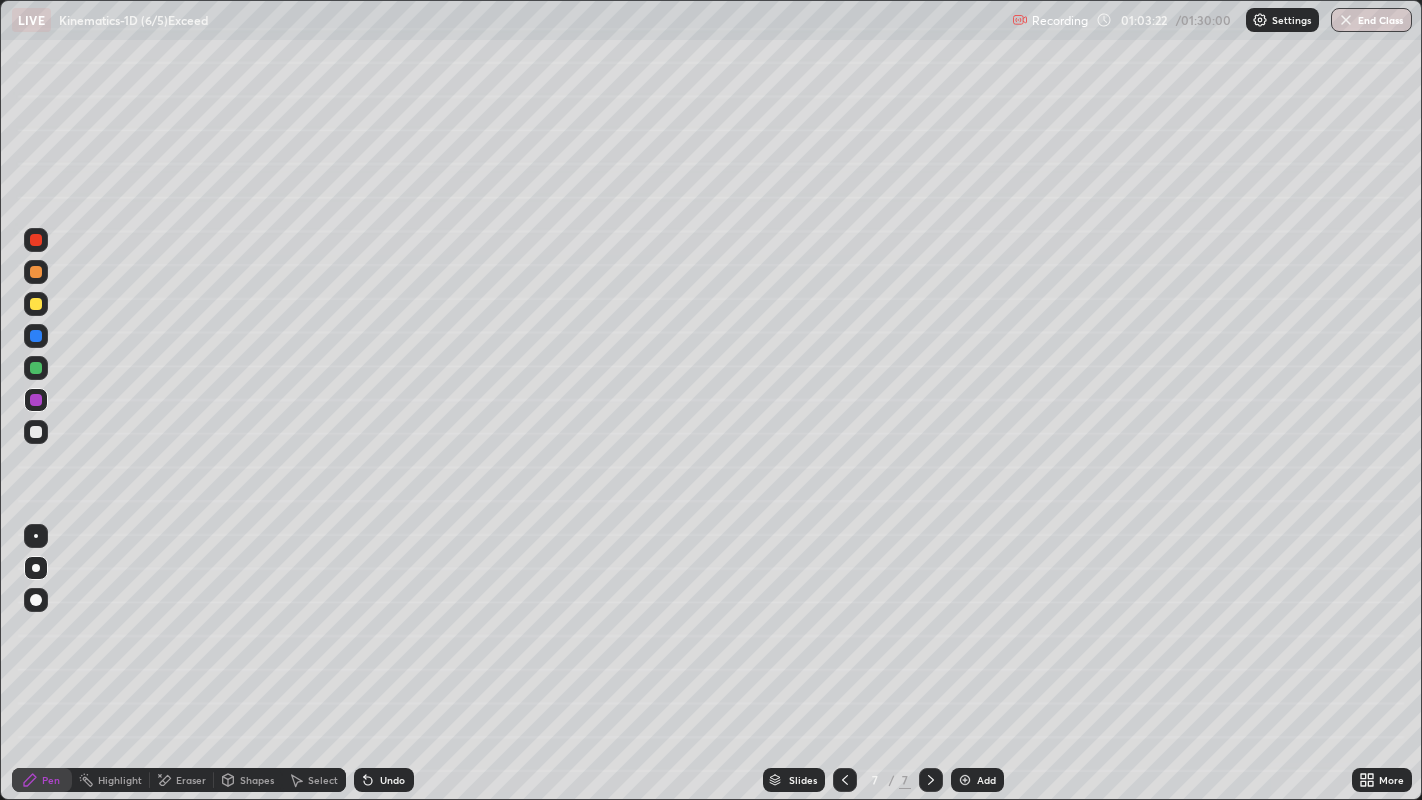 click on "Add" at bounding box center [977, 780] 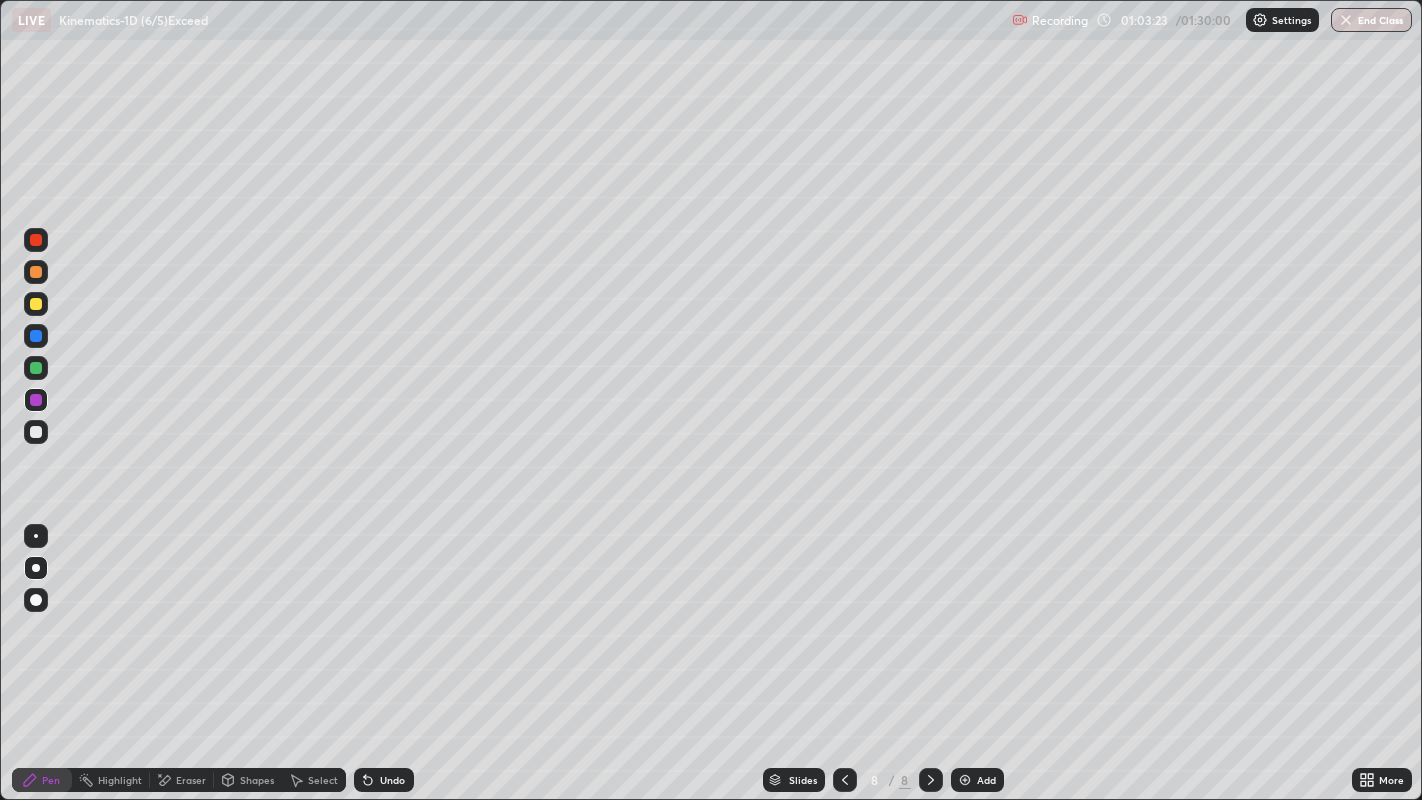 click at bounding box center (36, 304) 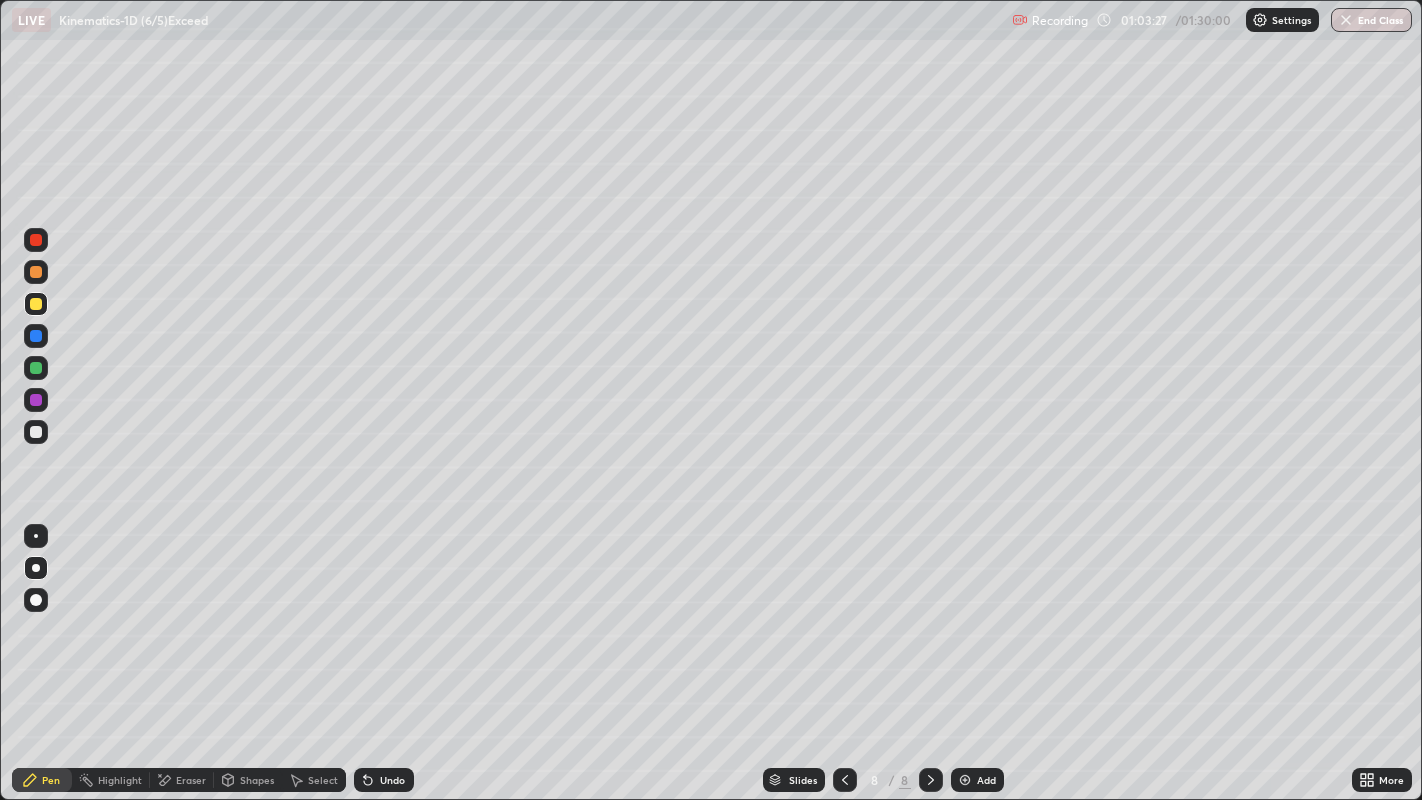 click on "Shapes" at bounding box center [248, 780] 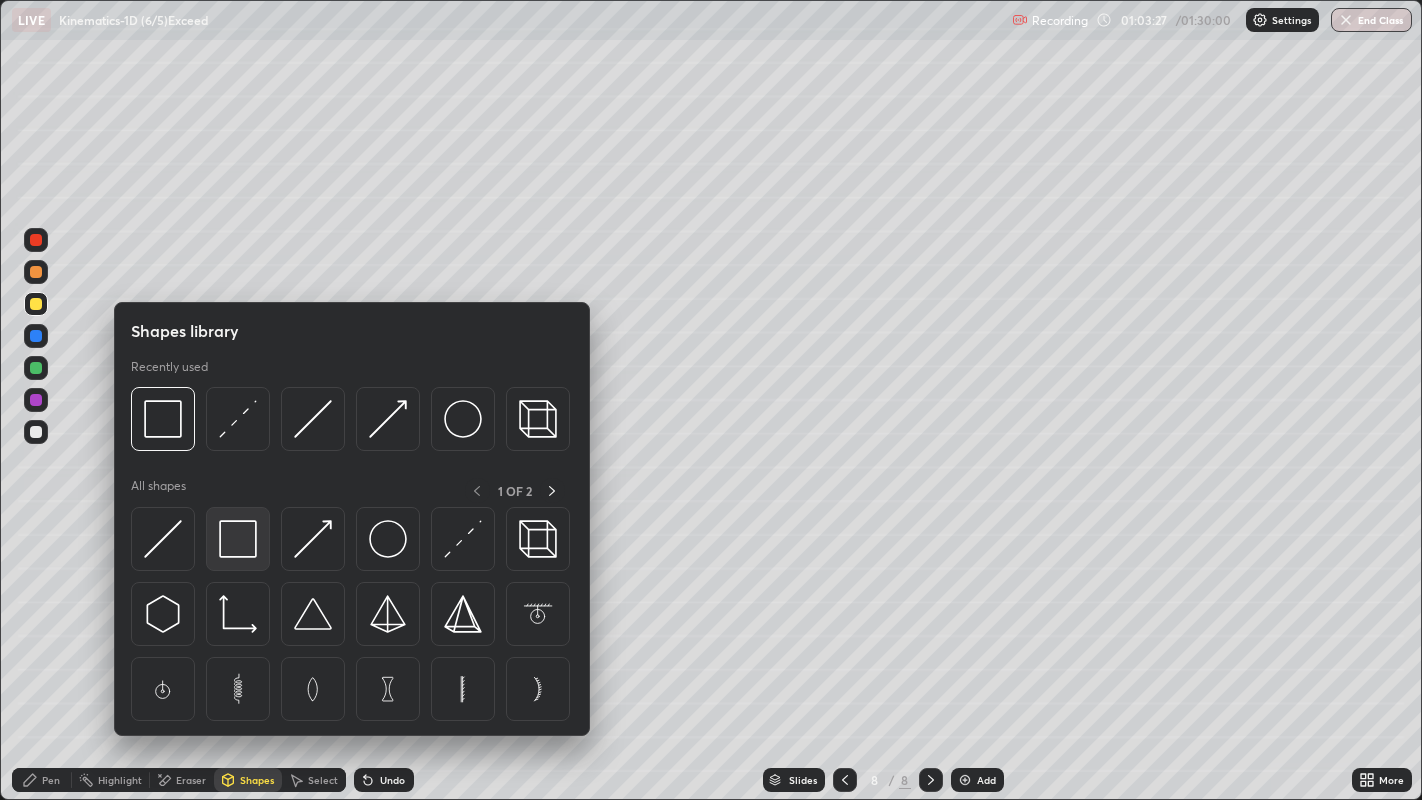 click at bounding box center [238, 539] 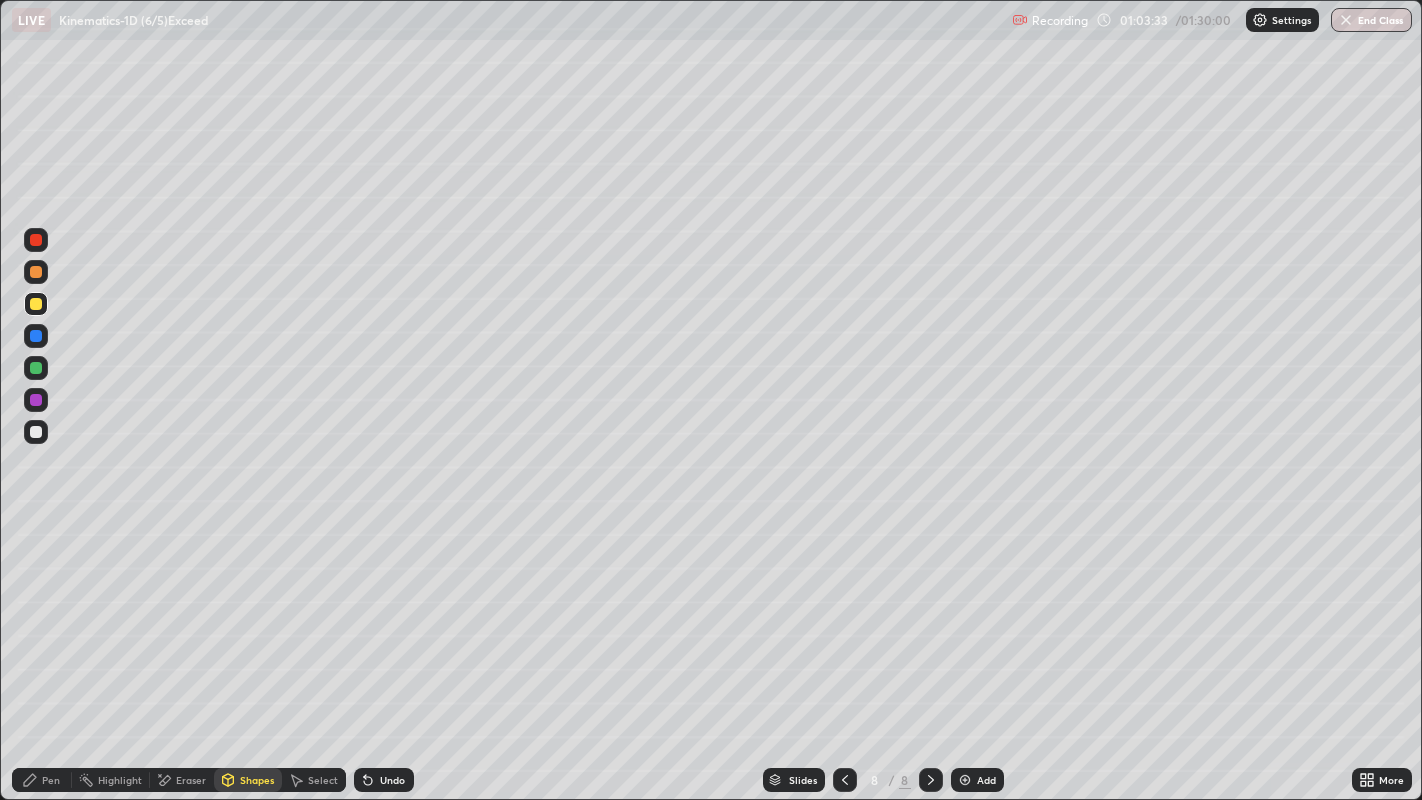 click on "Pen" at bounding box center [42, 780] 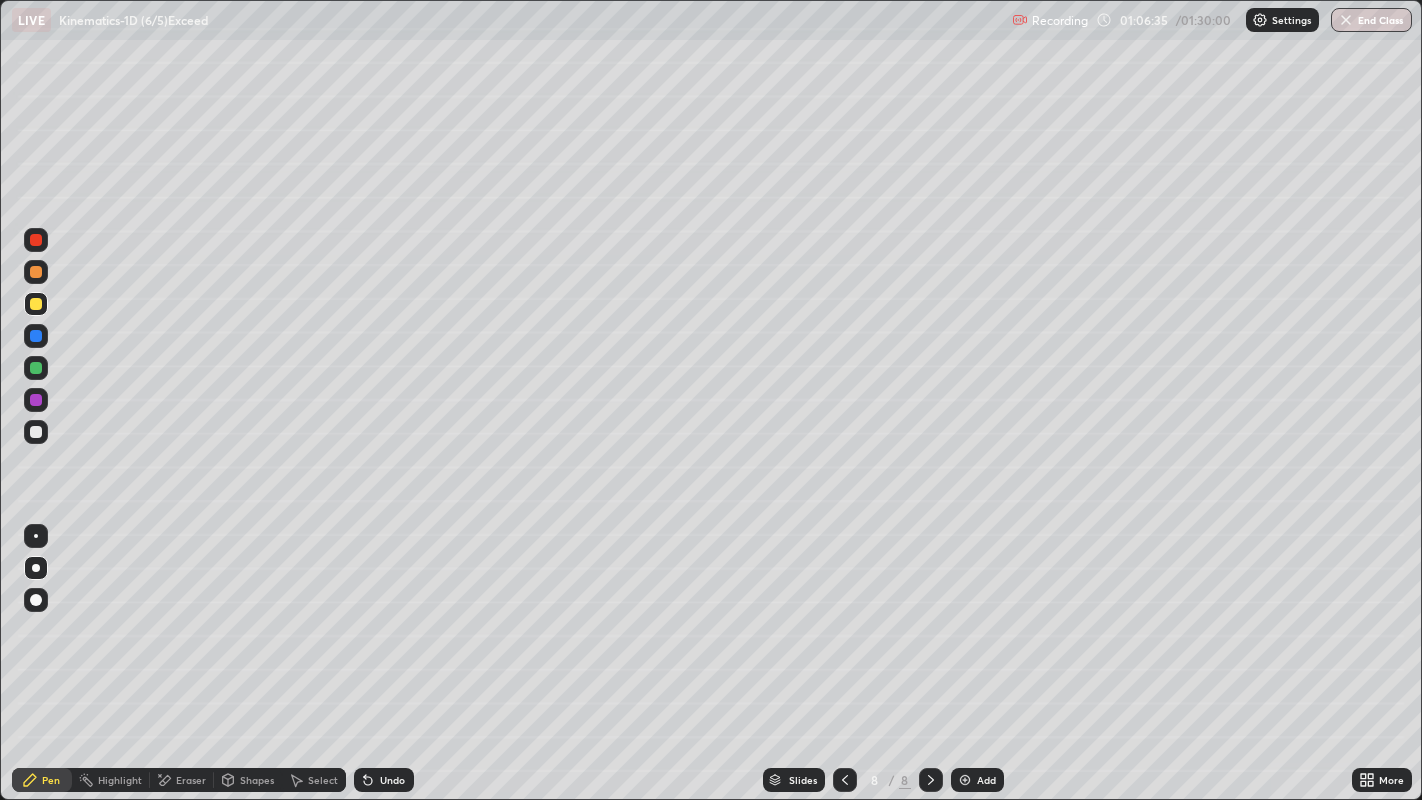 click at bounding box center (36, 432) 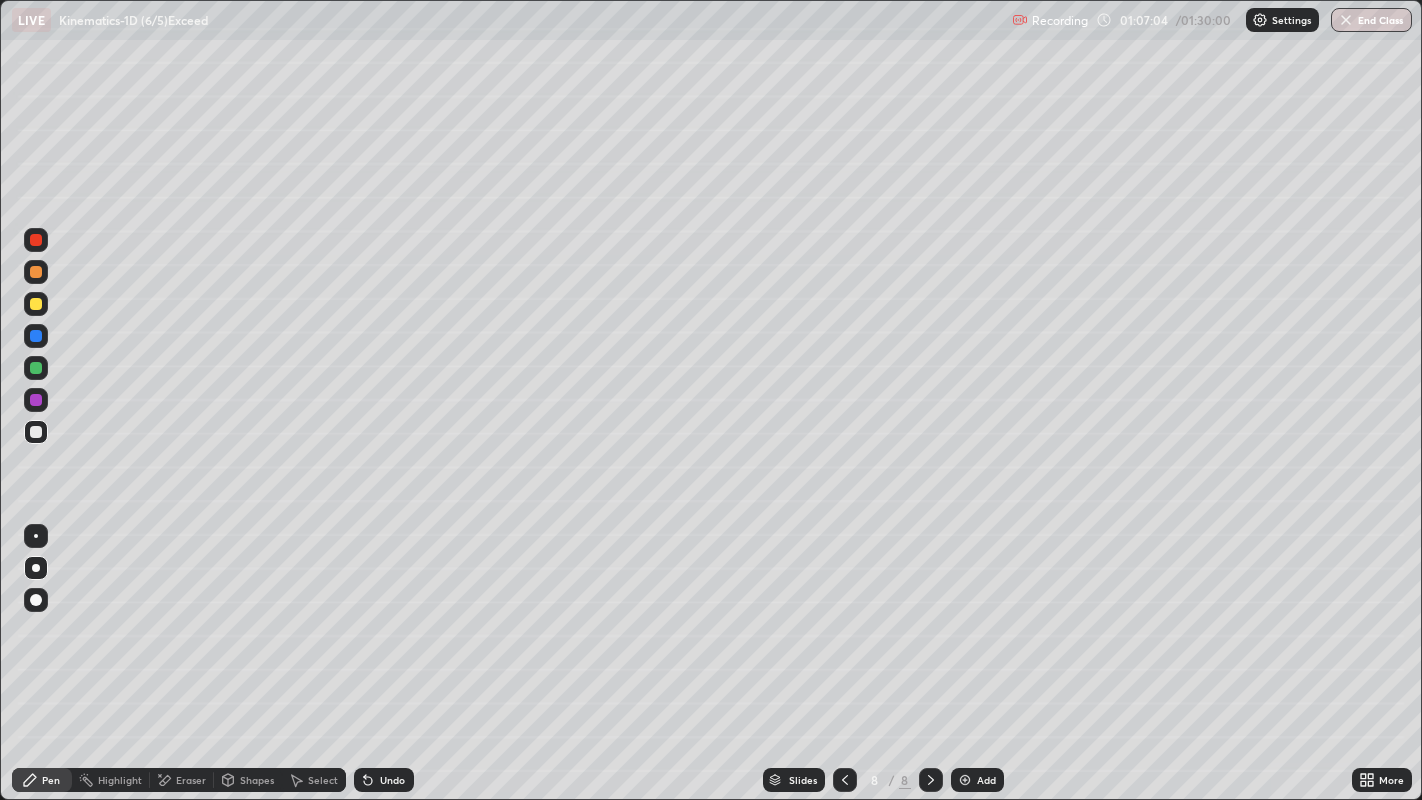 click at bounding box center (36, 368) 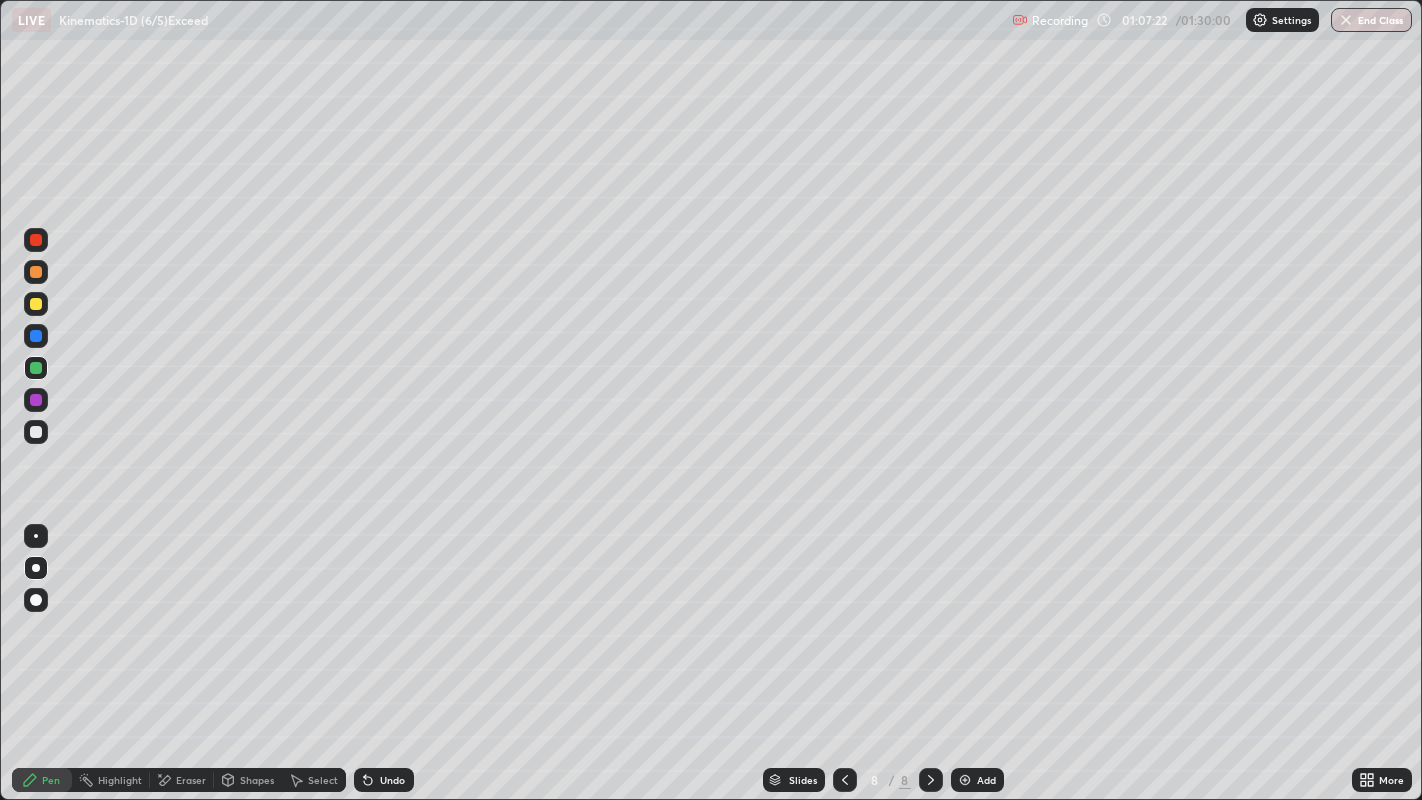 click at bounding box center [36, 432] 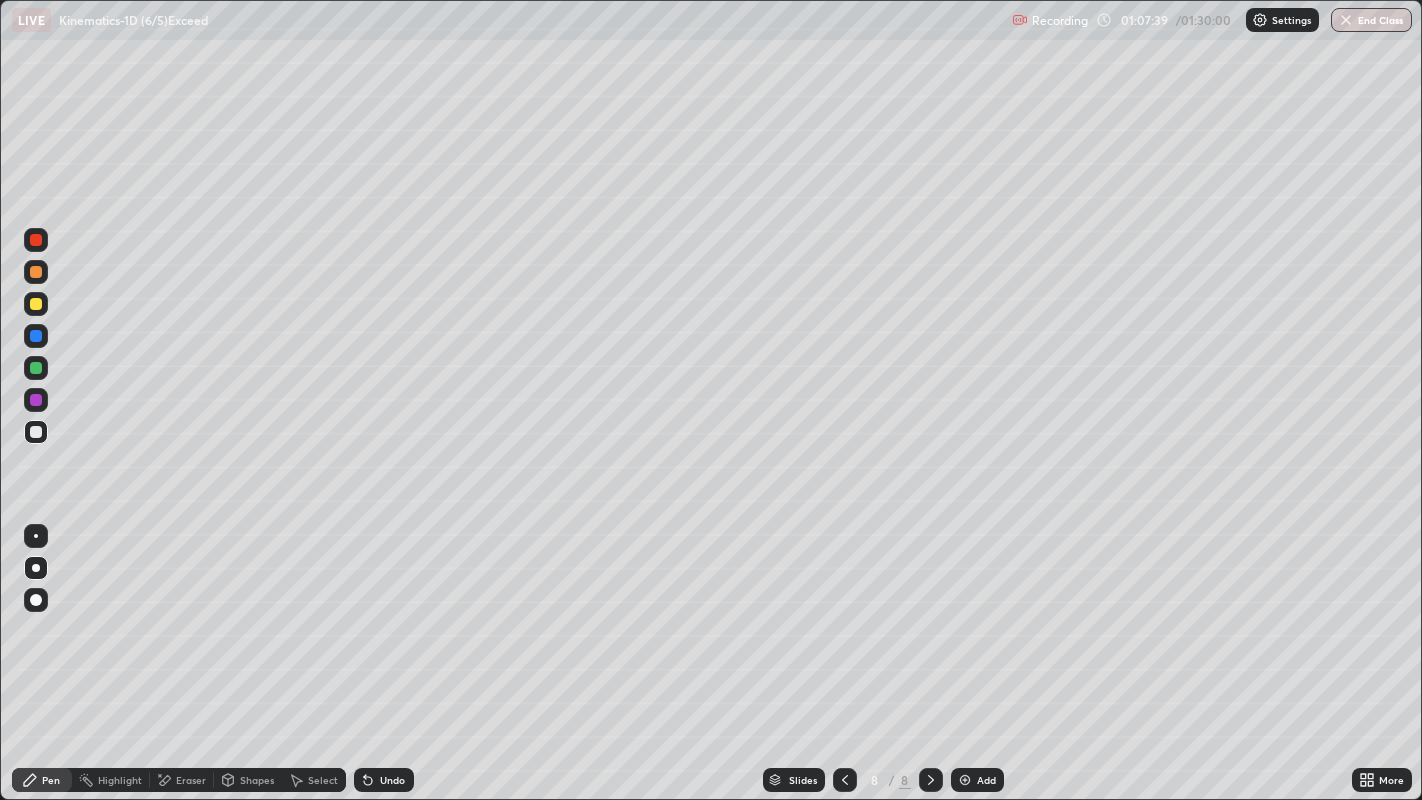 click on "Pen Highlight Eraser Shapes Select Undo Slides 8 / 8 Add More" at bounding box center (711, 780) 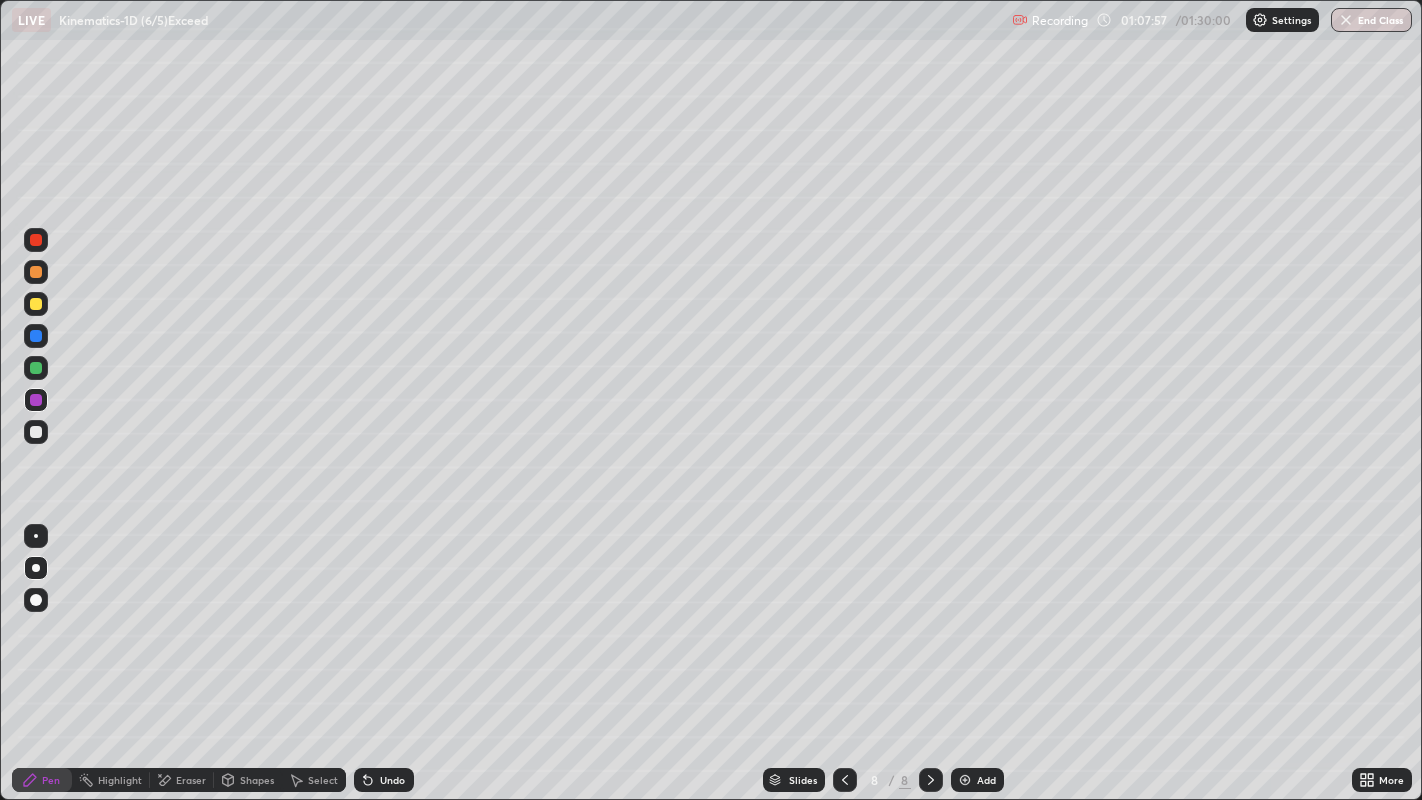 click at bounding box center [36, 432] 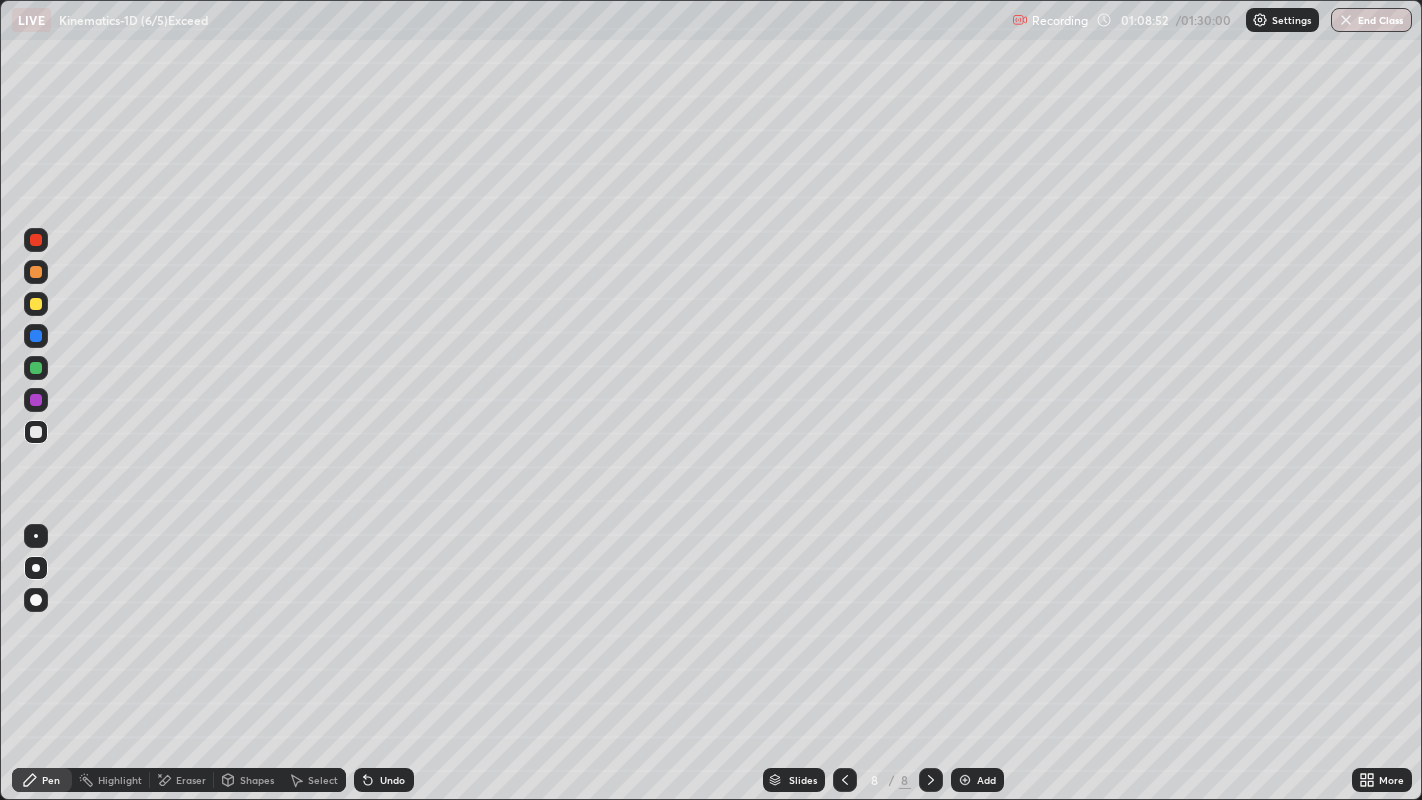 click at bounding box center [36, 368] 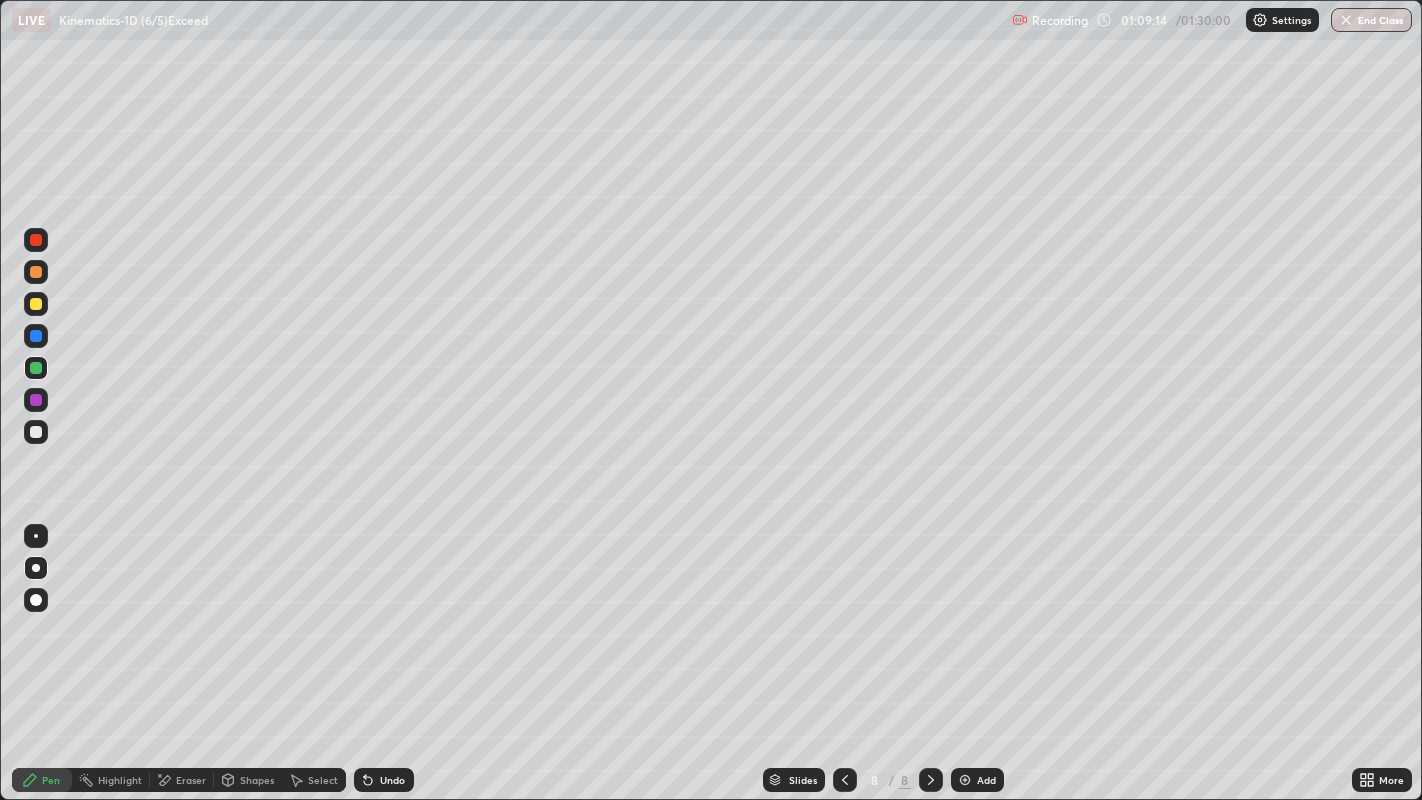 click at bounding box center [36, 304] 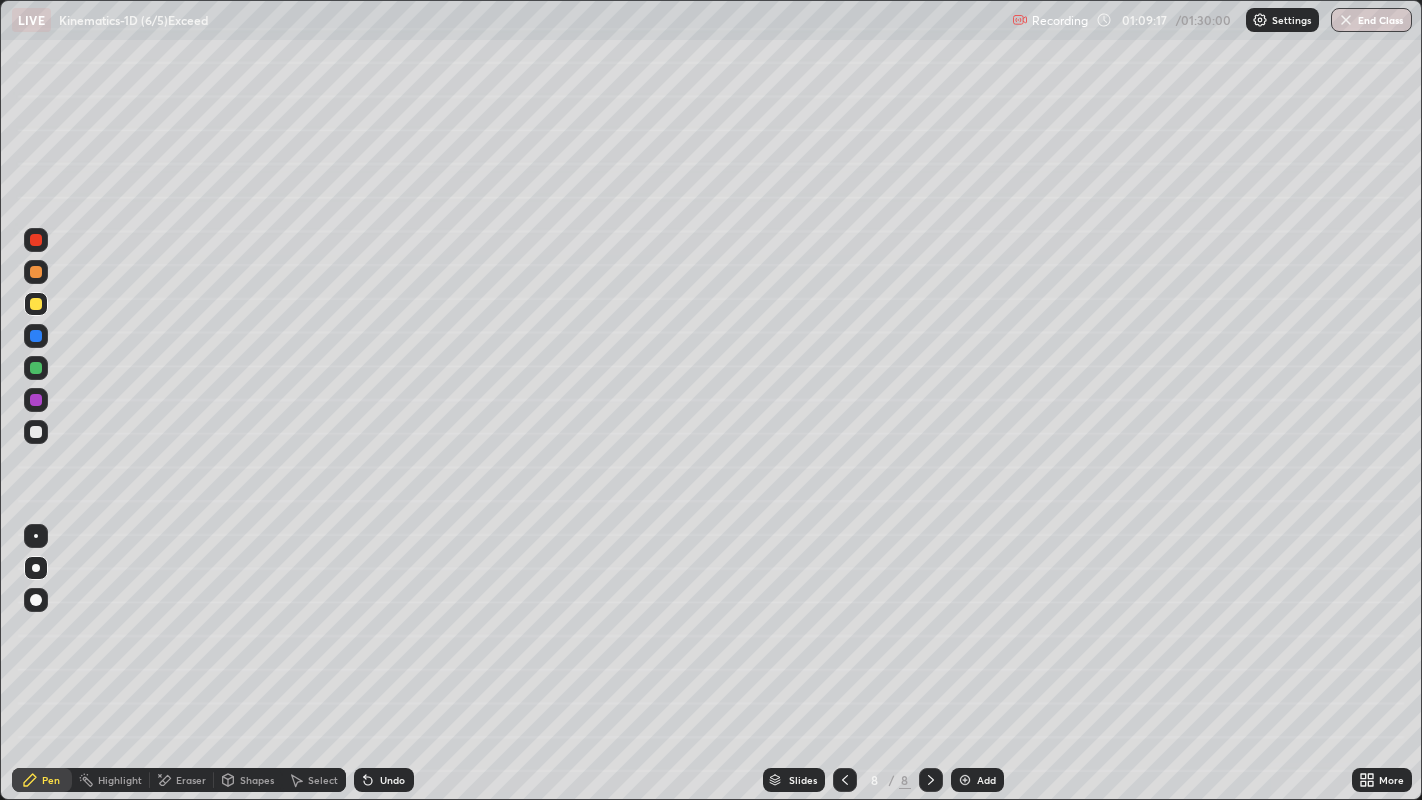click at bounding box center [36, 432] 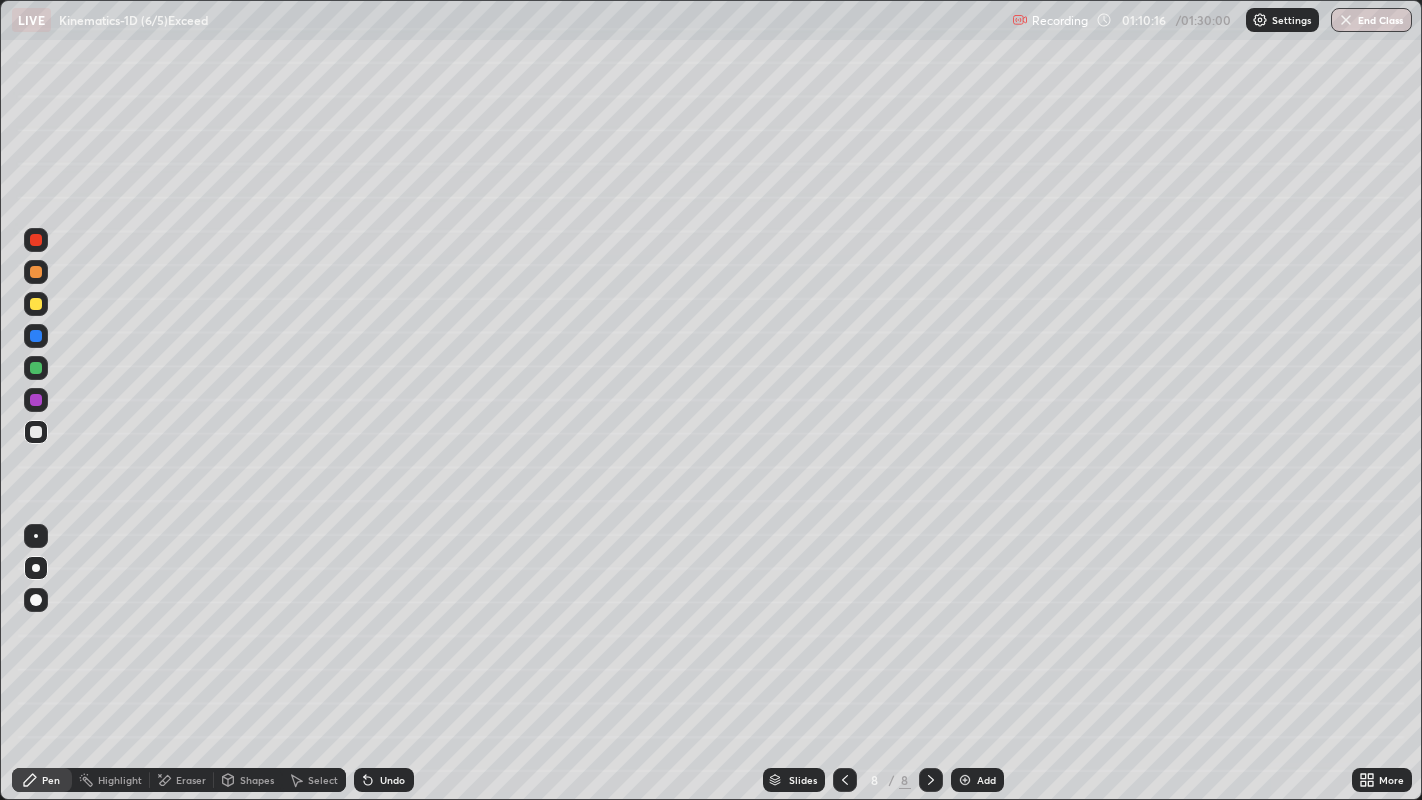 click 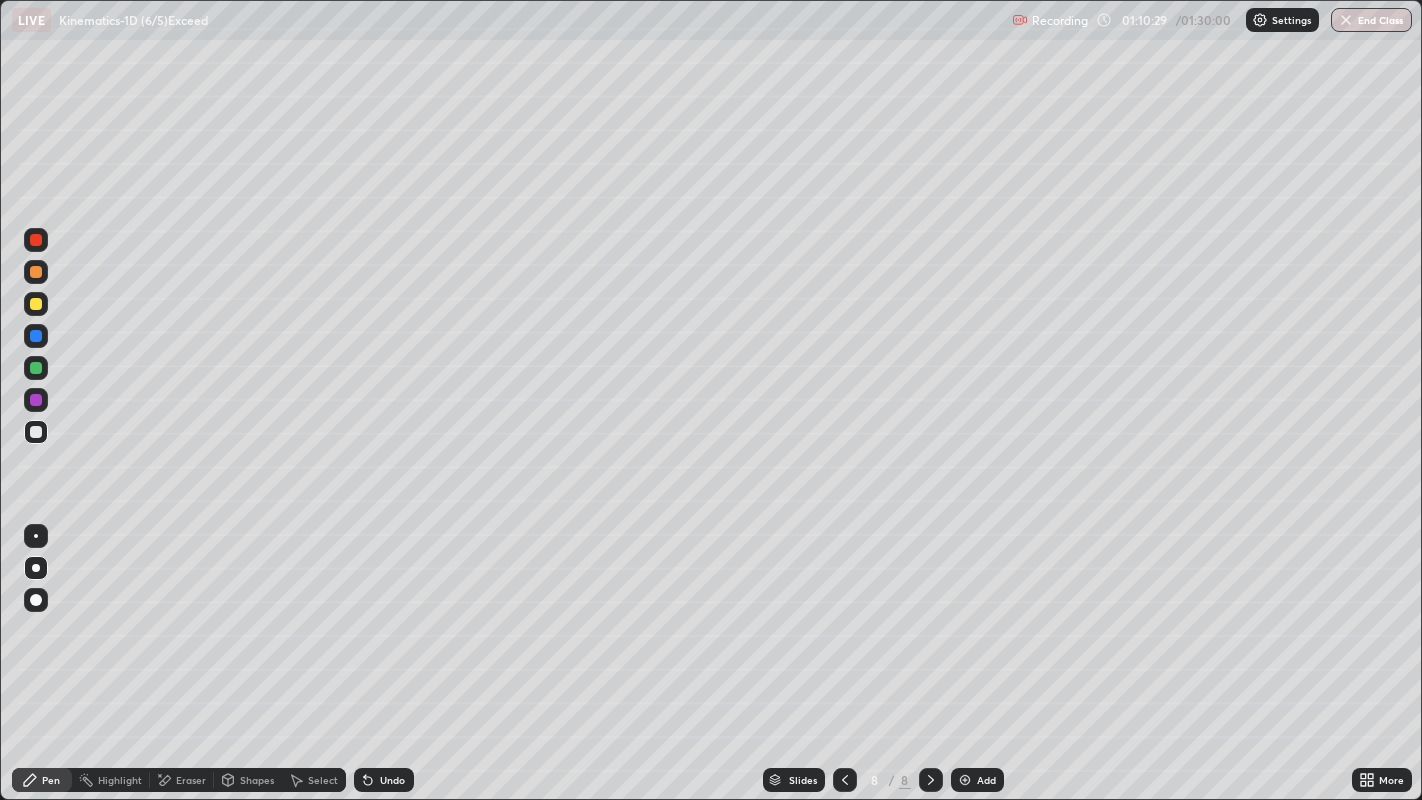 click 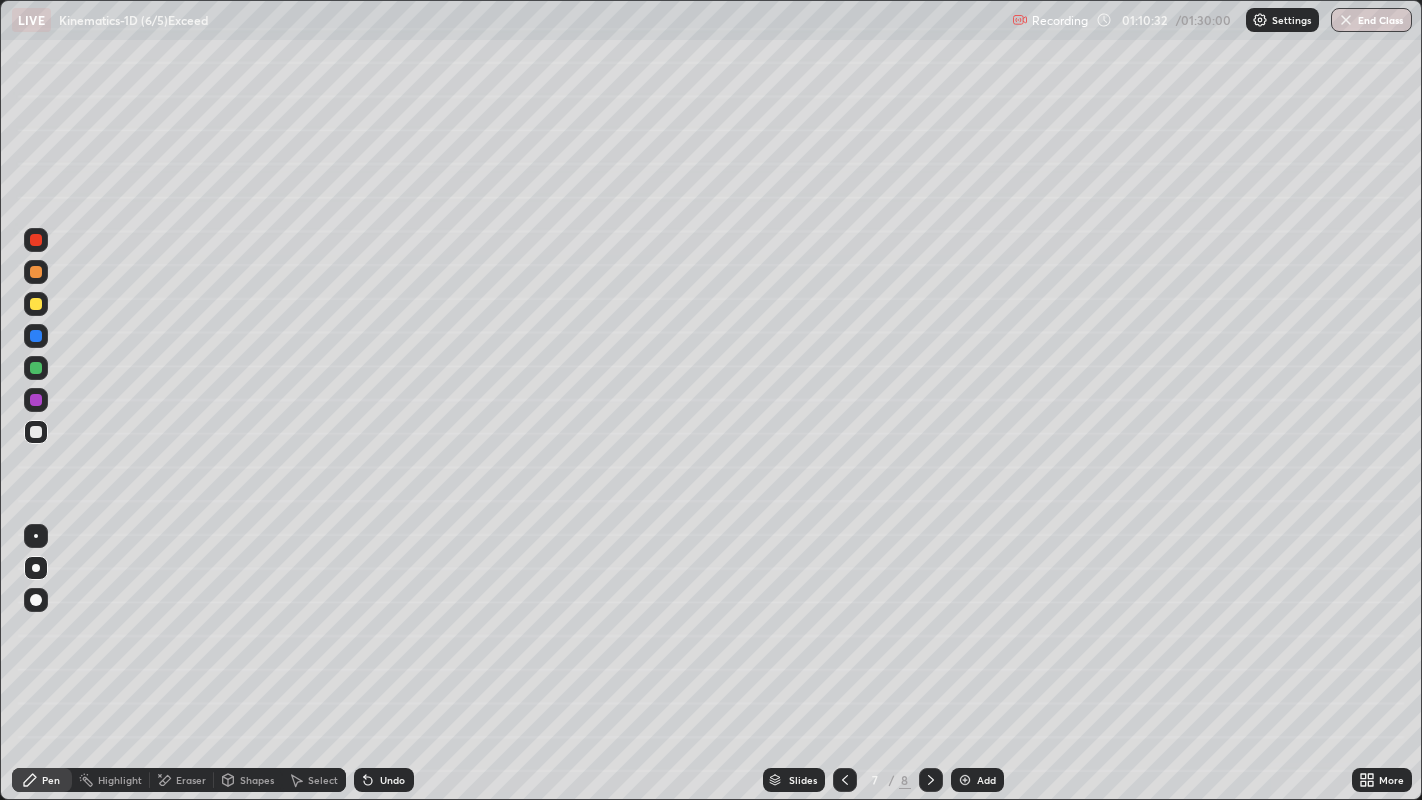 click 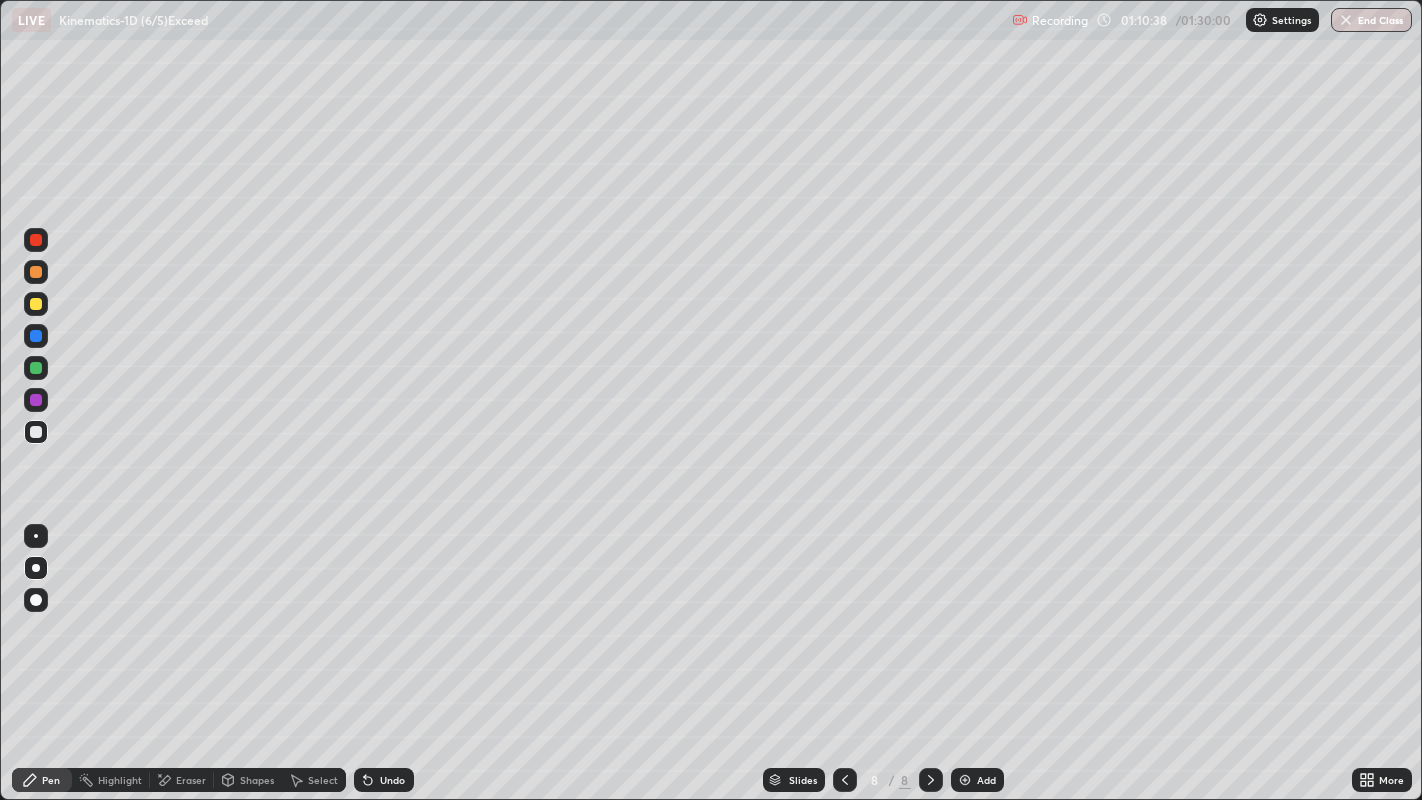 click at bounding box center [36, 400] 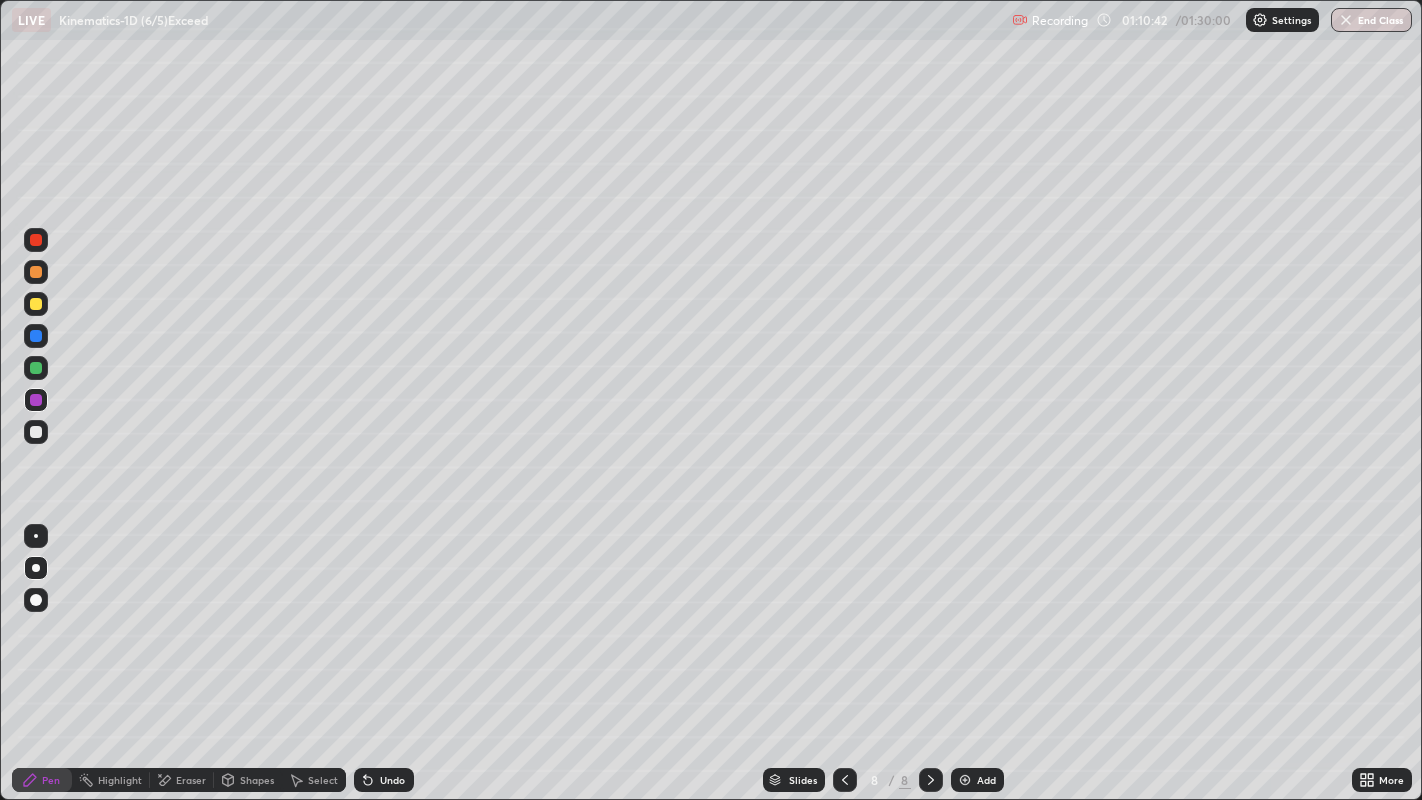 click at bounding box center [36, 432] 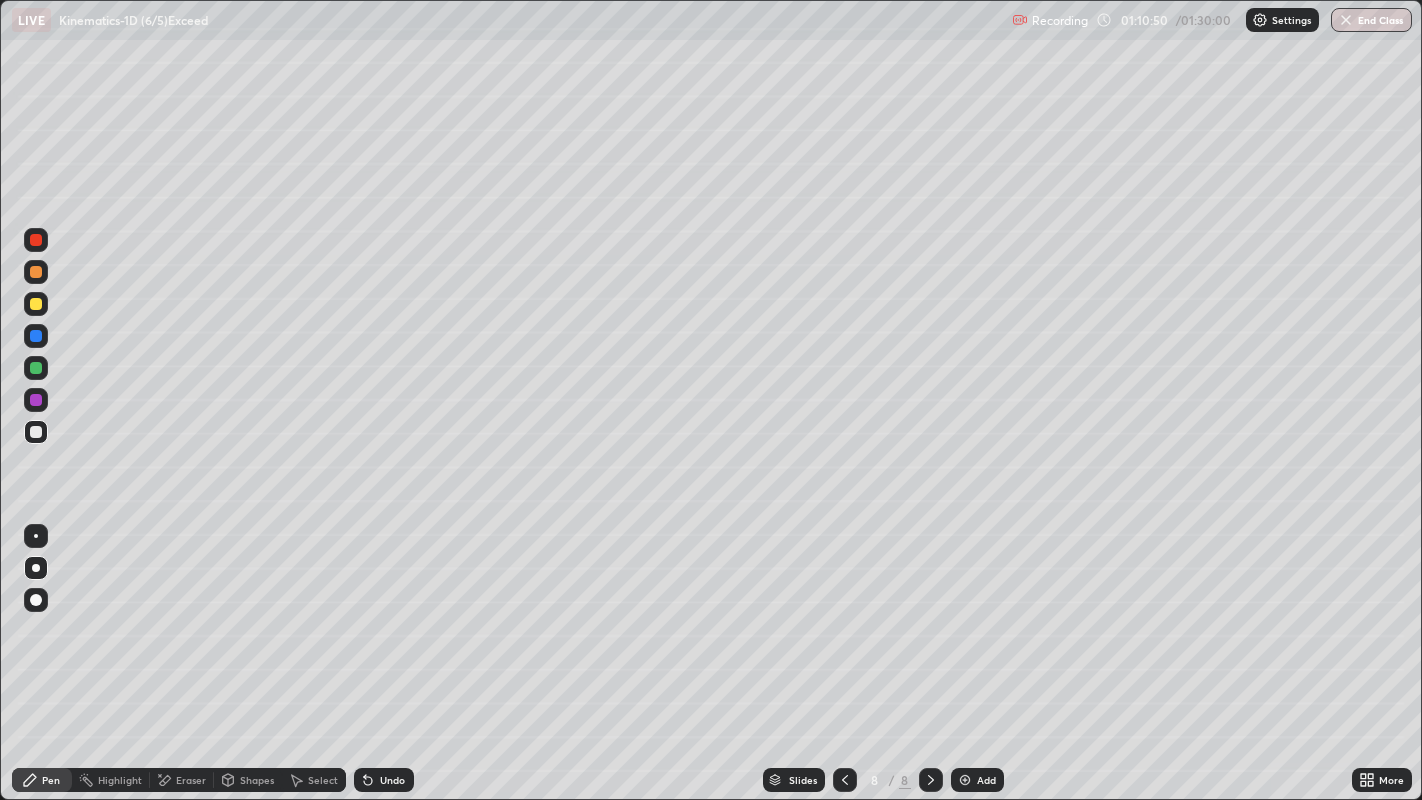 click at bounding box center [845, 780] 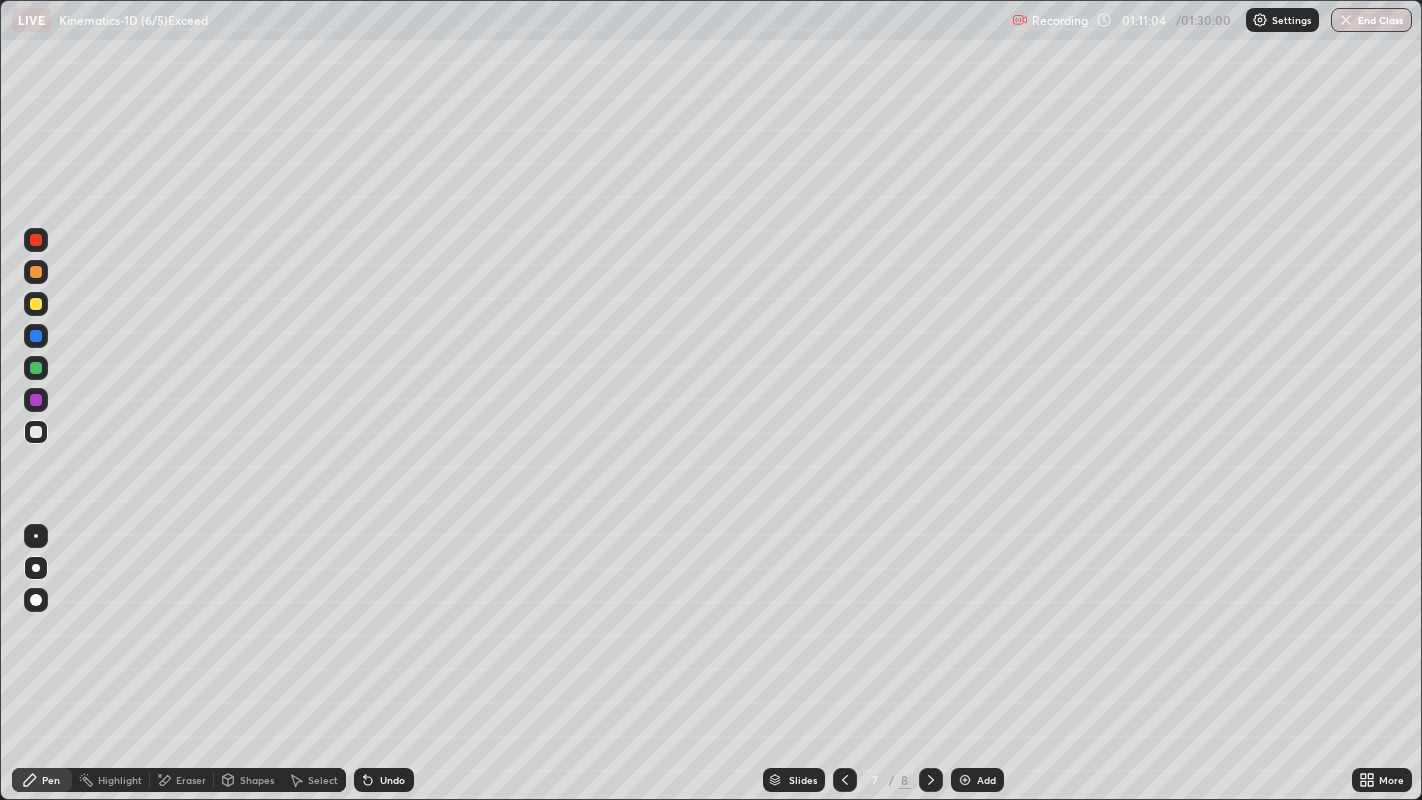 click 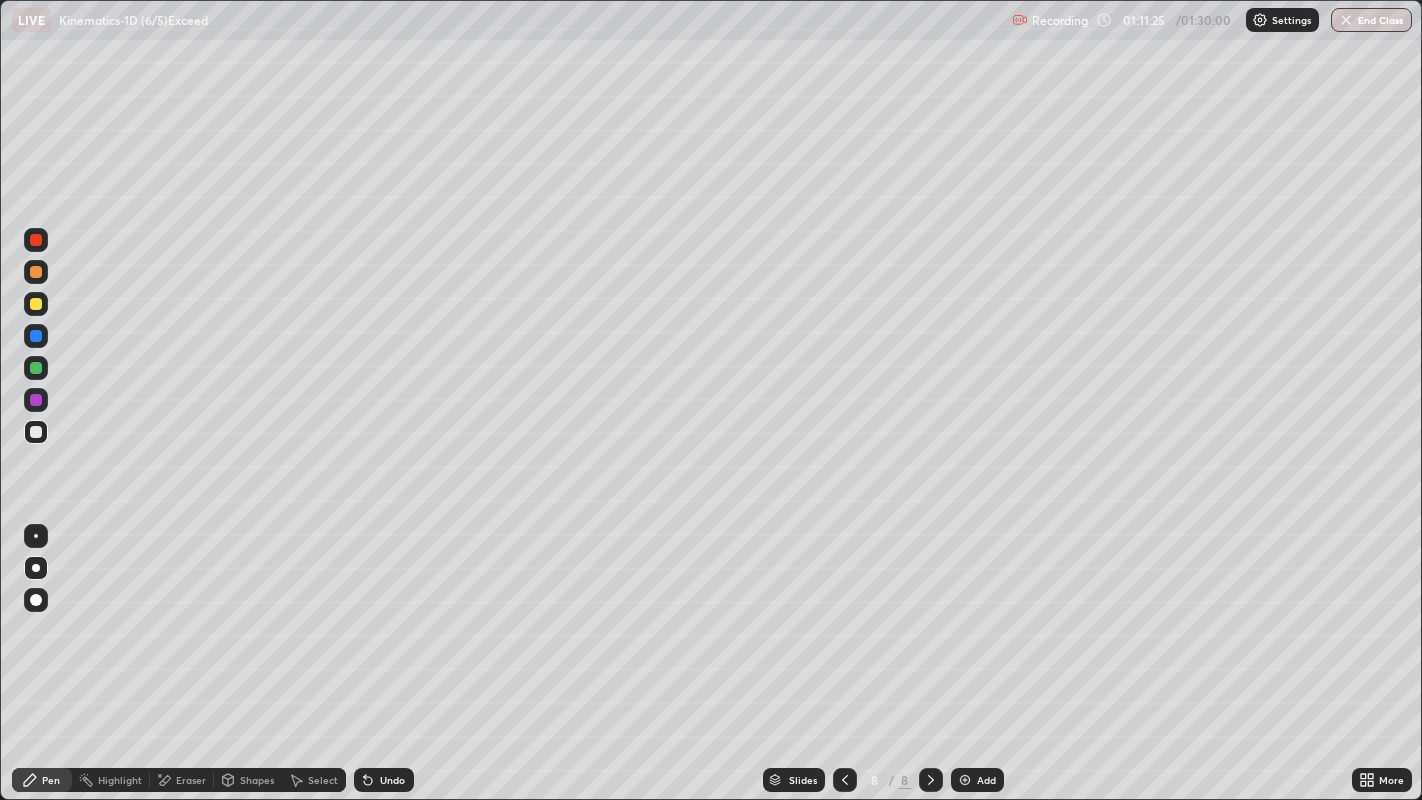 click on "Undo" at bounding box center [392, 780] 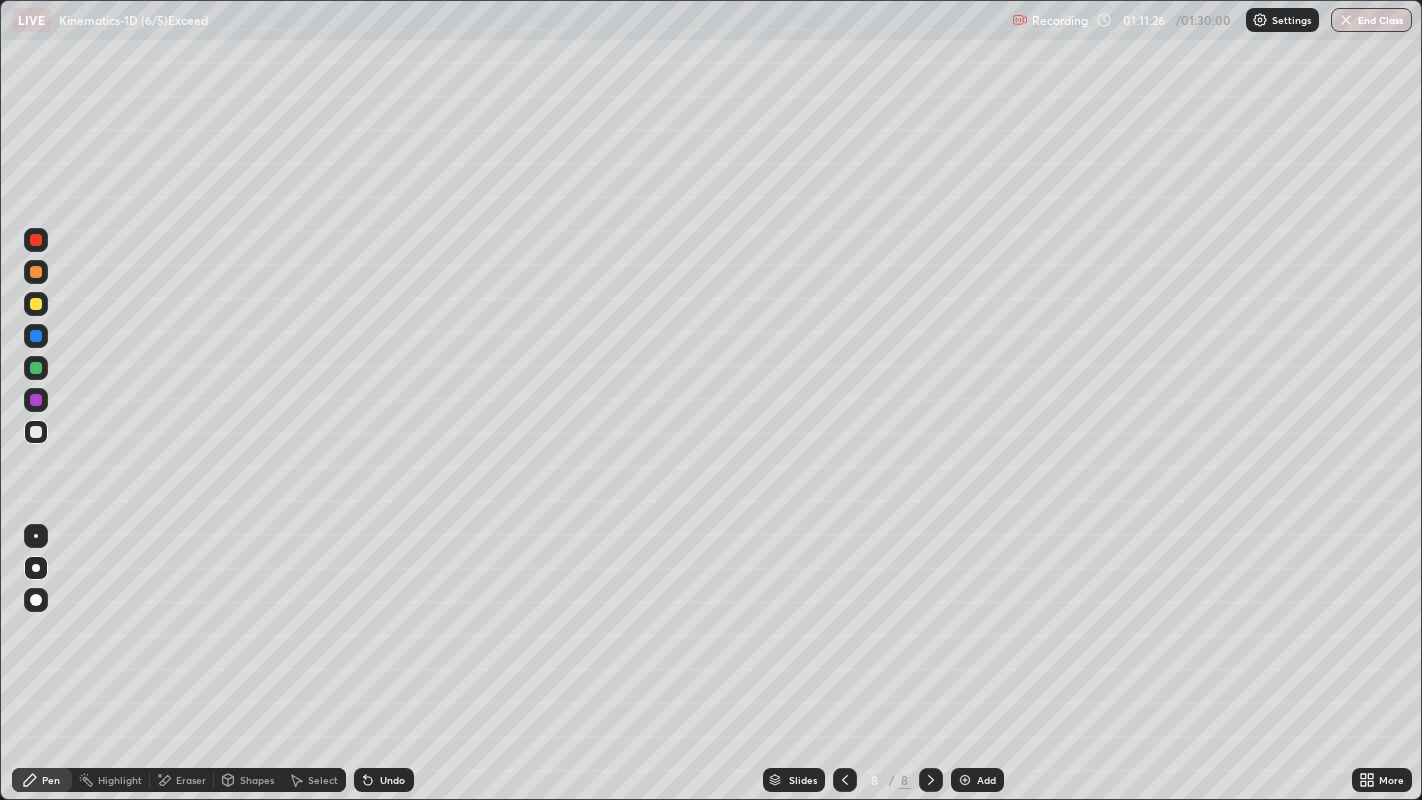 click 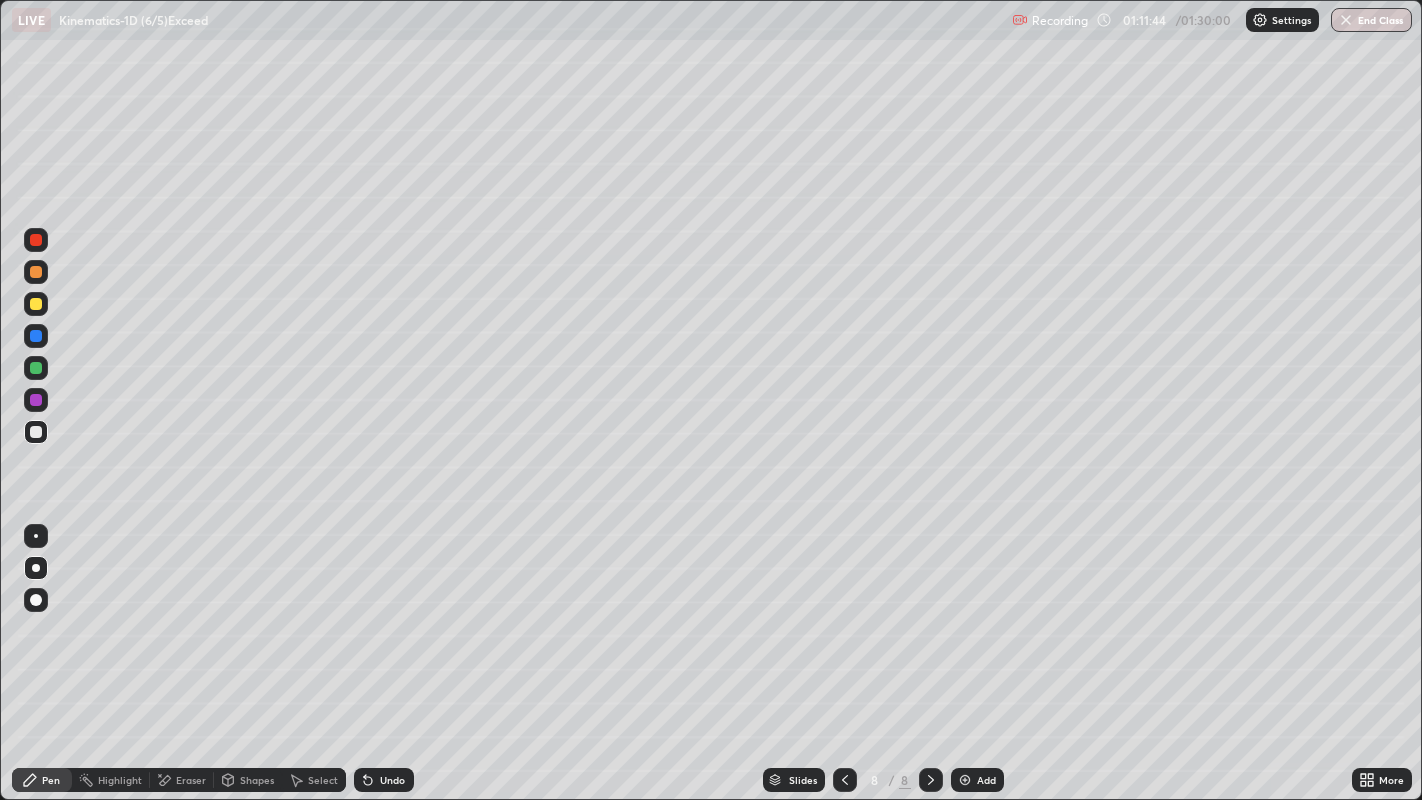 click 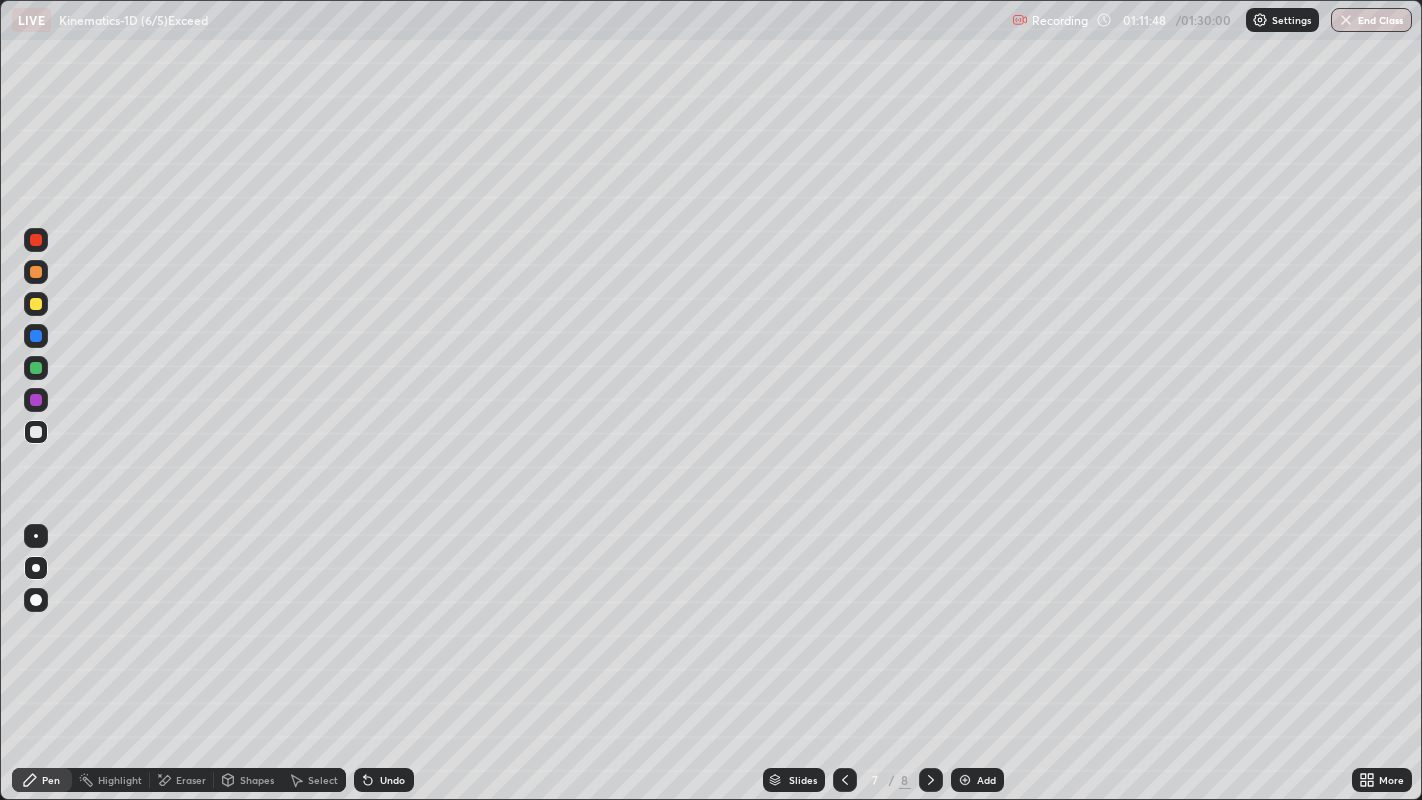 click 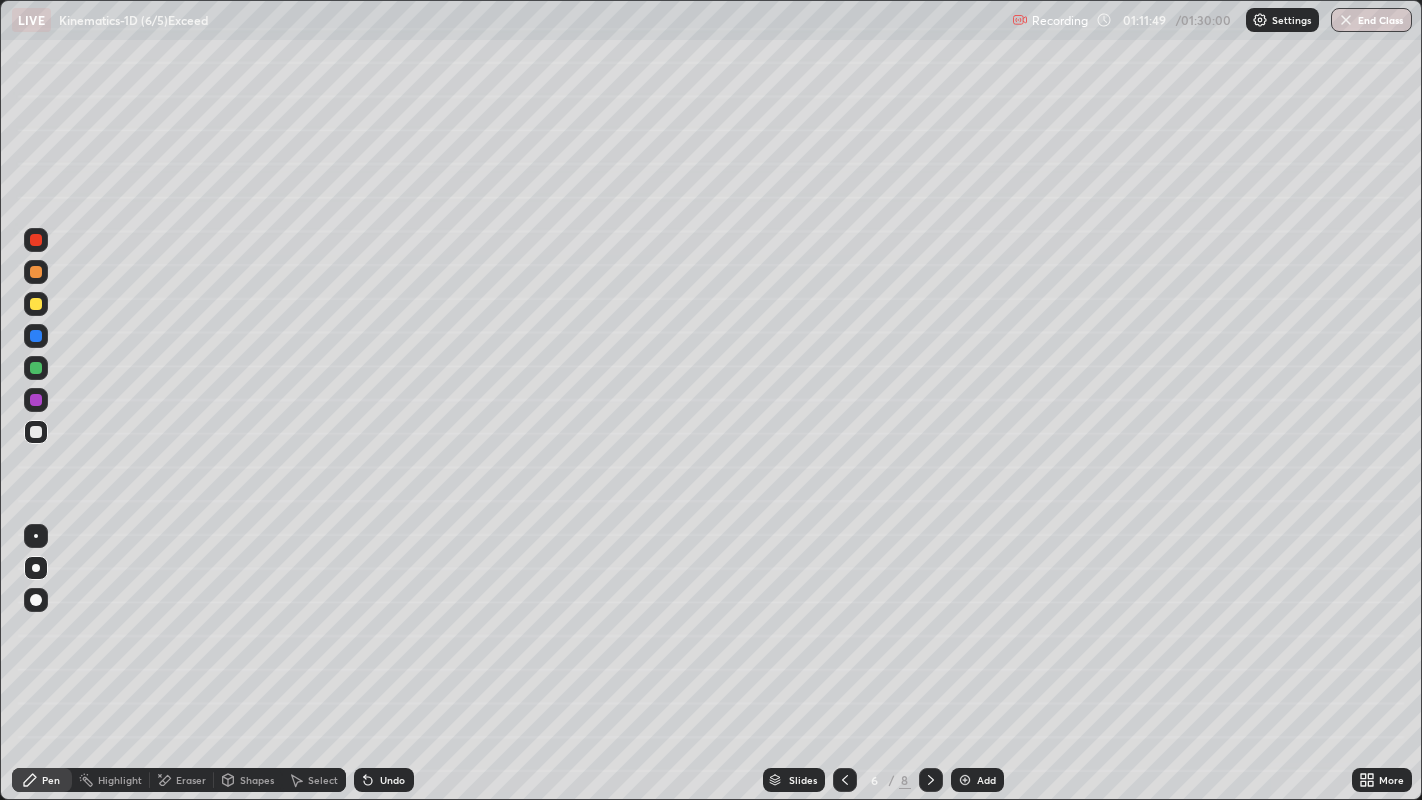 click 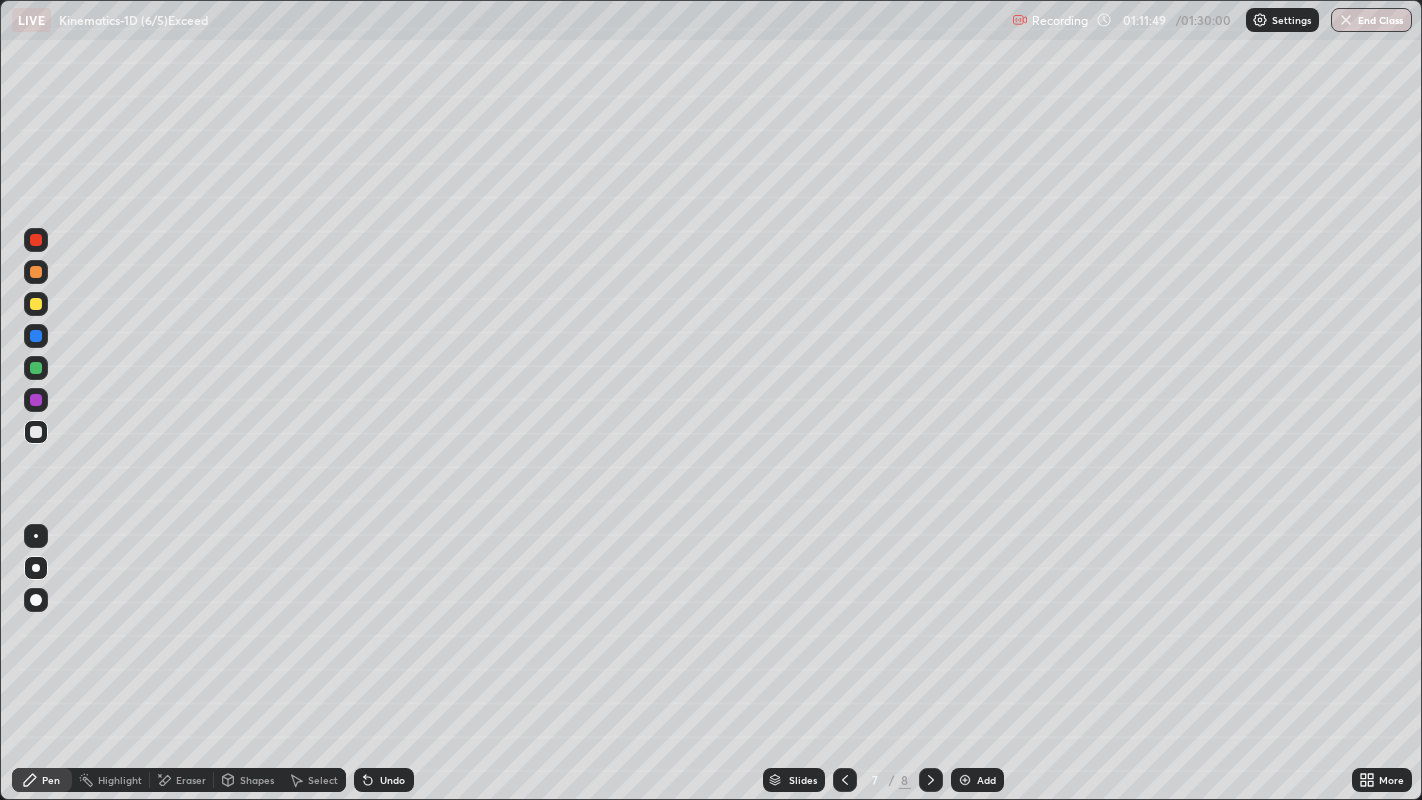 click 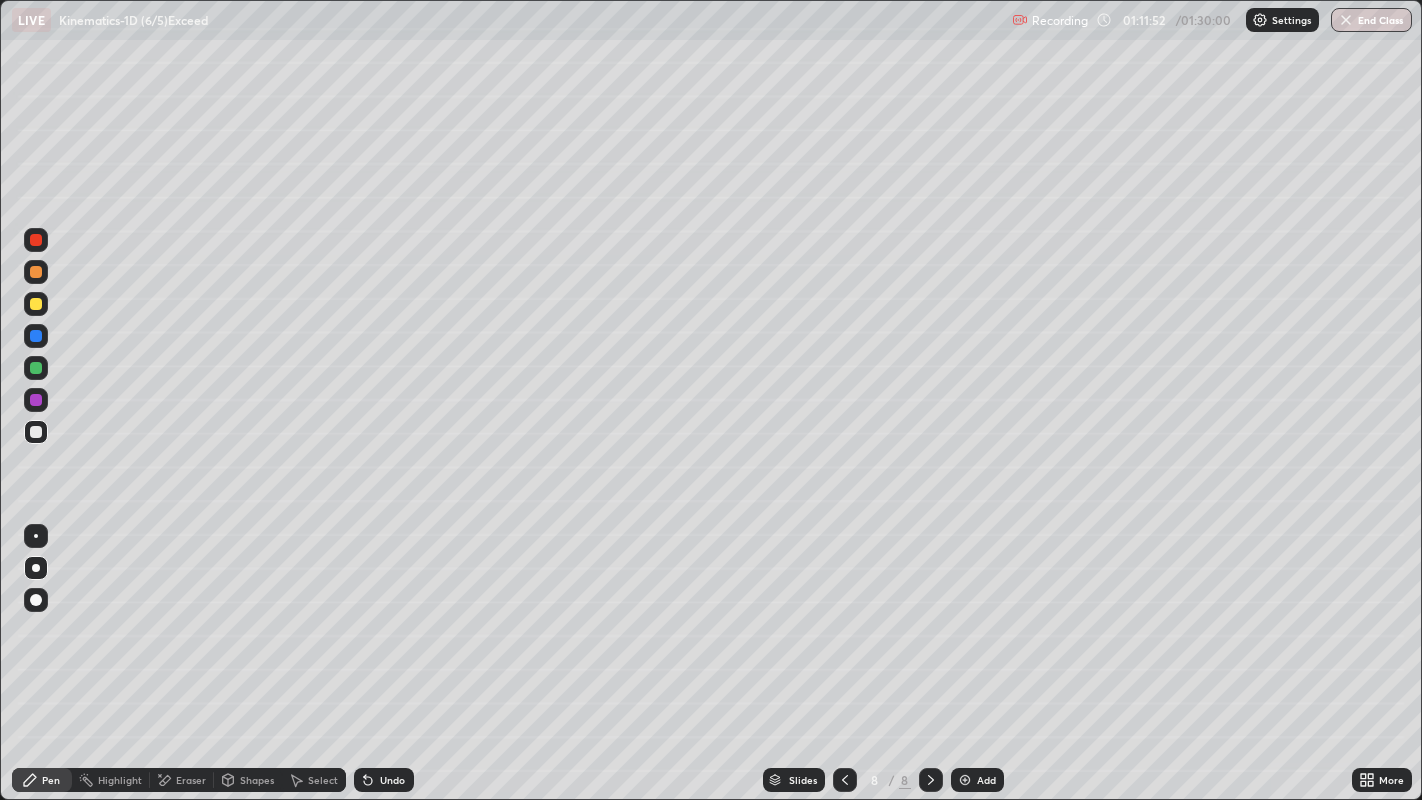click at bounding box center (36, 368) 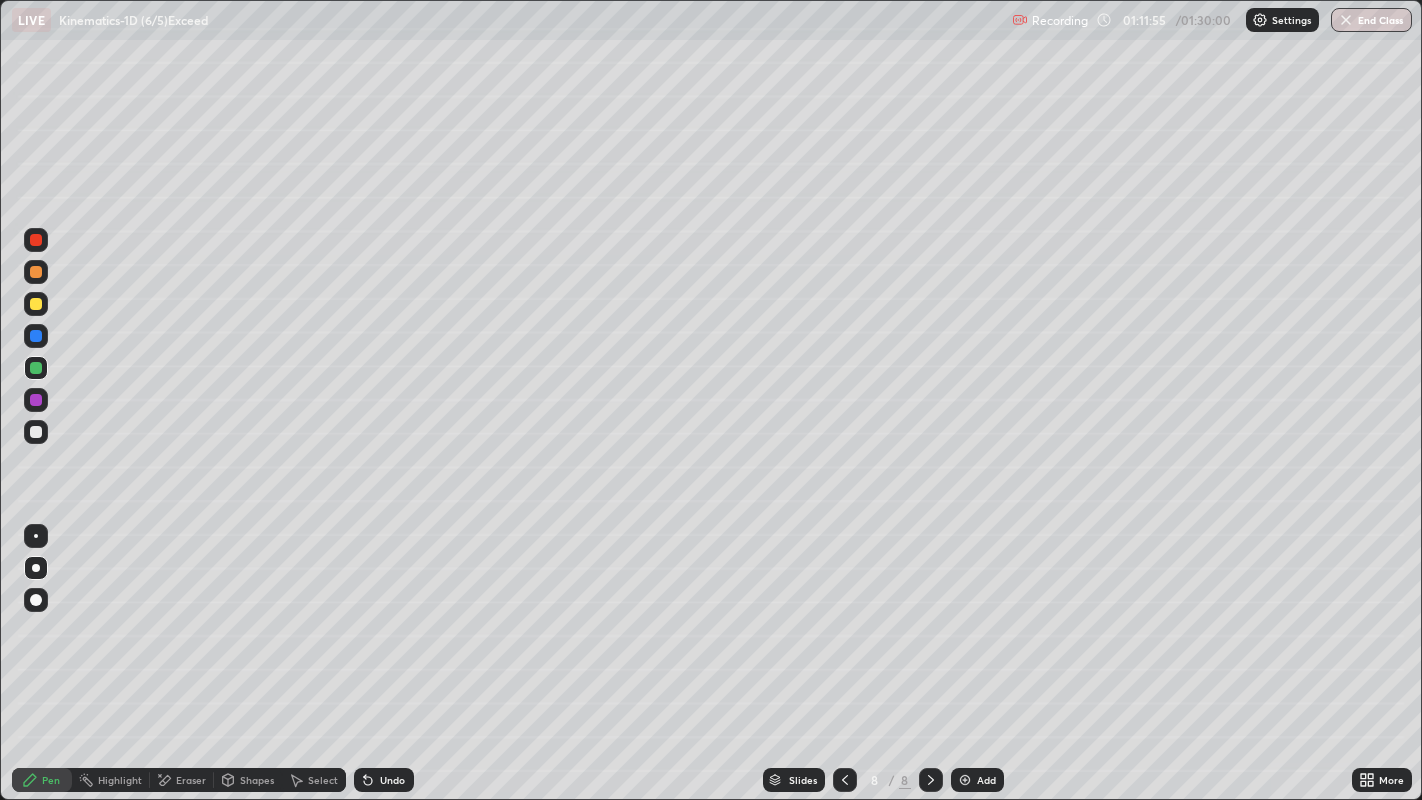 click at bounding box center (36, 432) 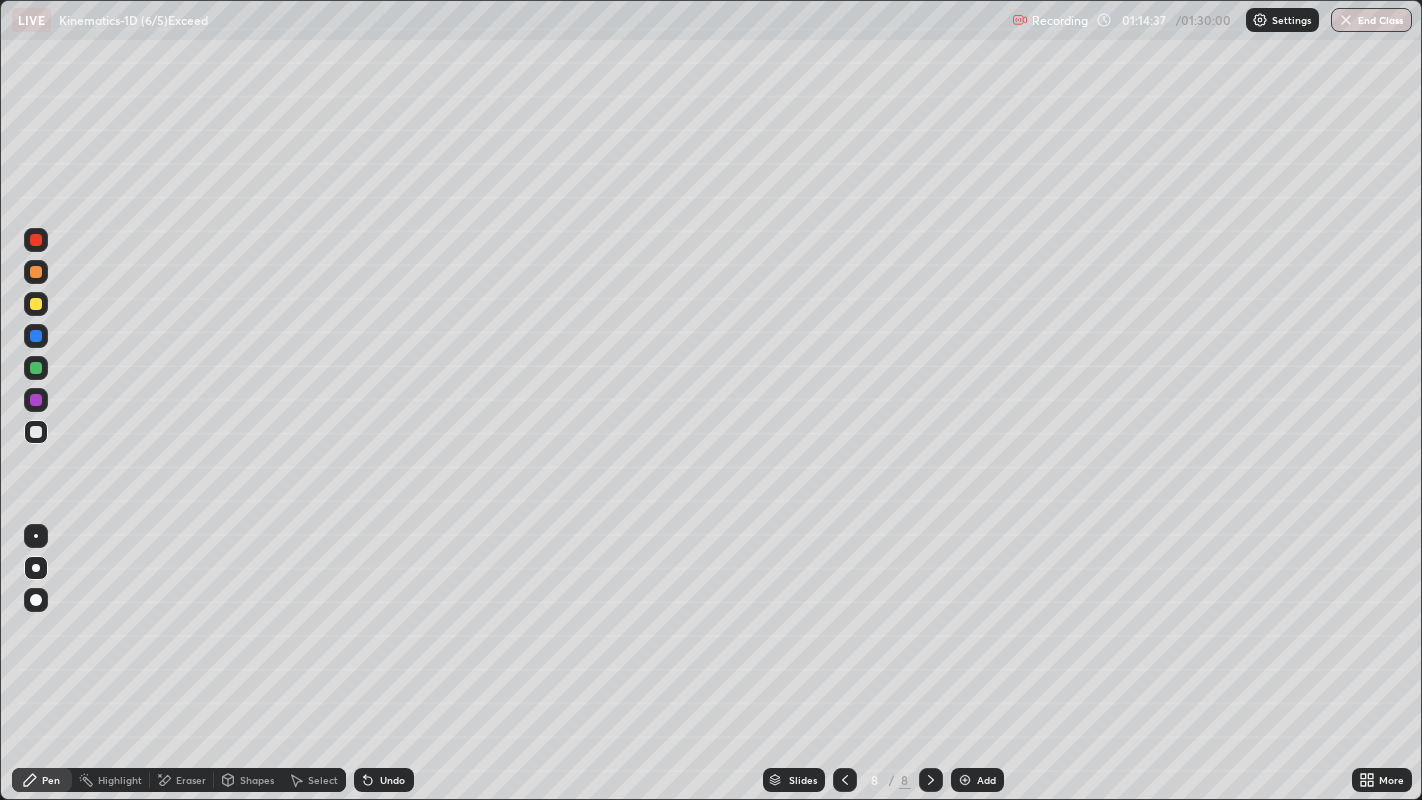 click at bounding box center [36, 368] 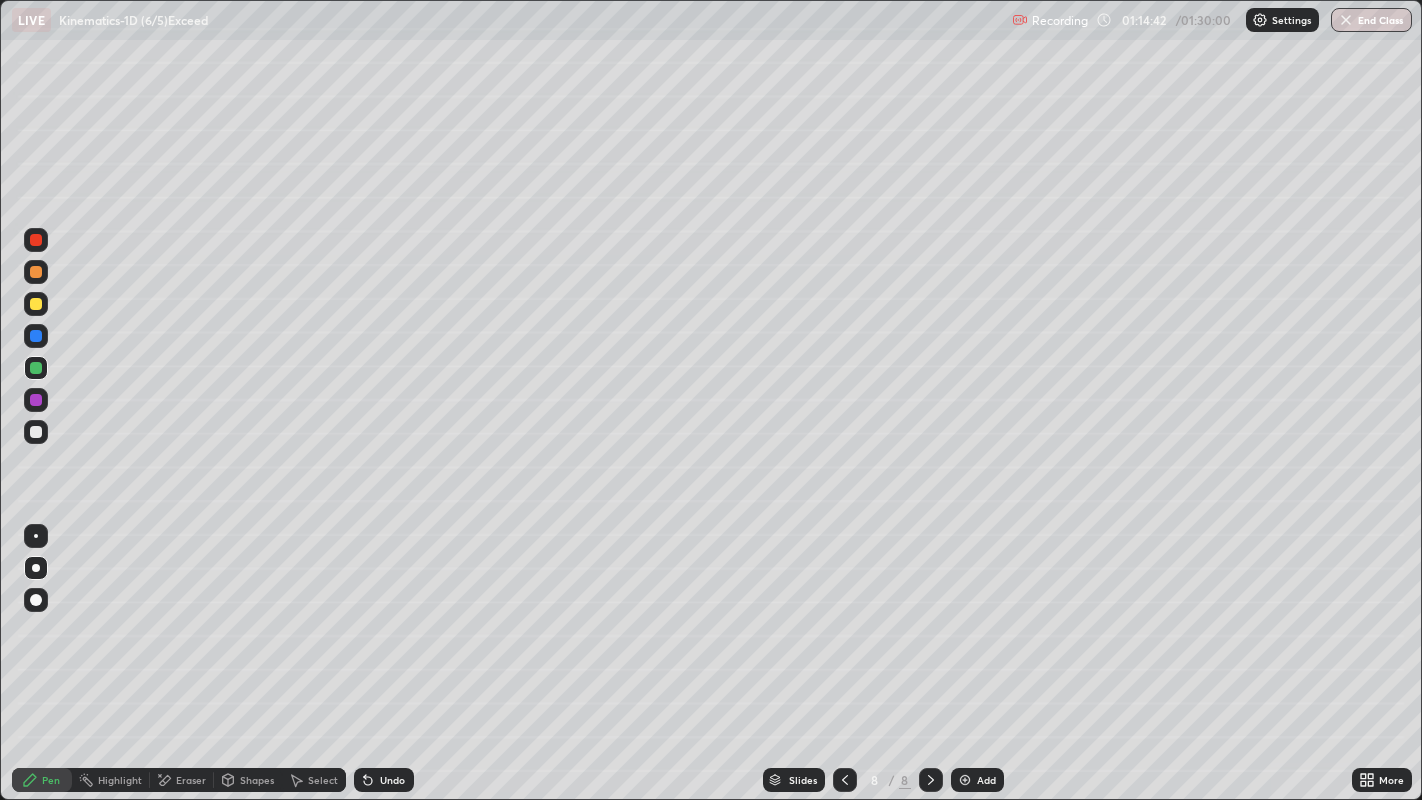 click at bounding box center (36, 336) 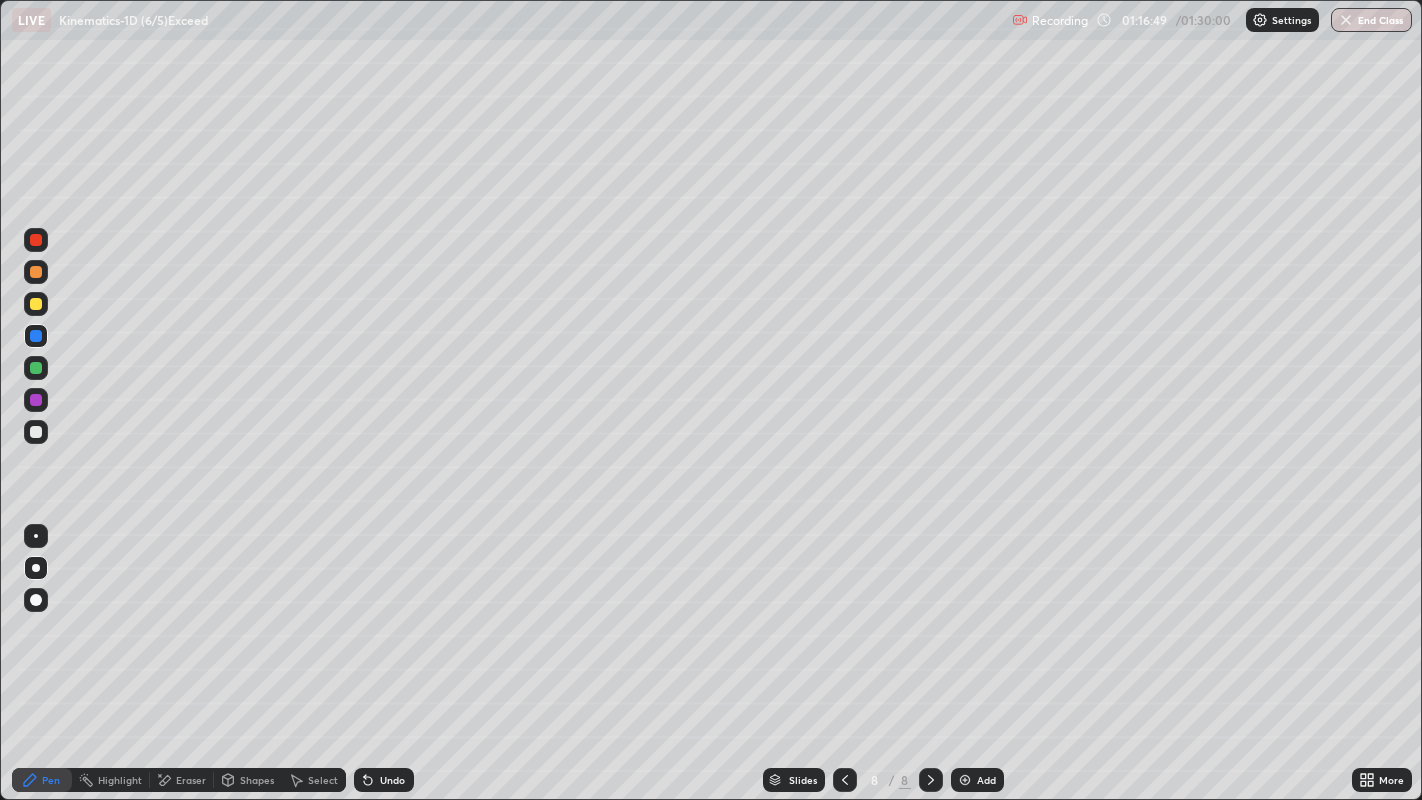 click 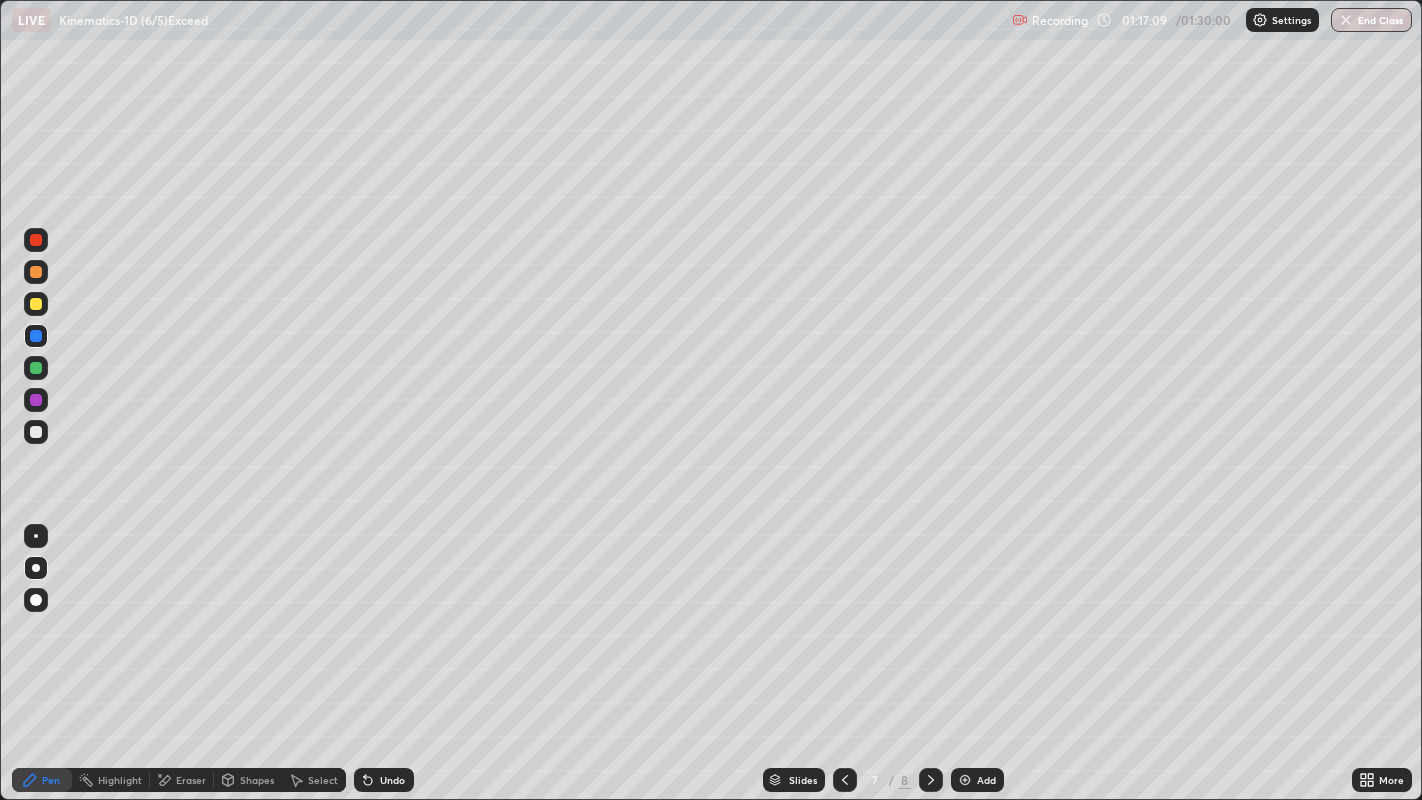 click 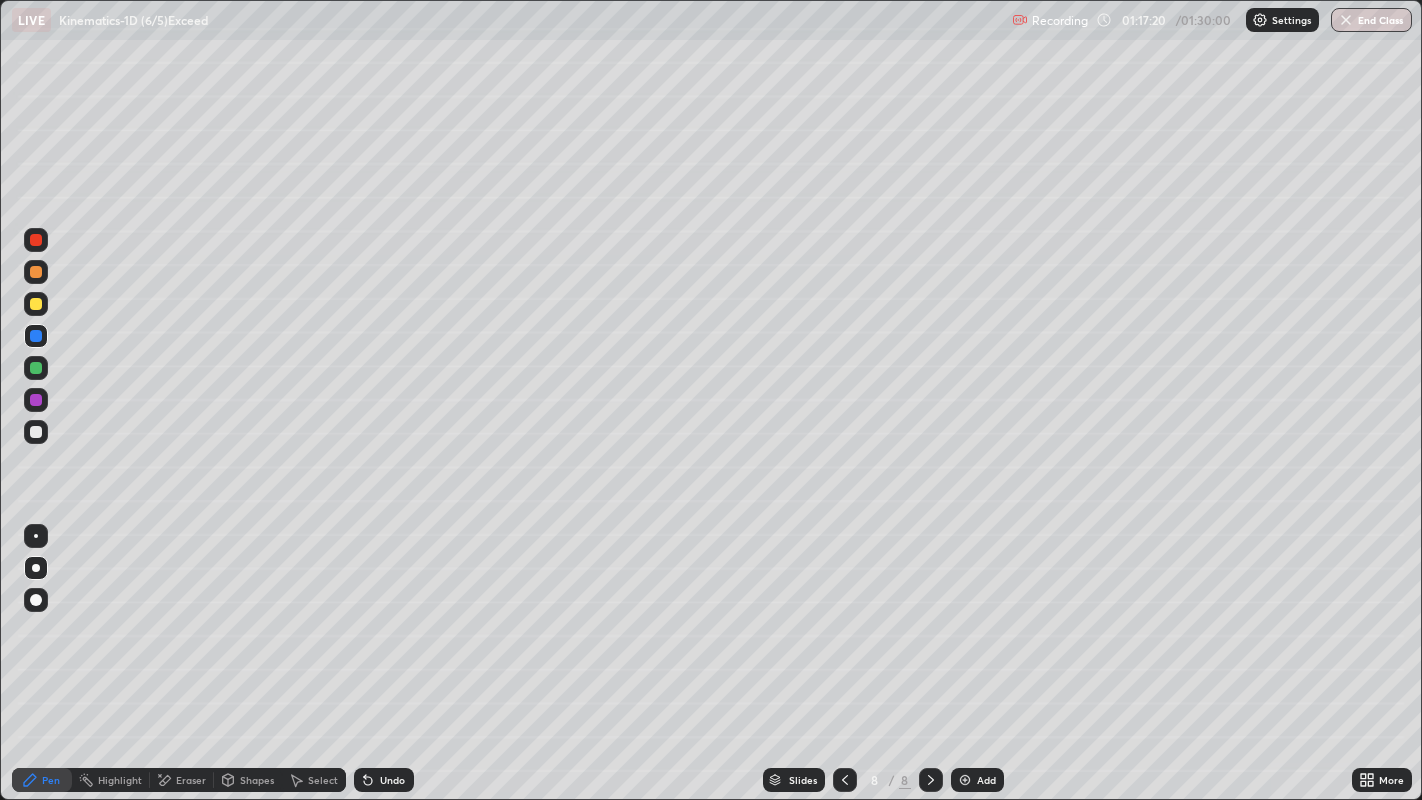 click 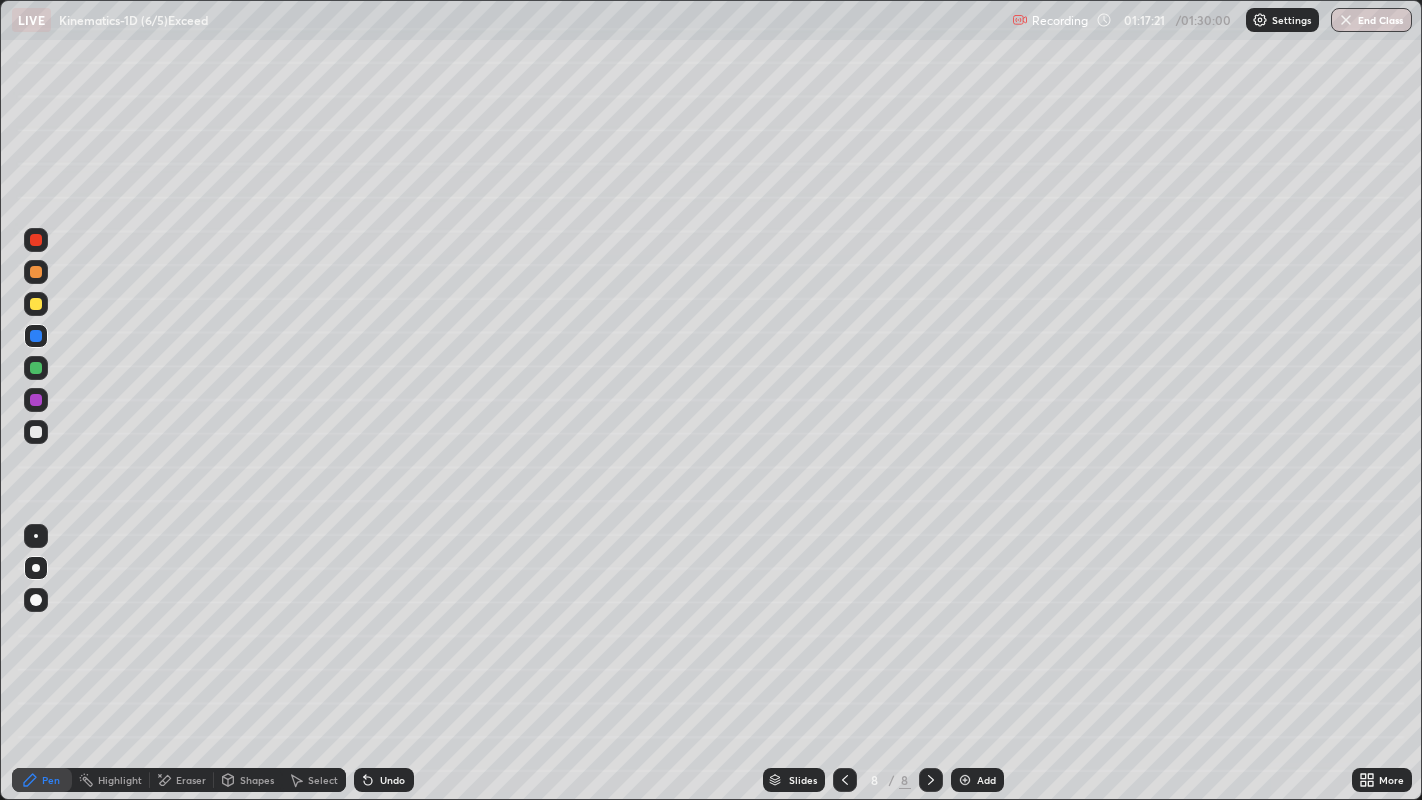 click 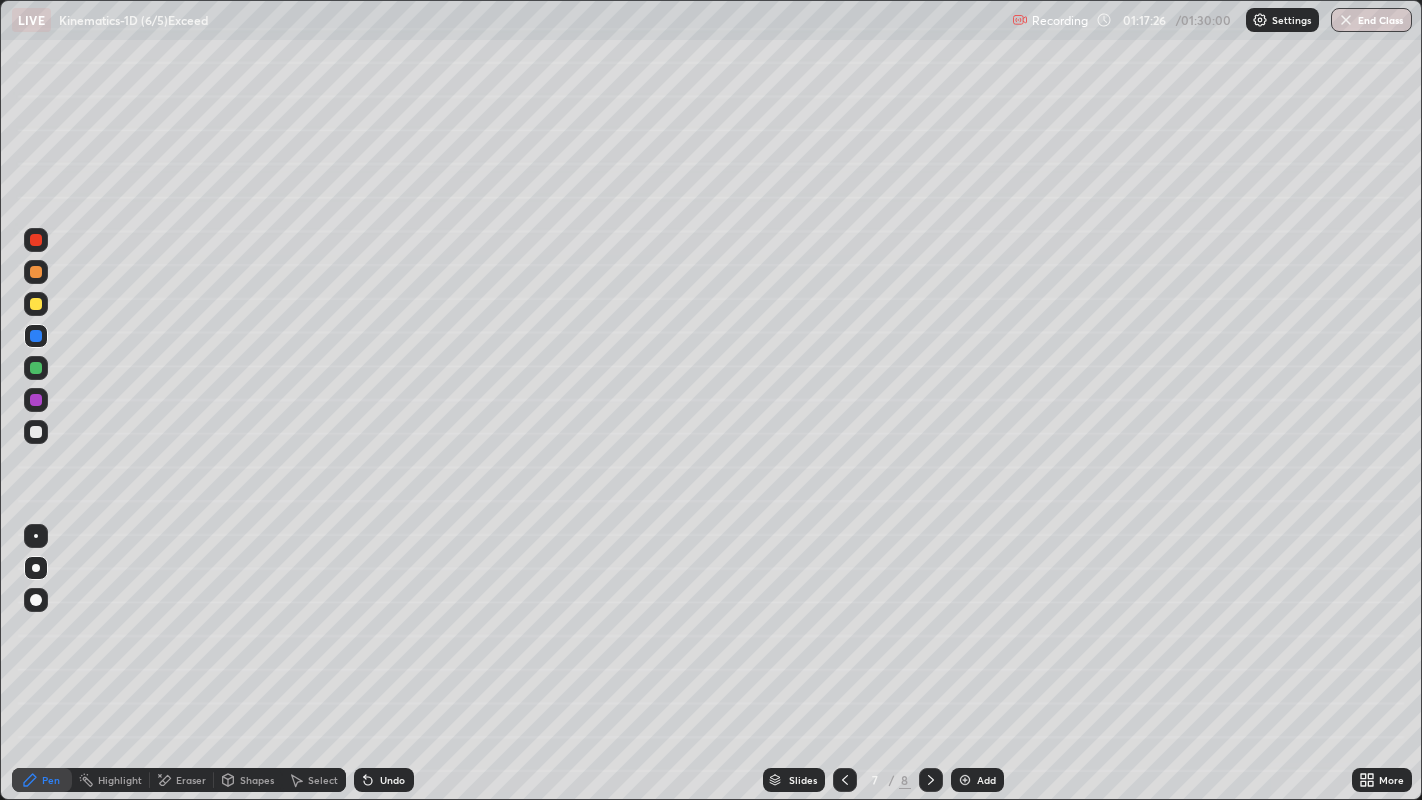 click 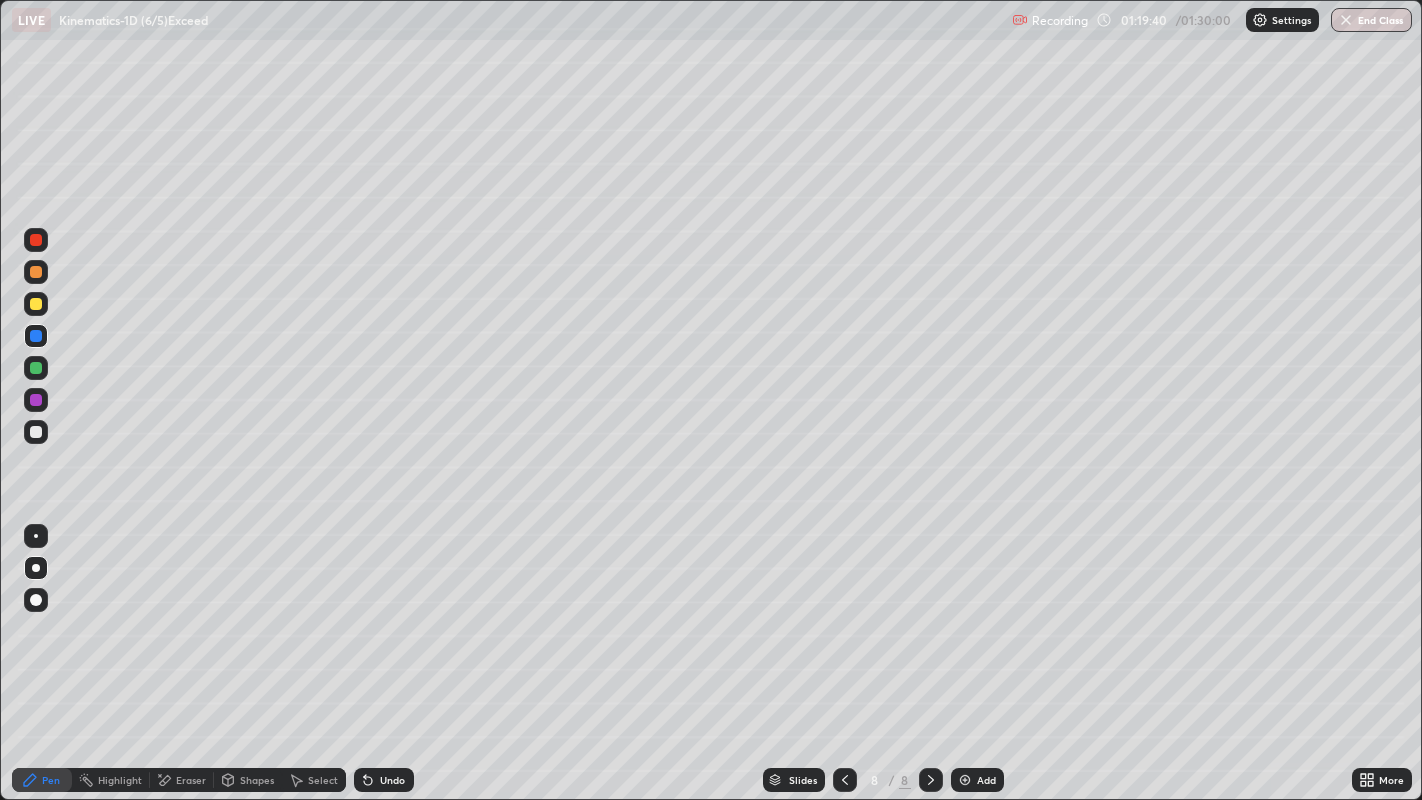click at bounding box center [965, 780] 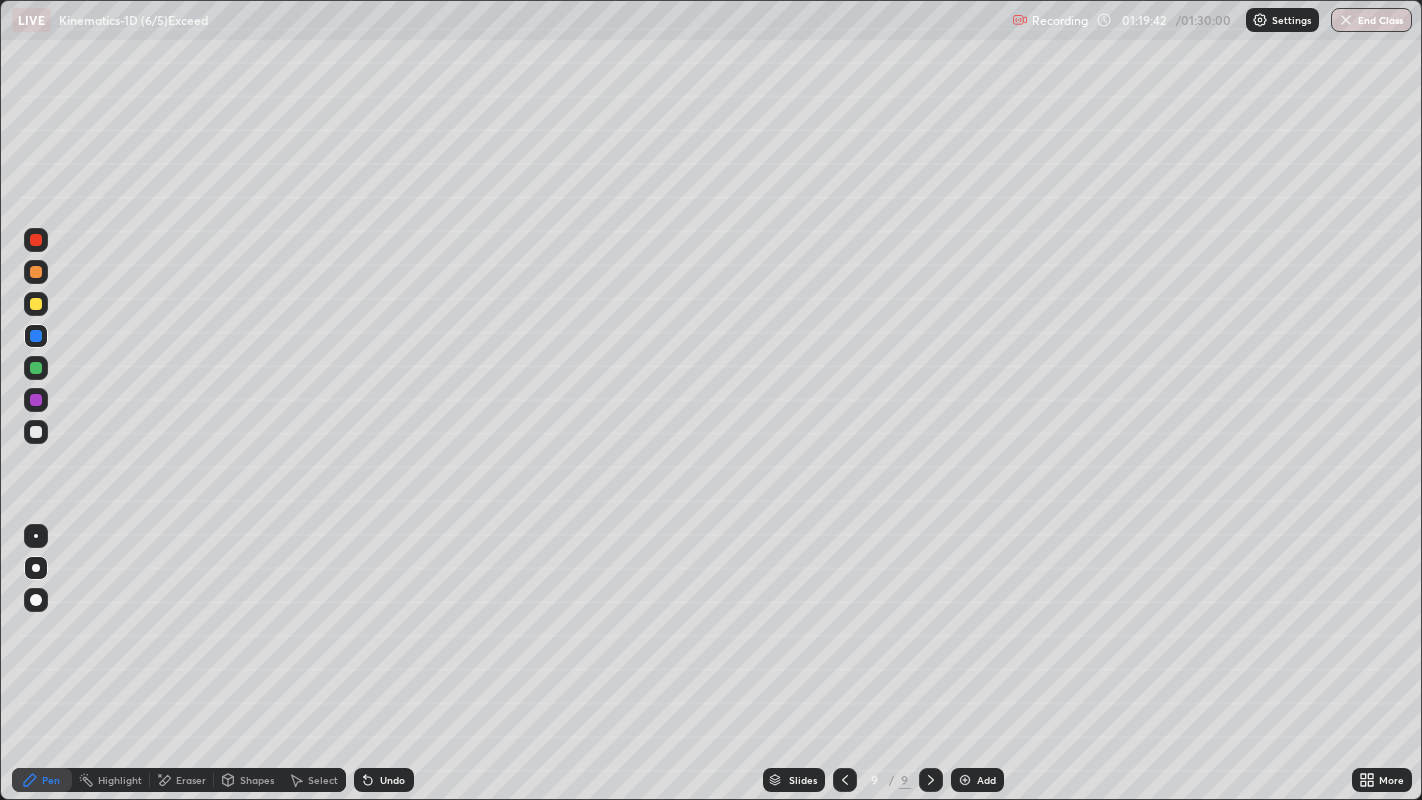 click at bounding box center (36, 304) 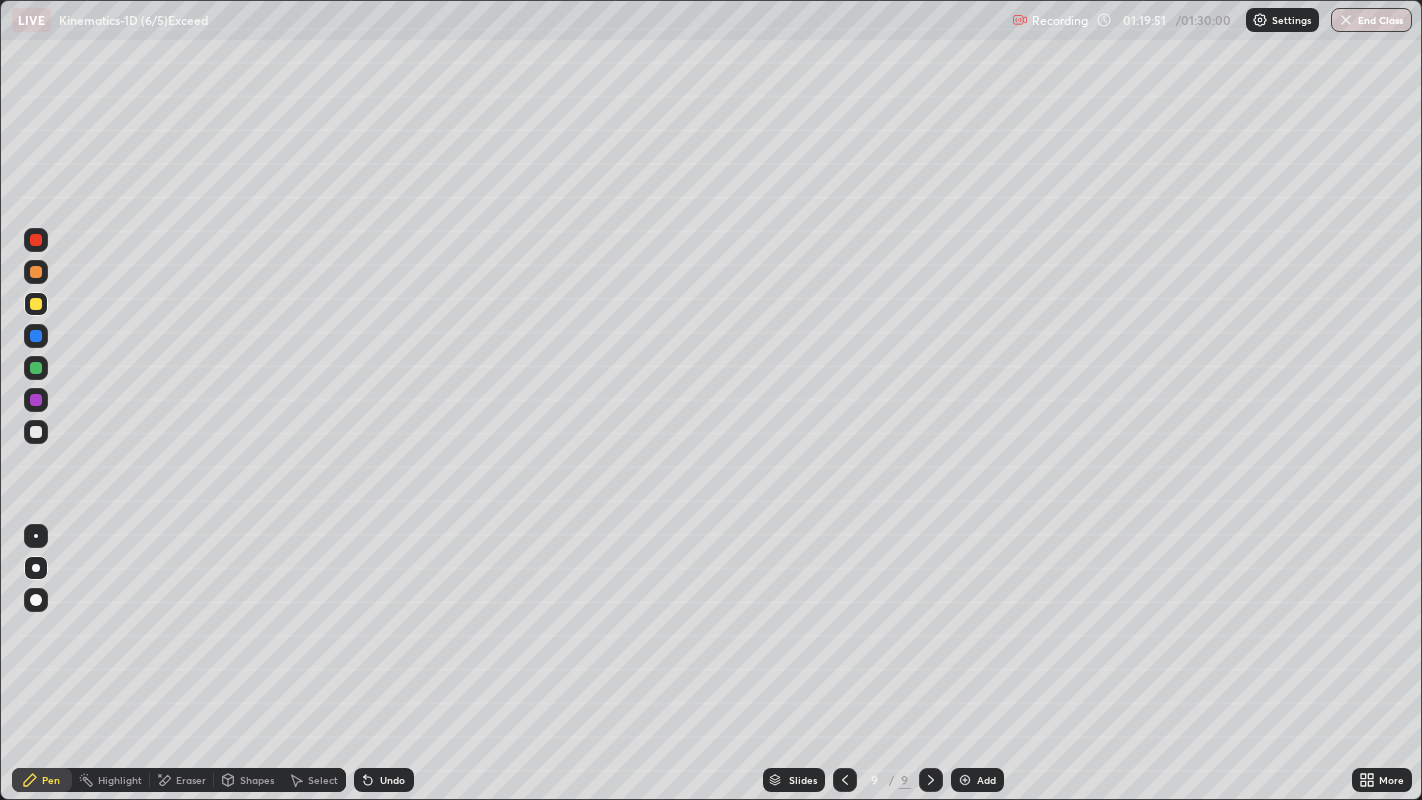 click on "Shapes" at bounding box center [257, 780] 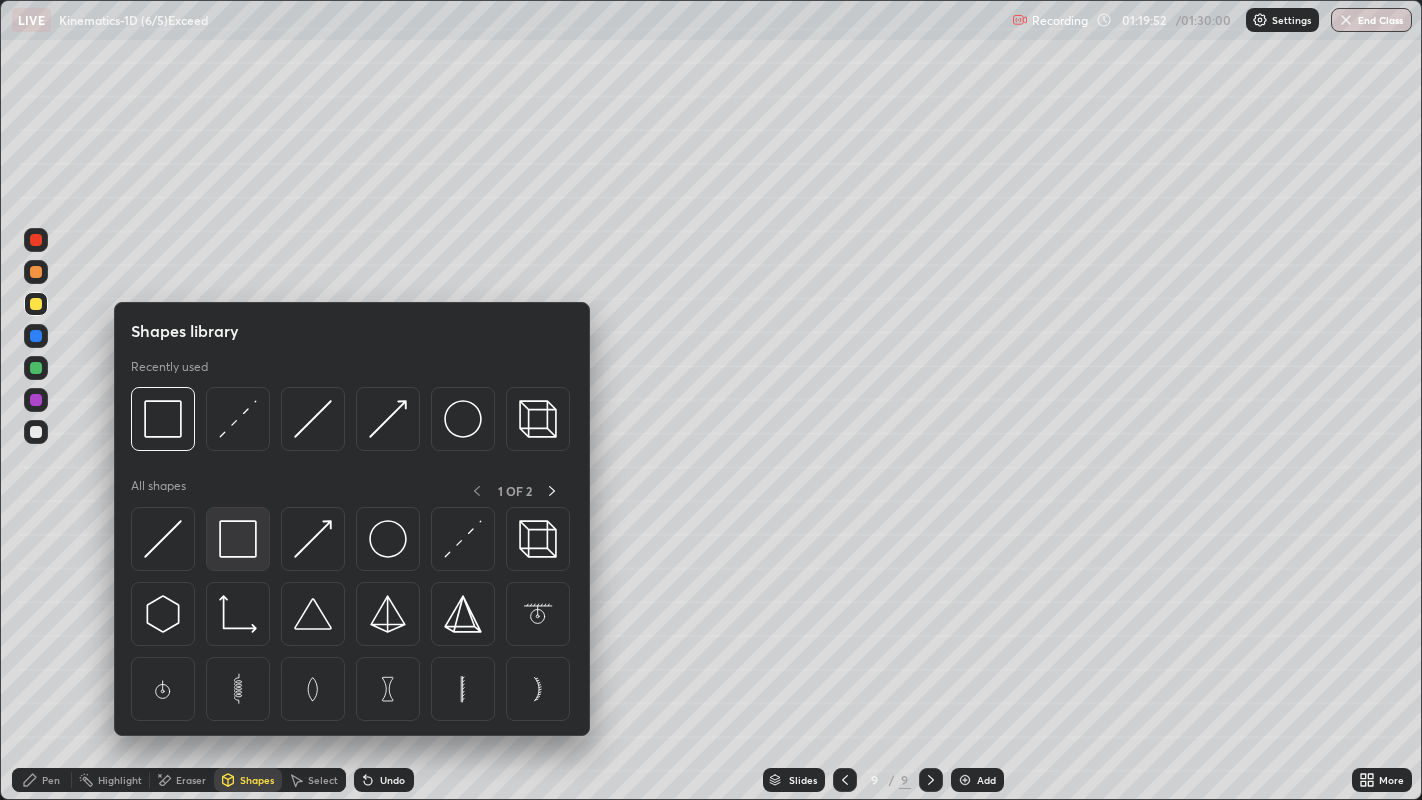 click at bounding box center [238, 539] 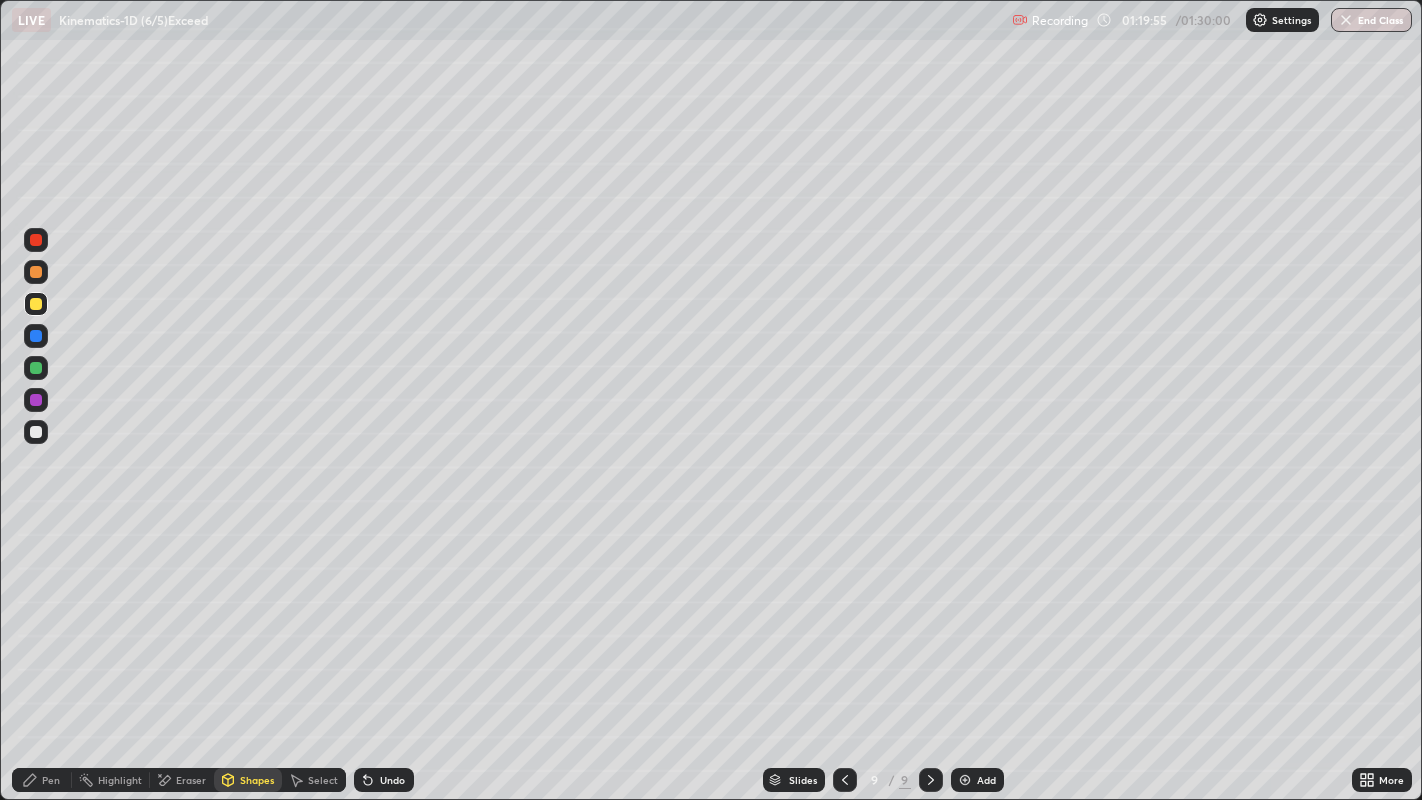 click on "Pen" at bounding box center [42, 780] 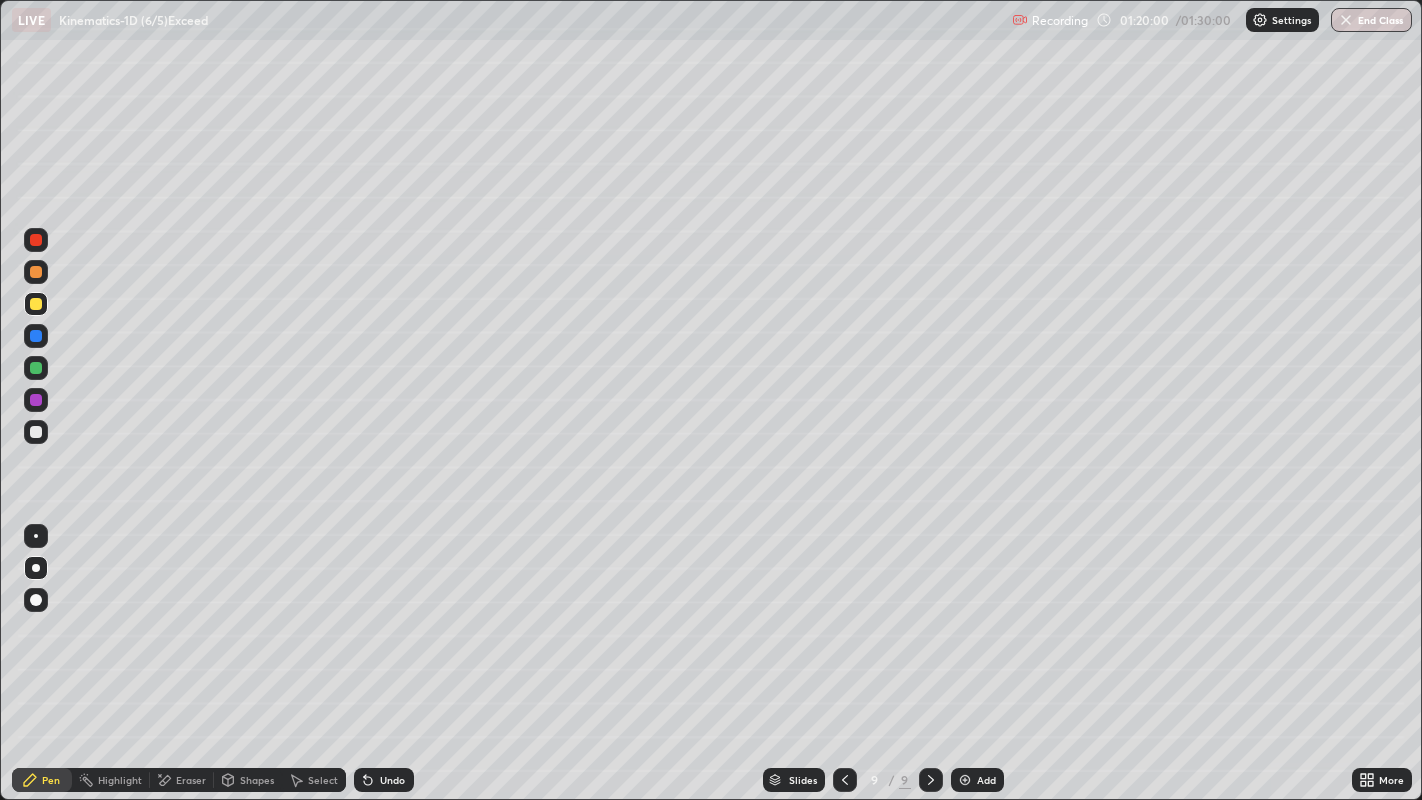 click on "Shapes" at bounding box center (257, 780) 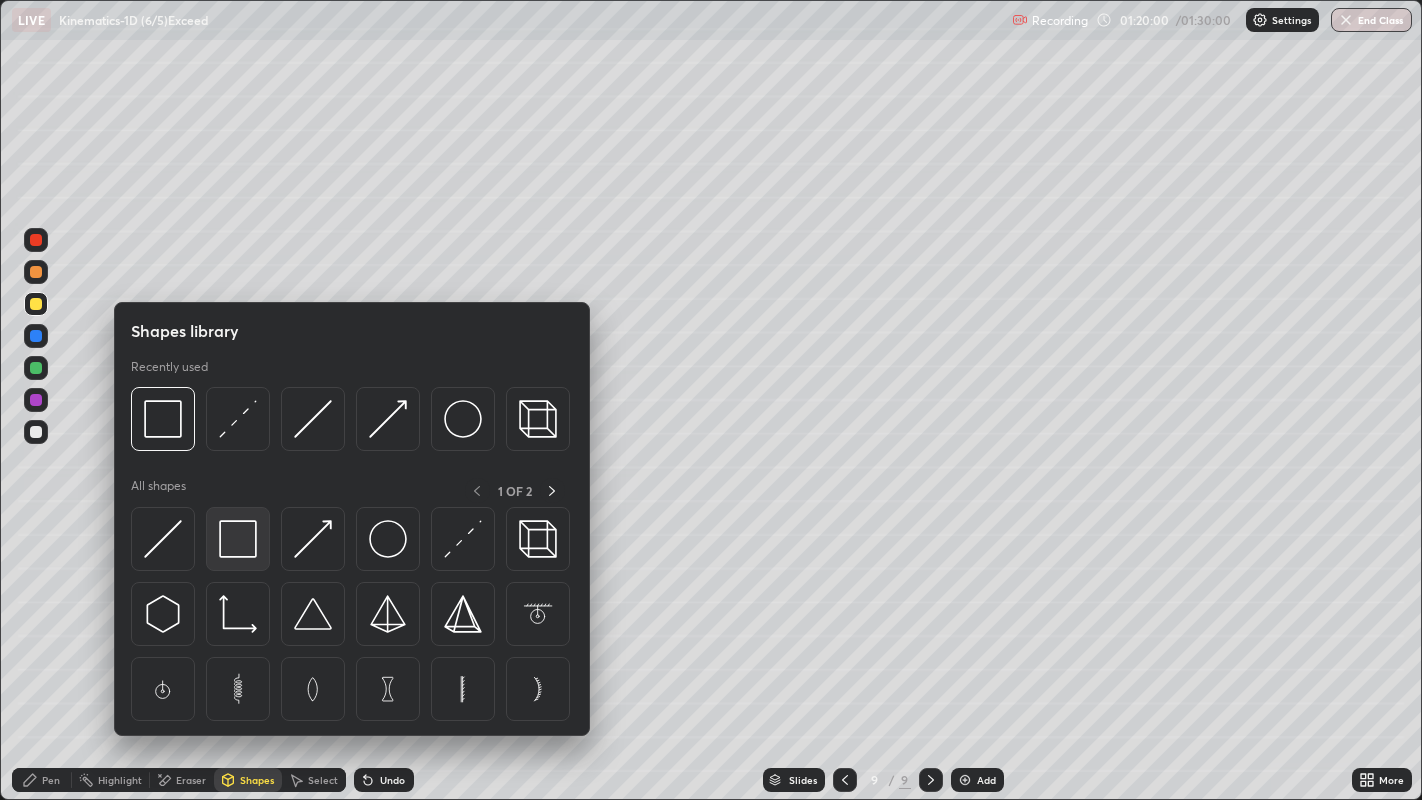click at bounding box center (238, 539) 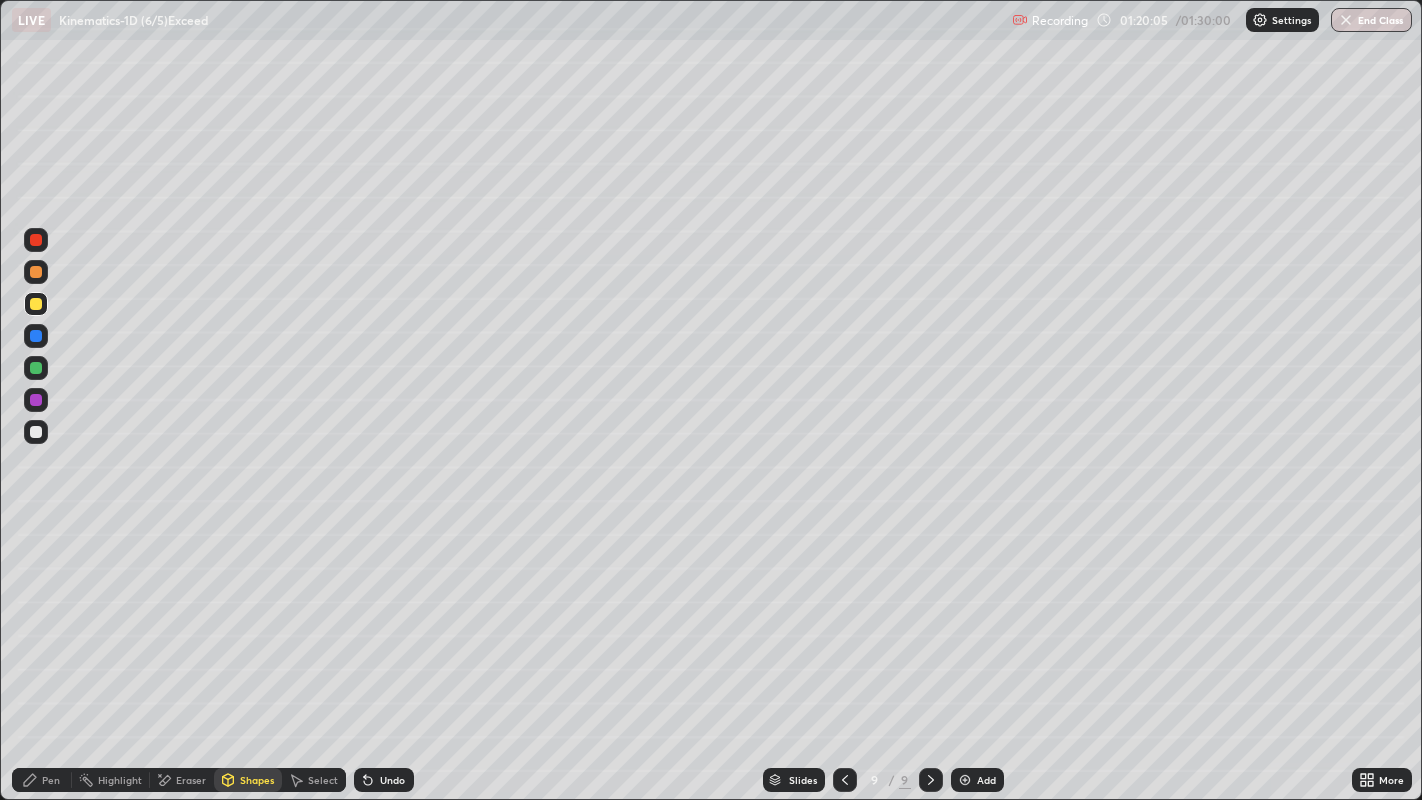 click on "Pen" at bounding box center [51, 780] 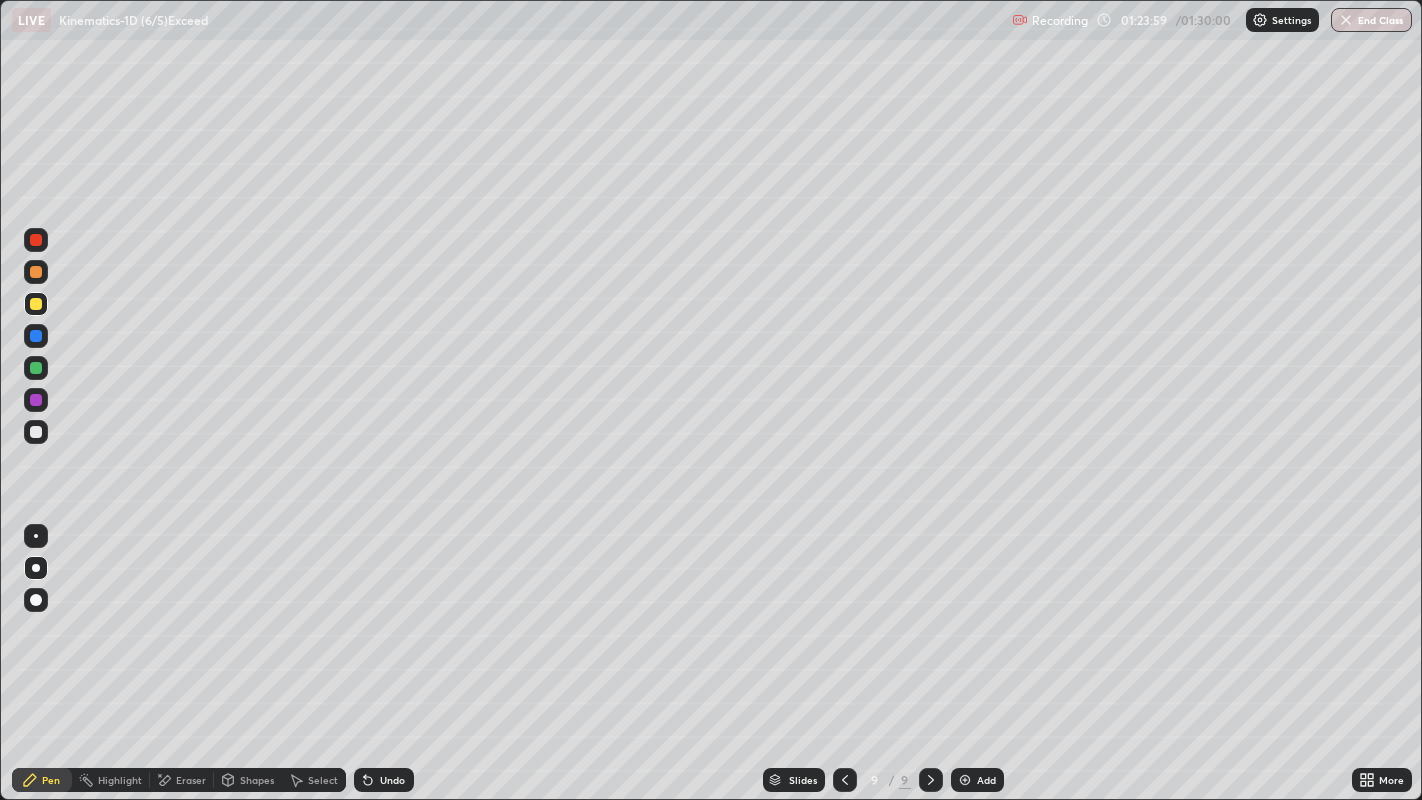 click at bounding box center (36, 432) 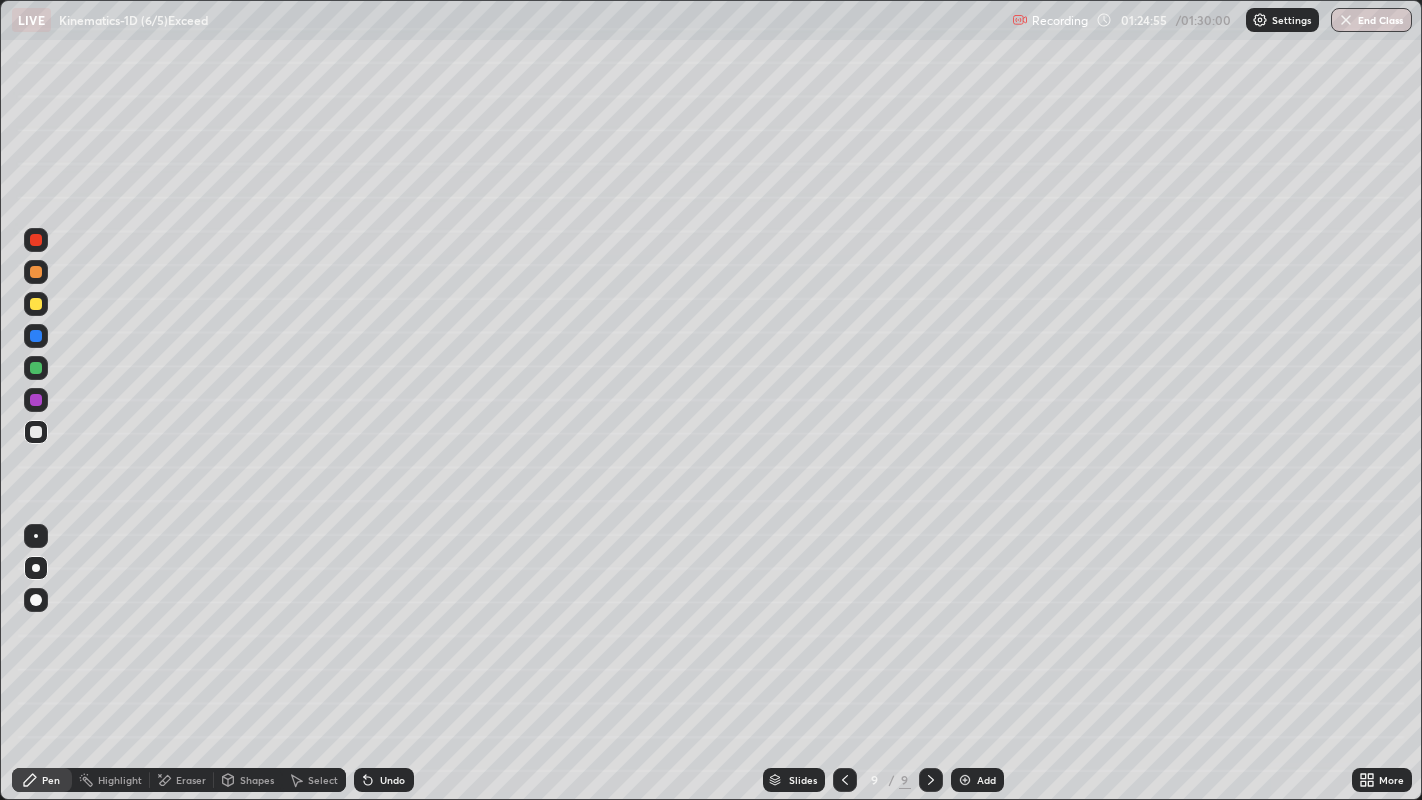 click on "Undo" at bounding box center [392, 780] 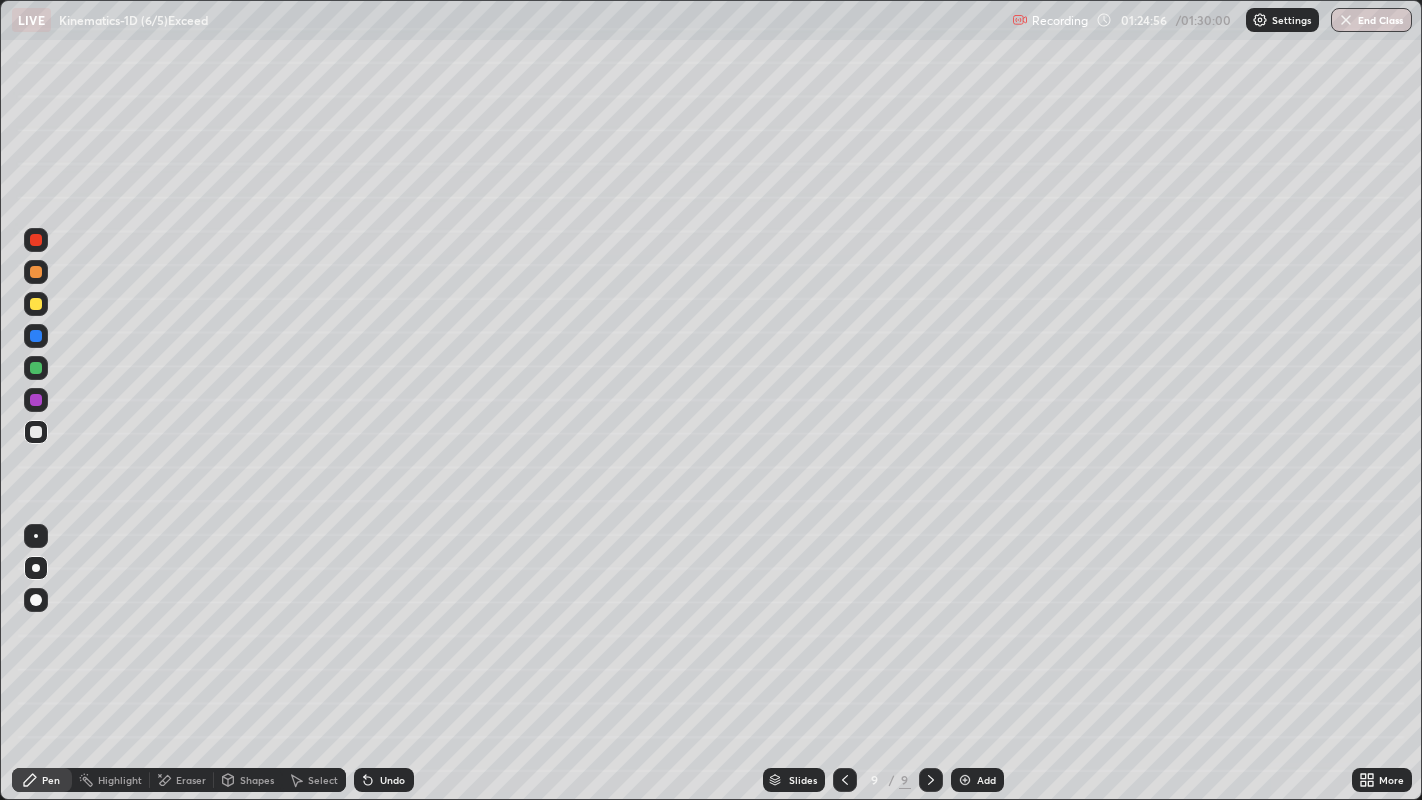 click on "Undo" at bounding box center [392, 780] 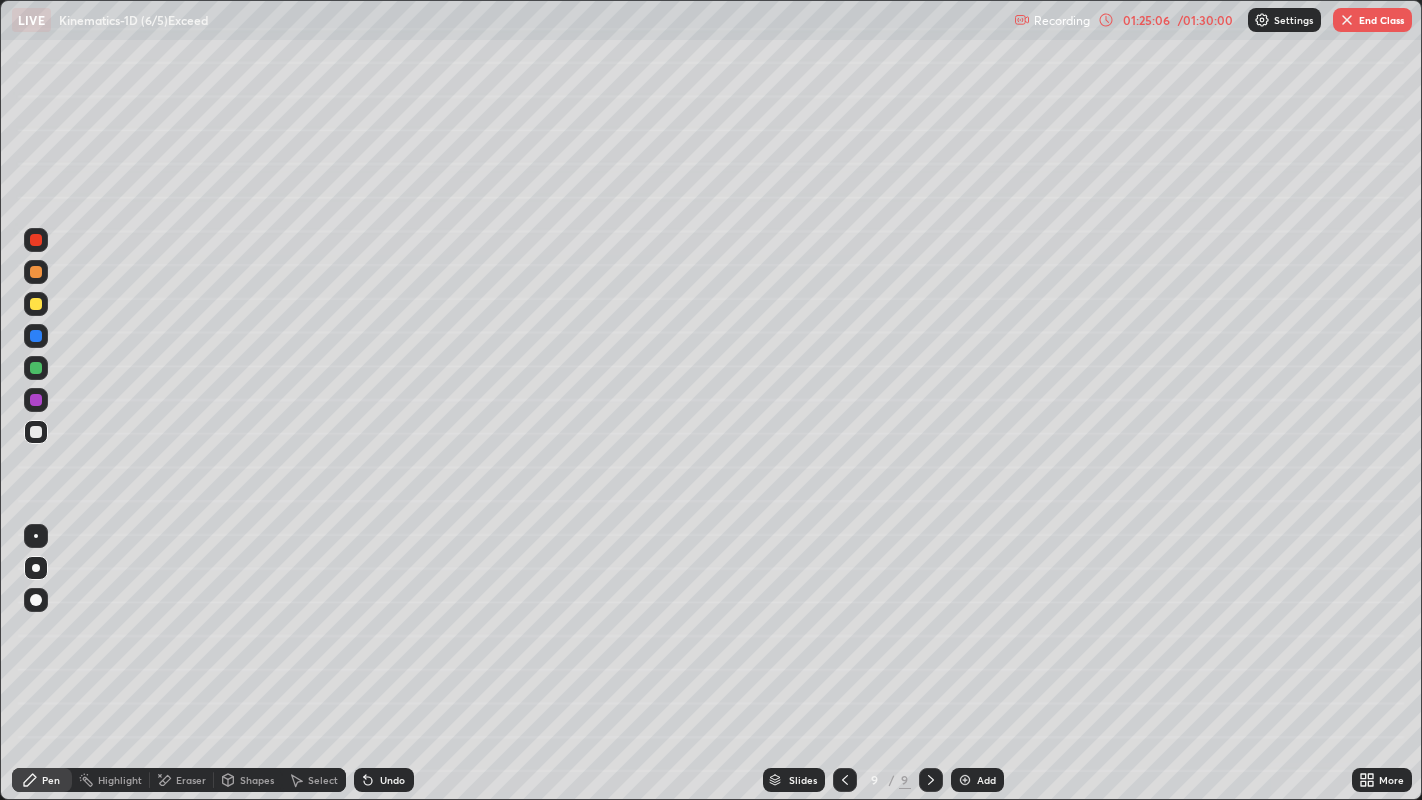 click at bounding box center [36, 368] 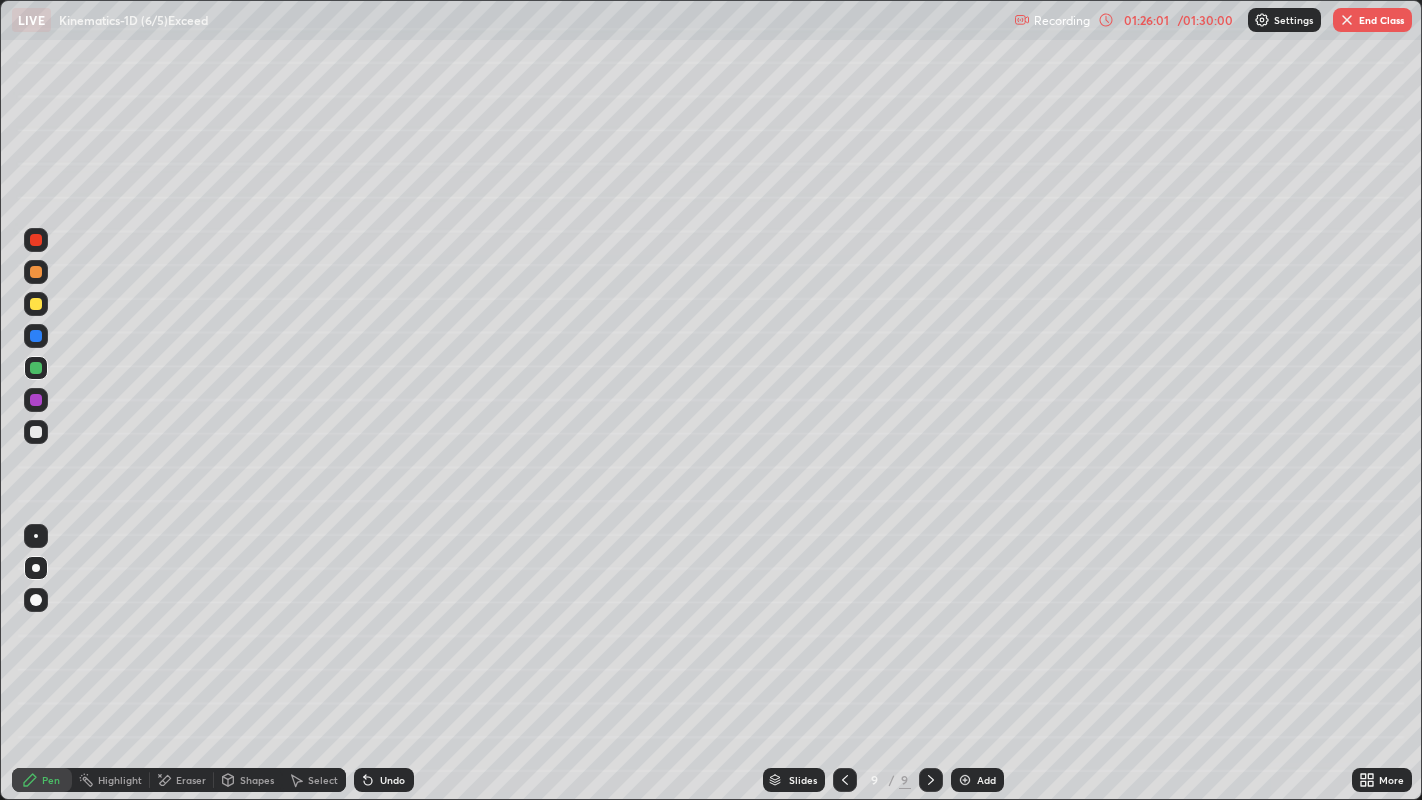 click on "Undo" at bounding box center (384, 780) 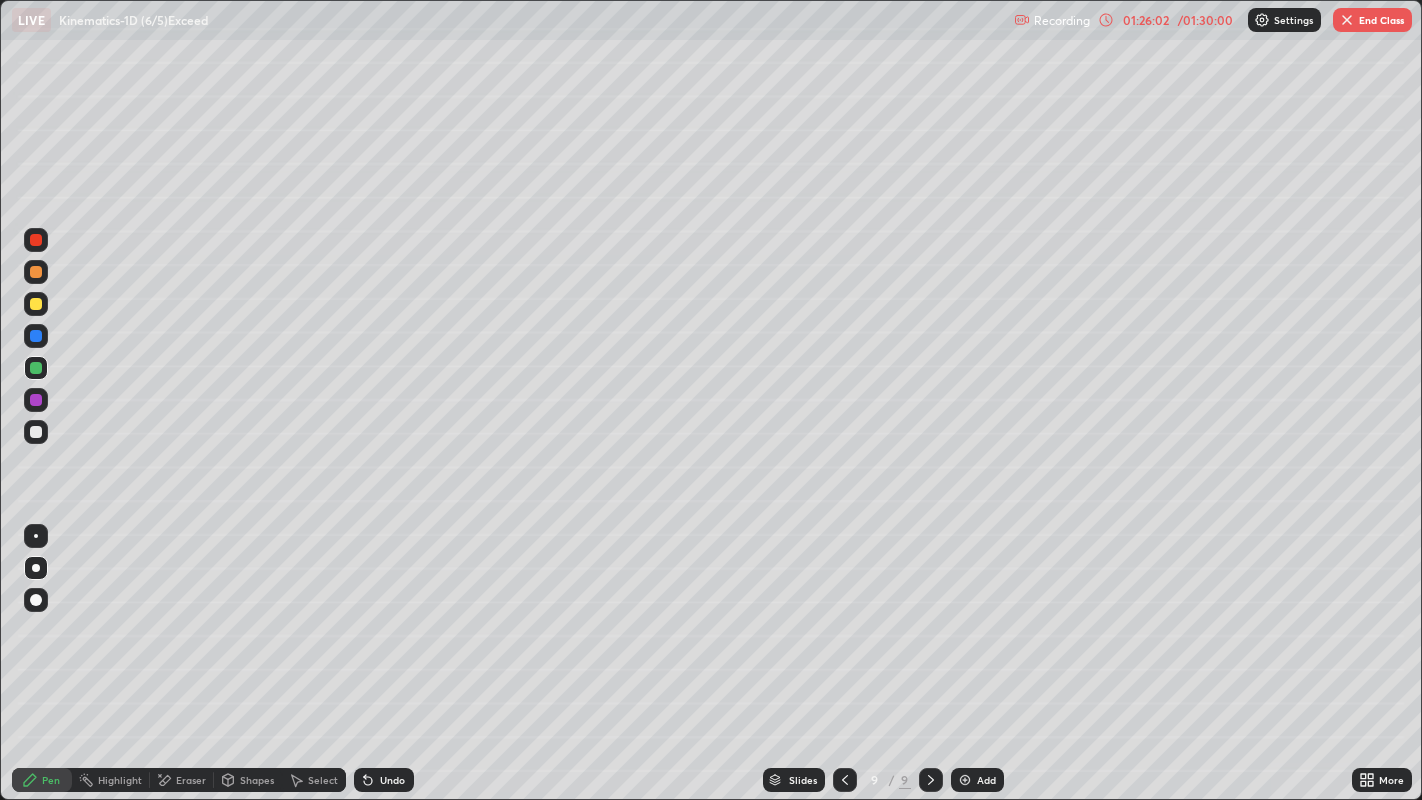 click on "Undo" at bounding box center (392, 780) 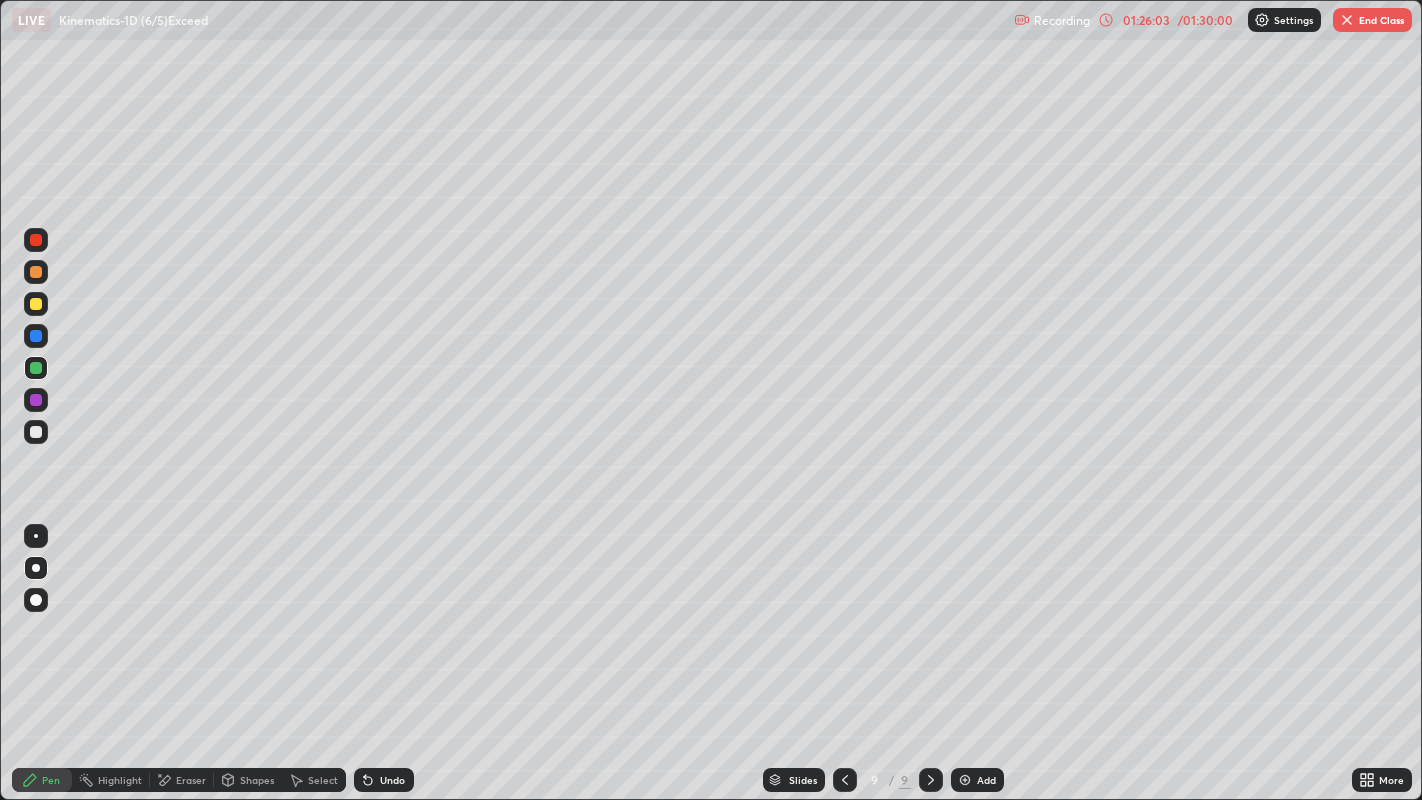 click on "Undo" at bounding box center (392, 780) 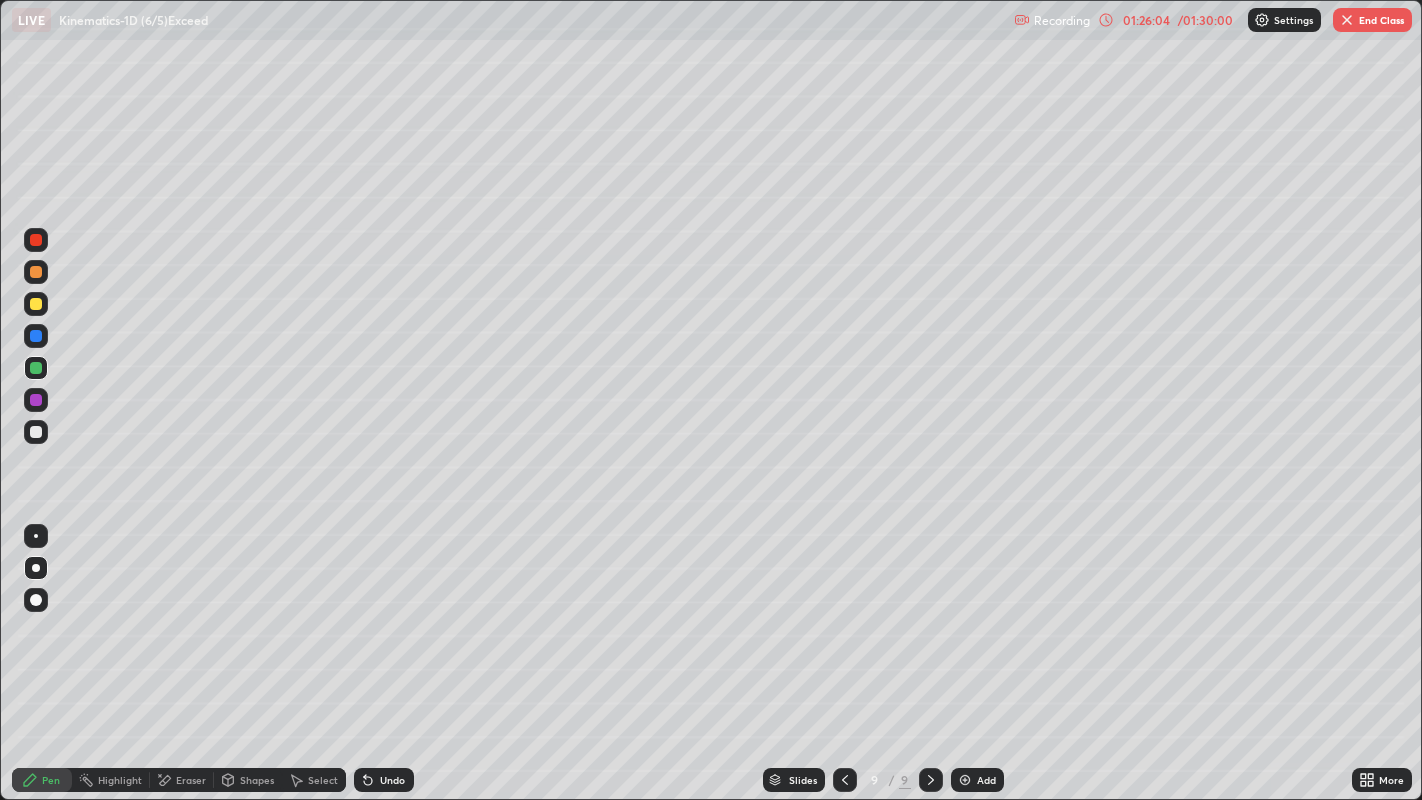 click on "Undo" at bounding box center [392, 780] 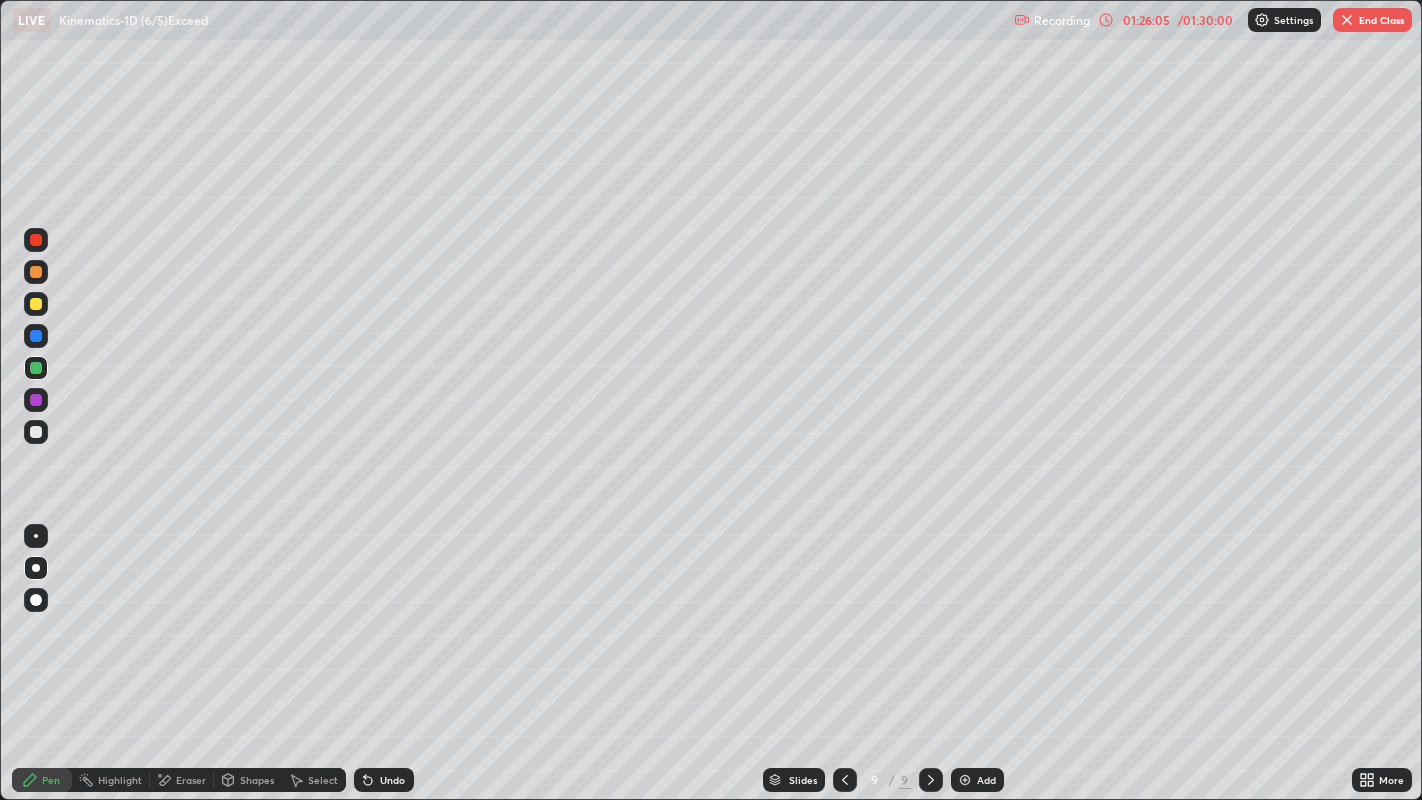 click on "Undo" at bounding box center (384, 780) 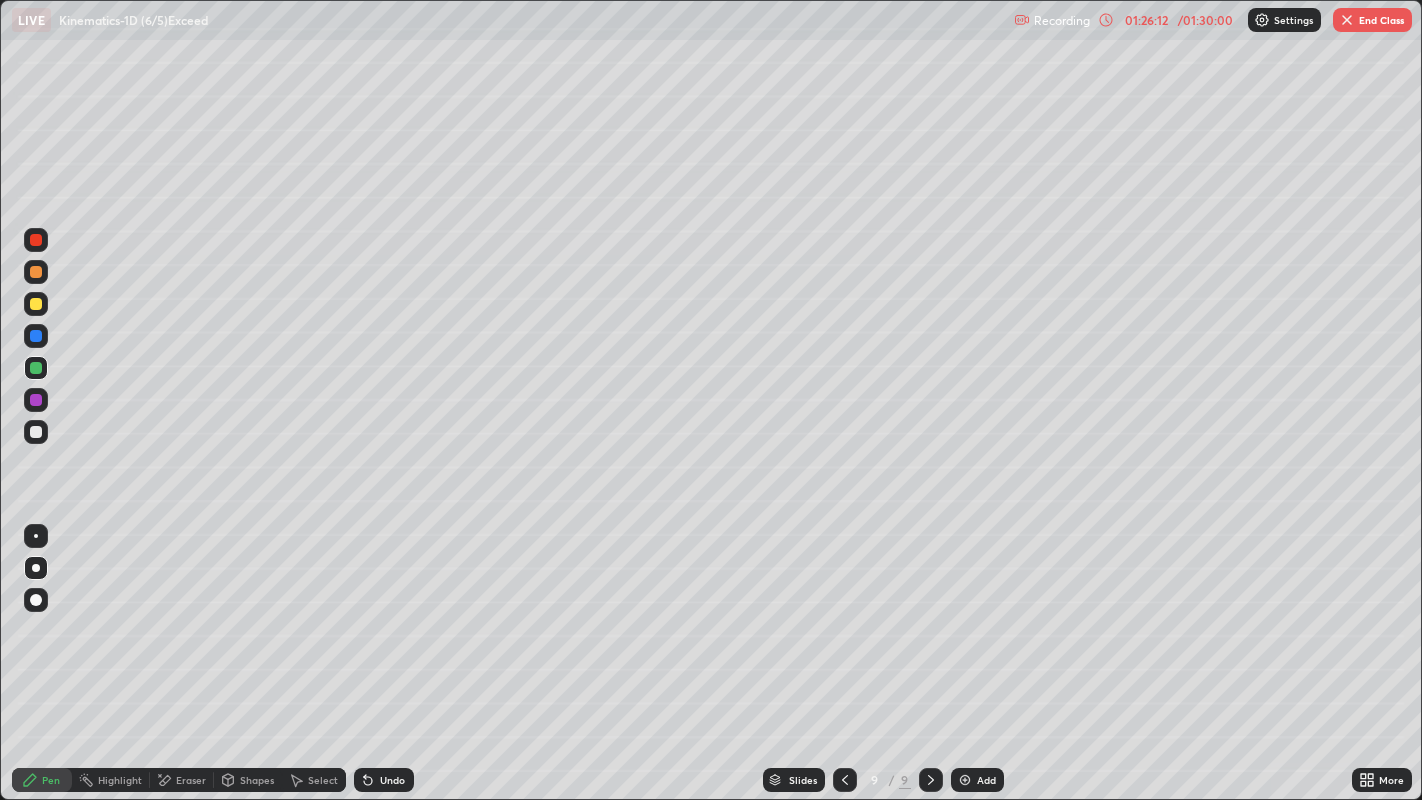 click on "Undo" at bounding box center [384, 780] 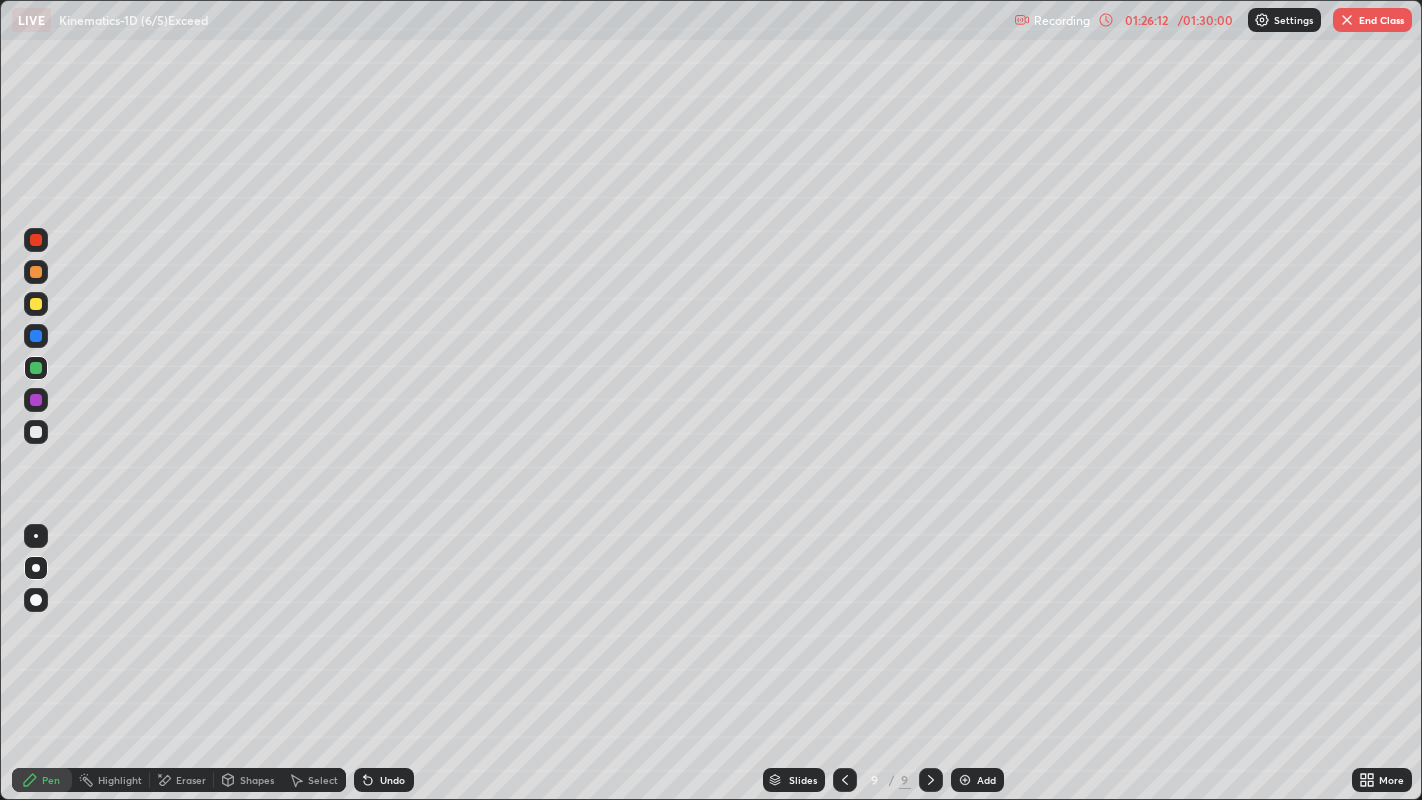 click on "Undo" at bounding box center [392, 780] 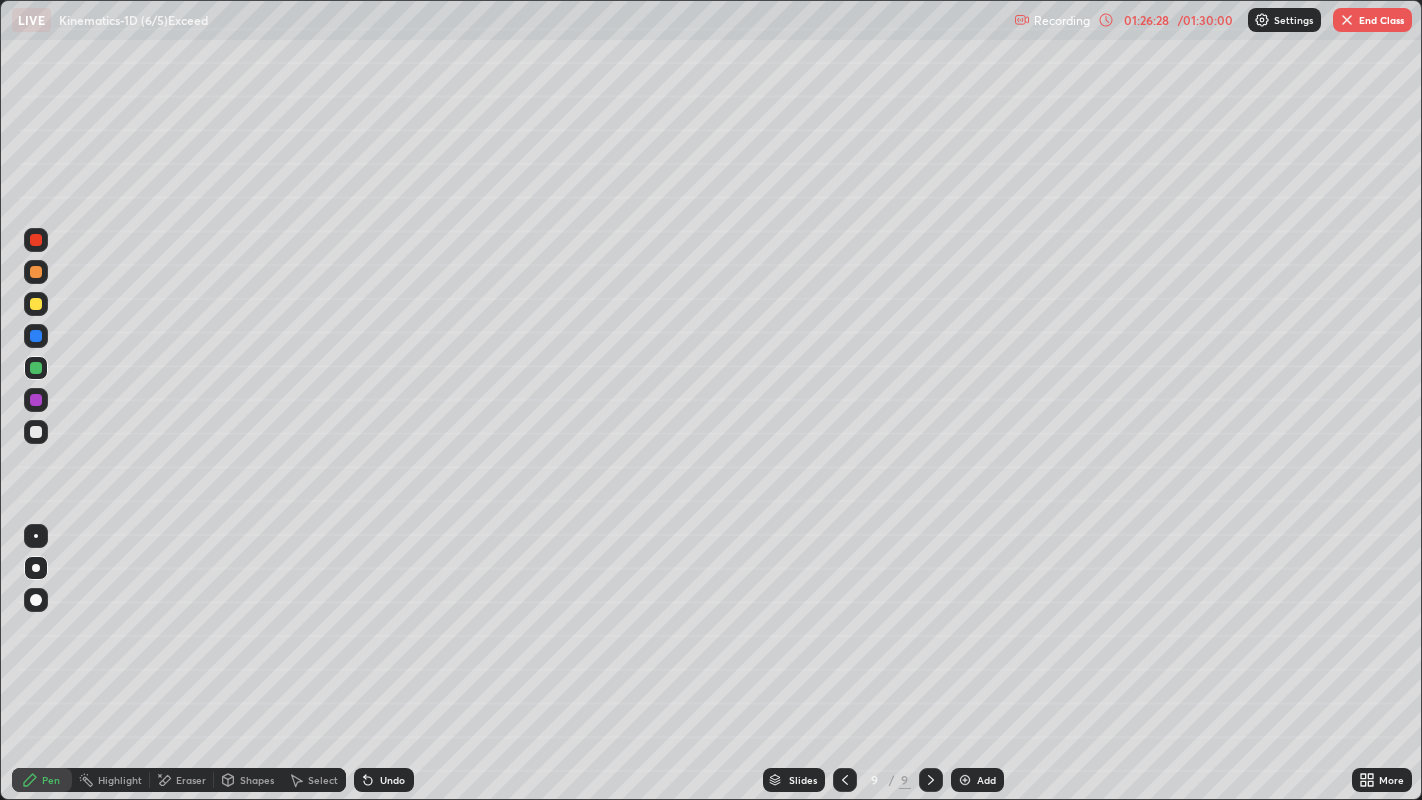 click at bounding box center (36, 432) 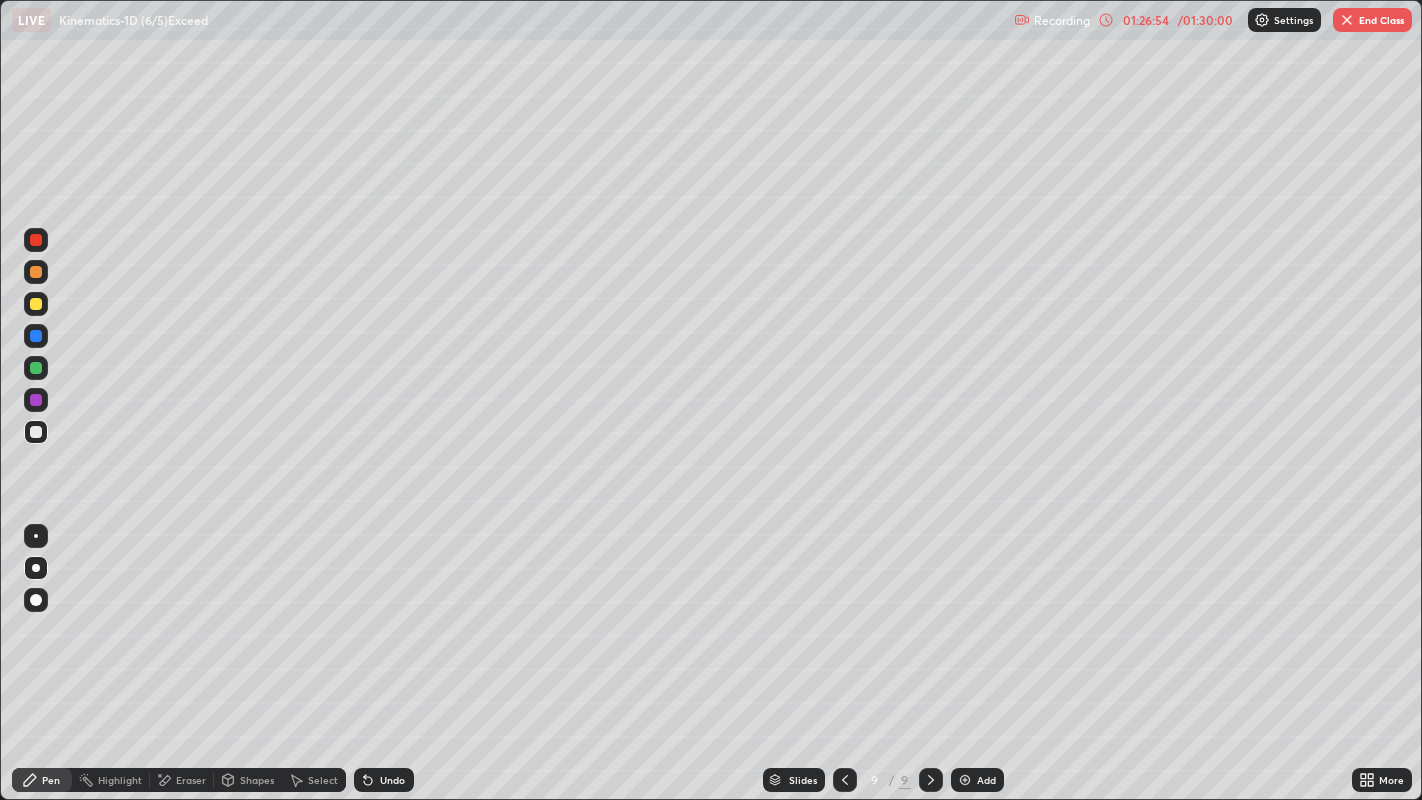 click on "Eraser" at bounding box center (191, 780) 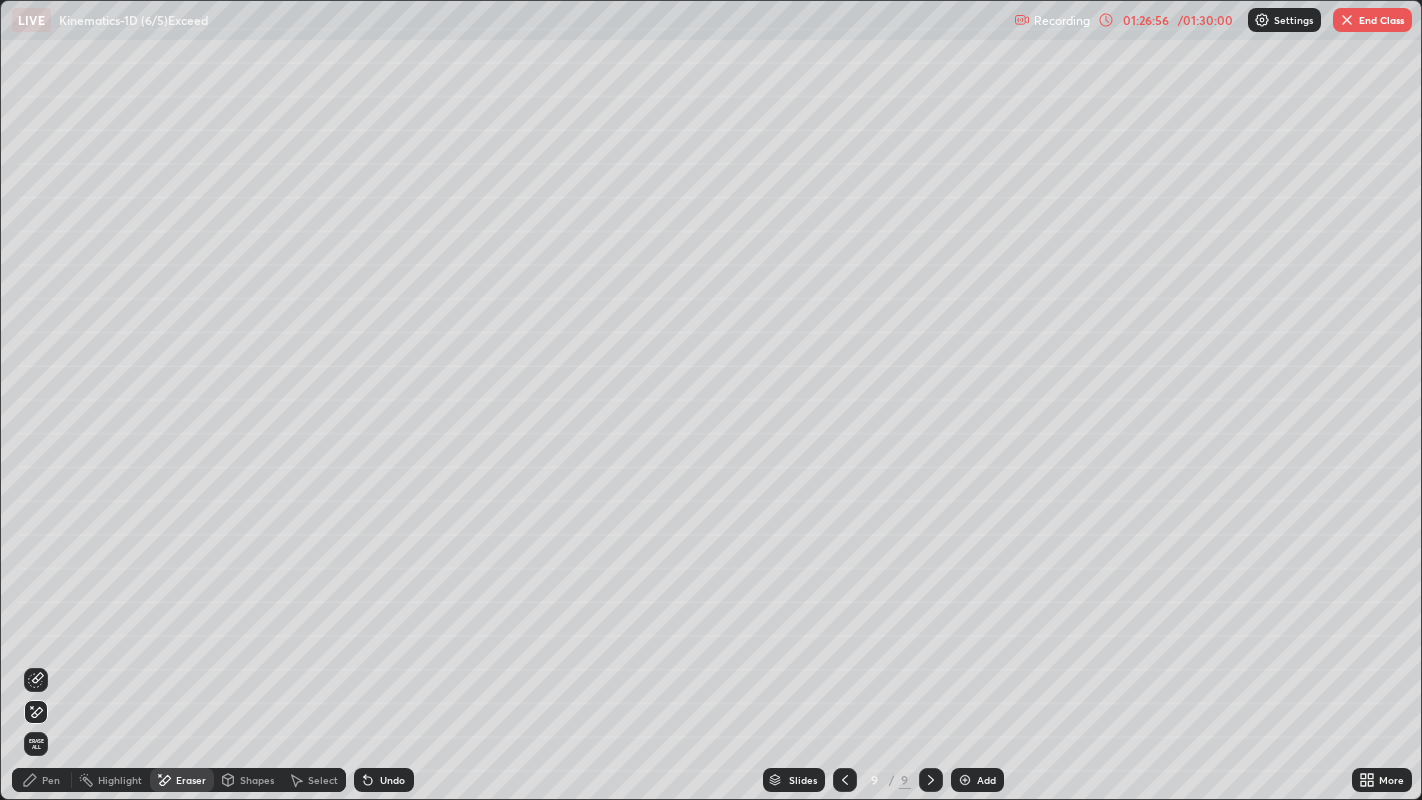 click on "Pen" at bounding box center (51, 780) 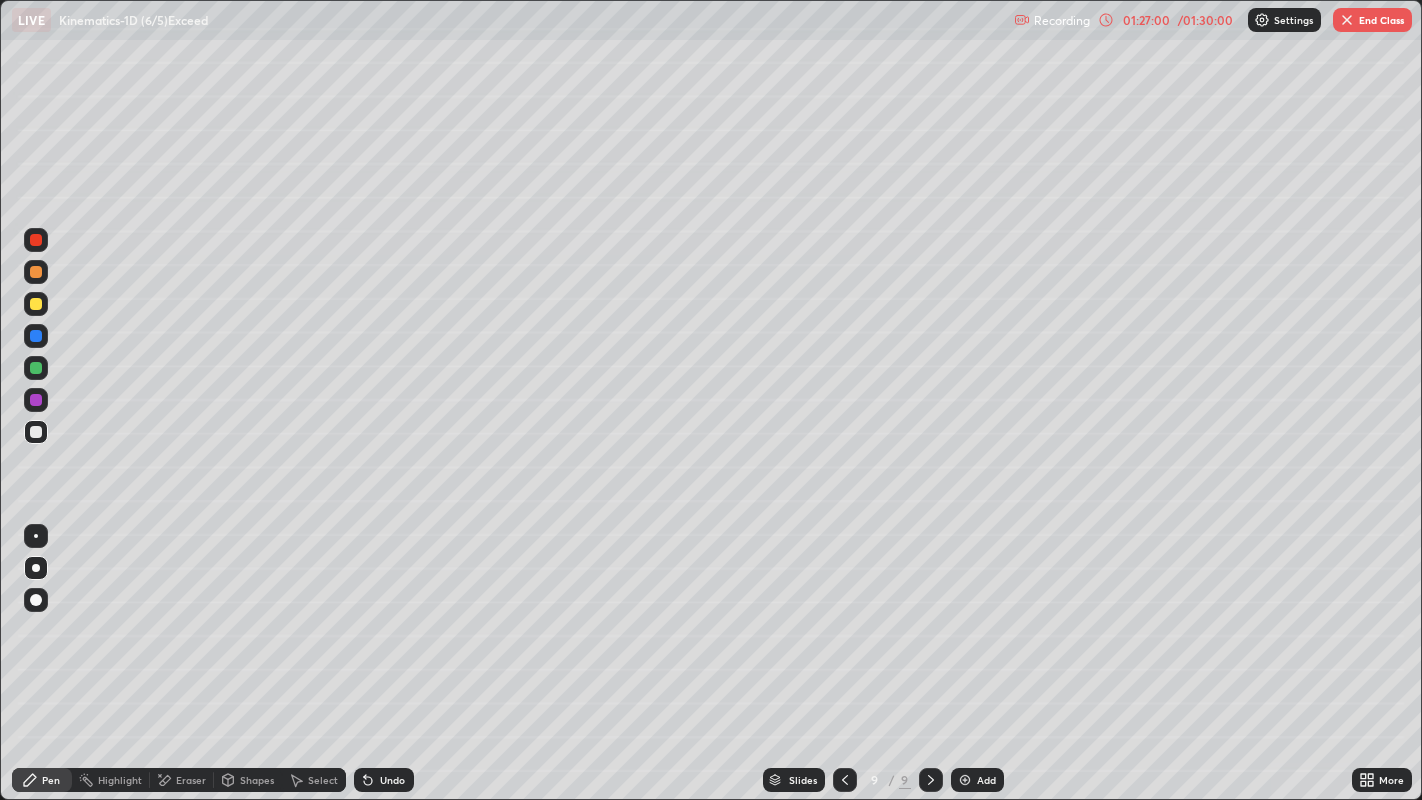 click at bounding box center (36, 368) 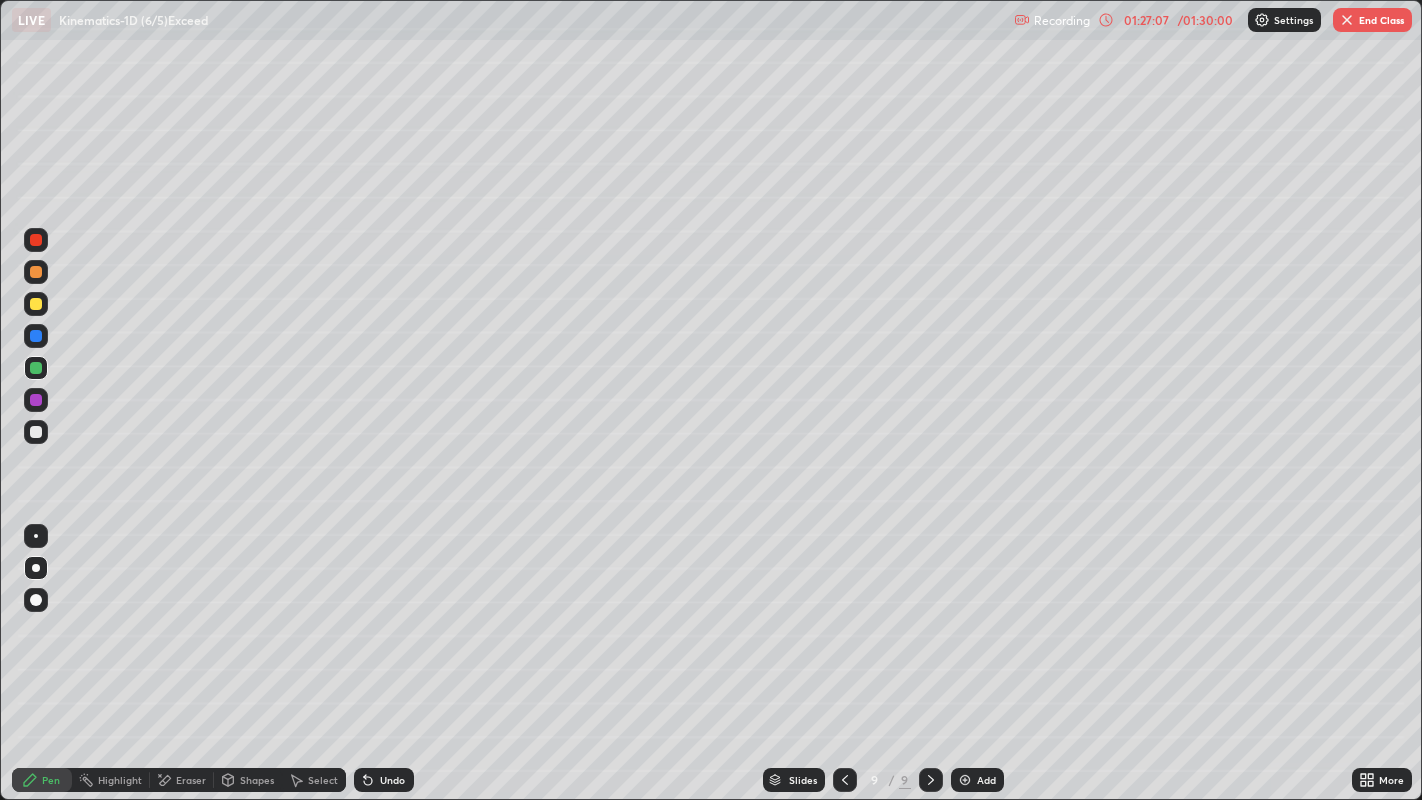 click at bounding box center [36, 432] 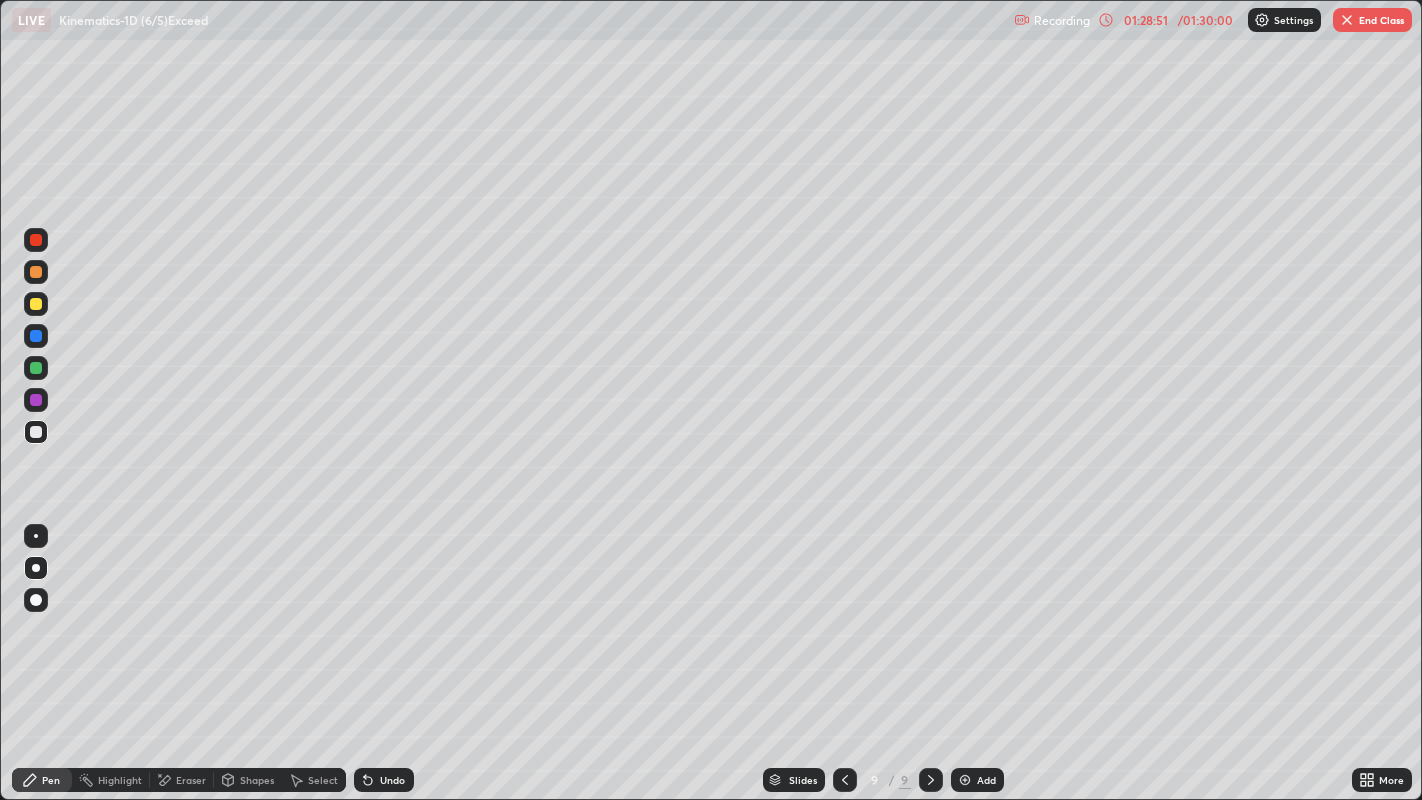 click on "End Class" at bounding box center [1372, 20] 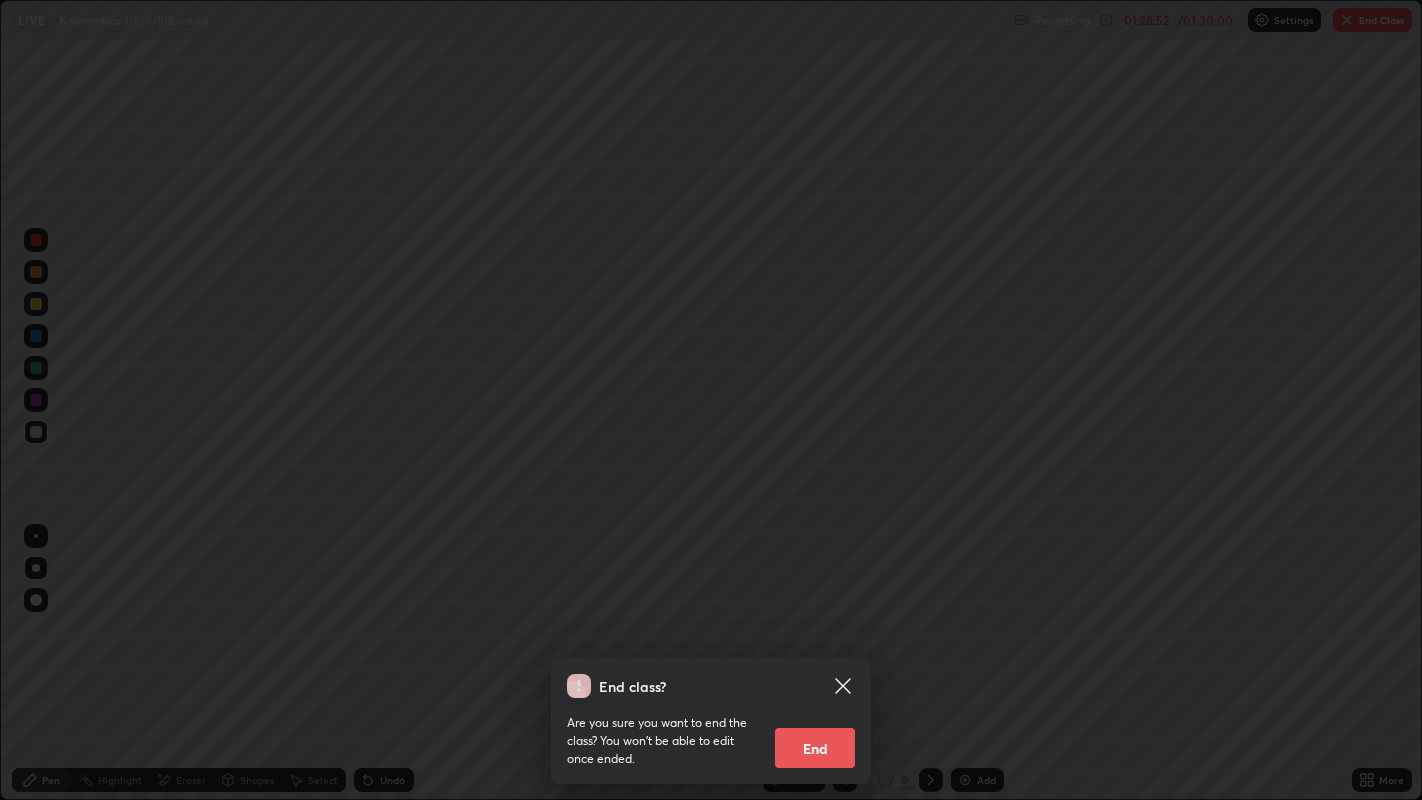 click on "End" at bounding box center (815, 748) 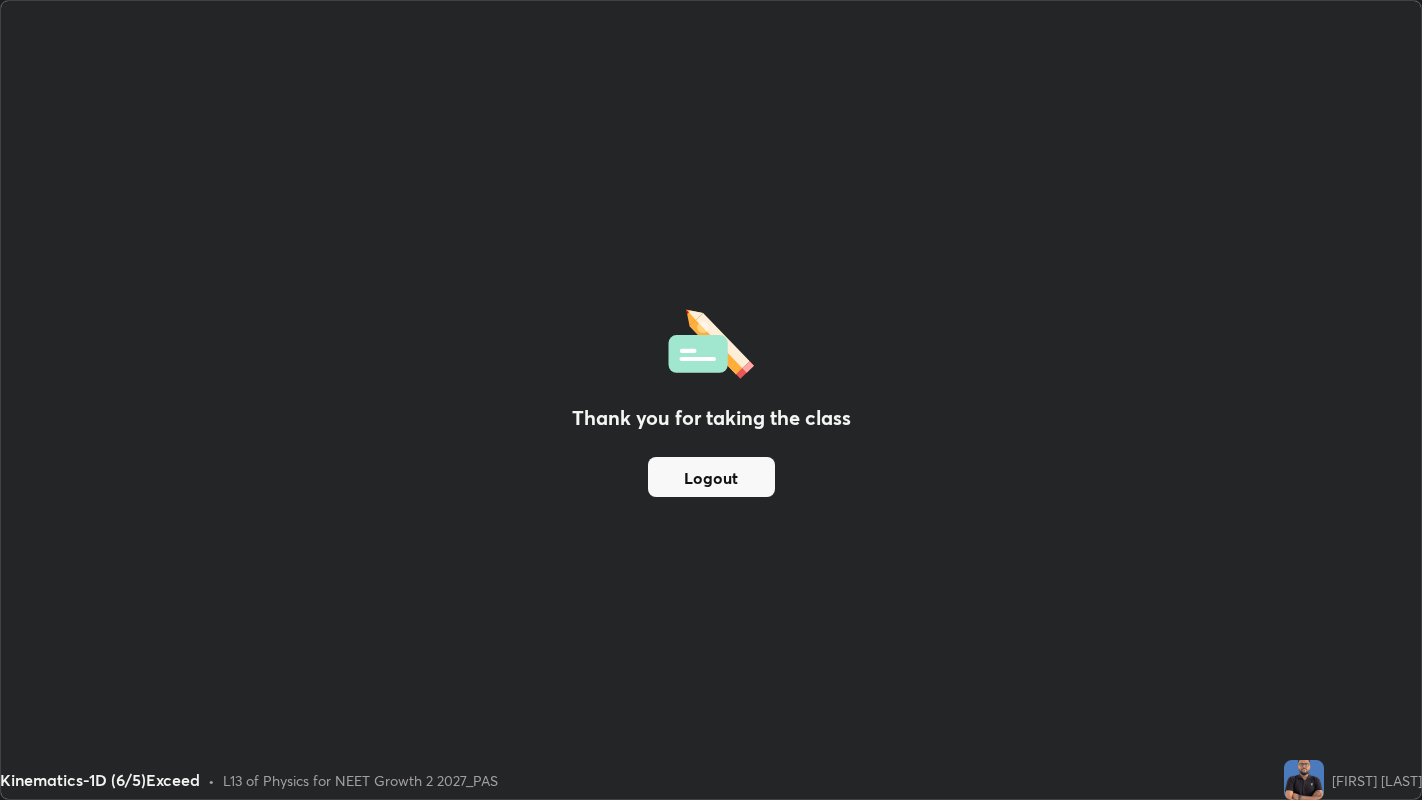 click on "Logout" at bounding box center [711, 477] 